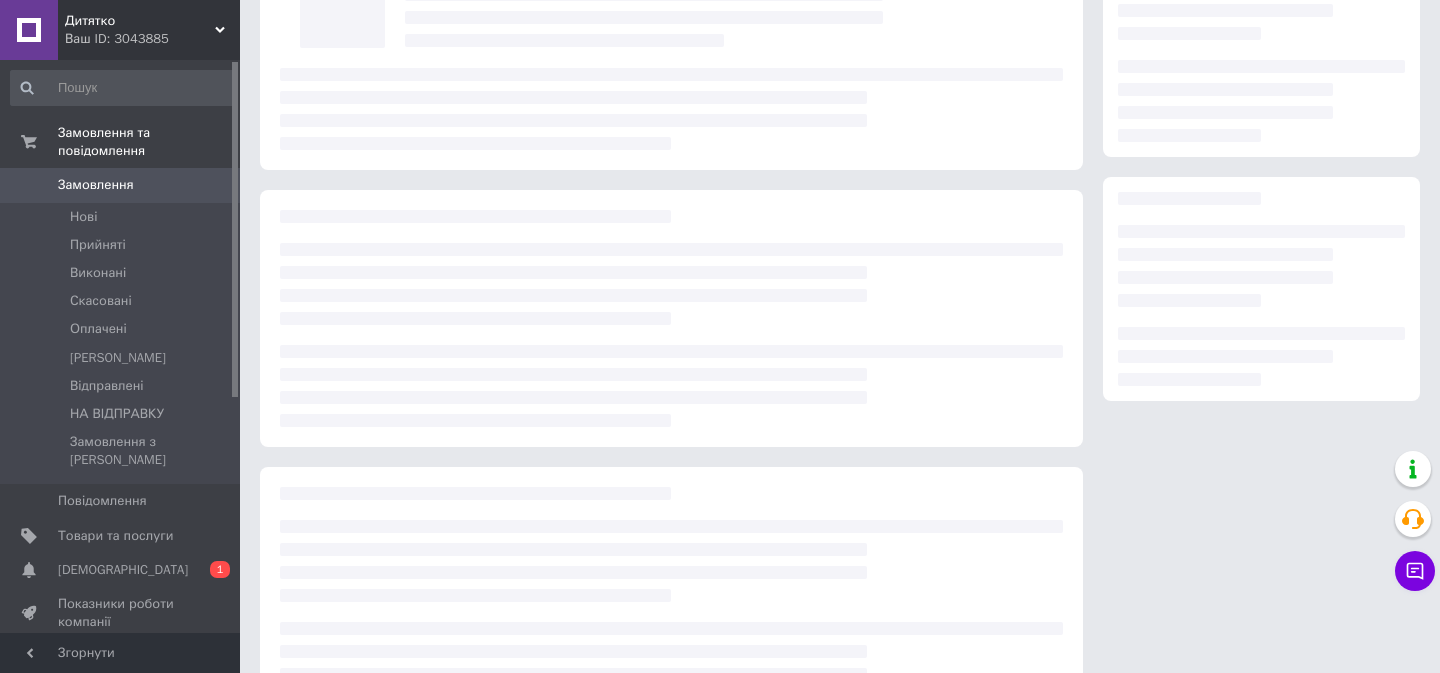 scroll, scrollTop: 170, scrollLeft: 0, axis: vertical 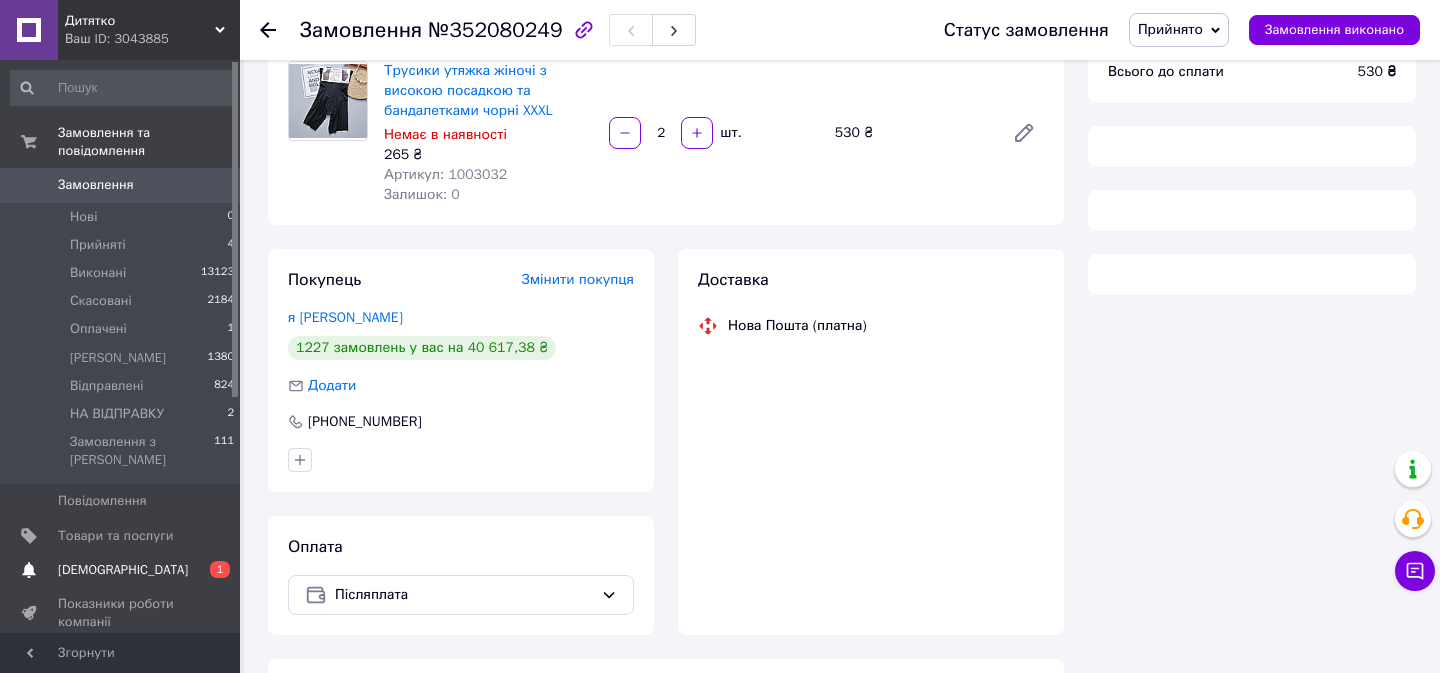 click on "[DEMOGRAPHIC_DATA]" at bounding box center [123, 570] 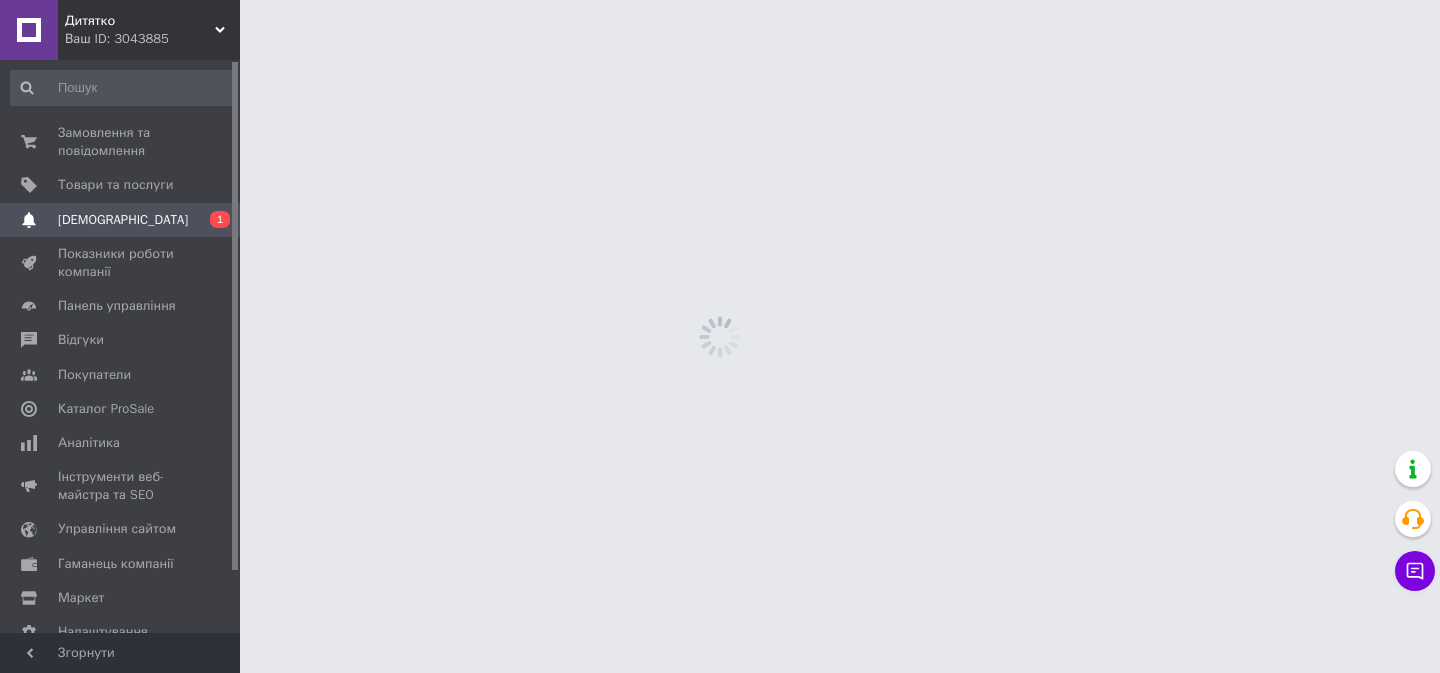 scroll, scrollTop: 0, scrollLeft: 0, axis: both 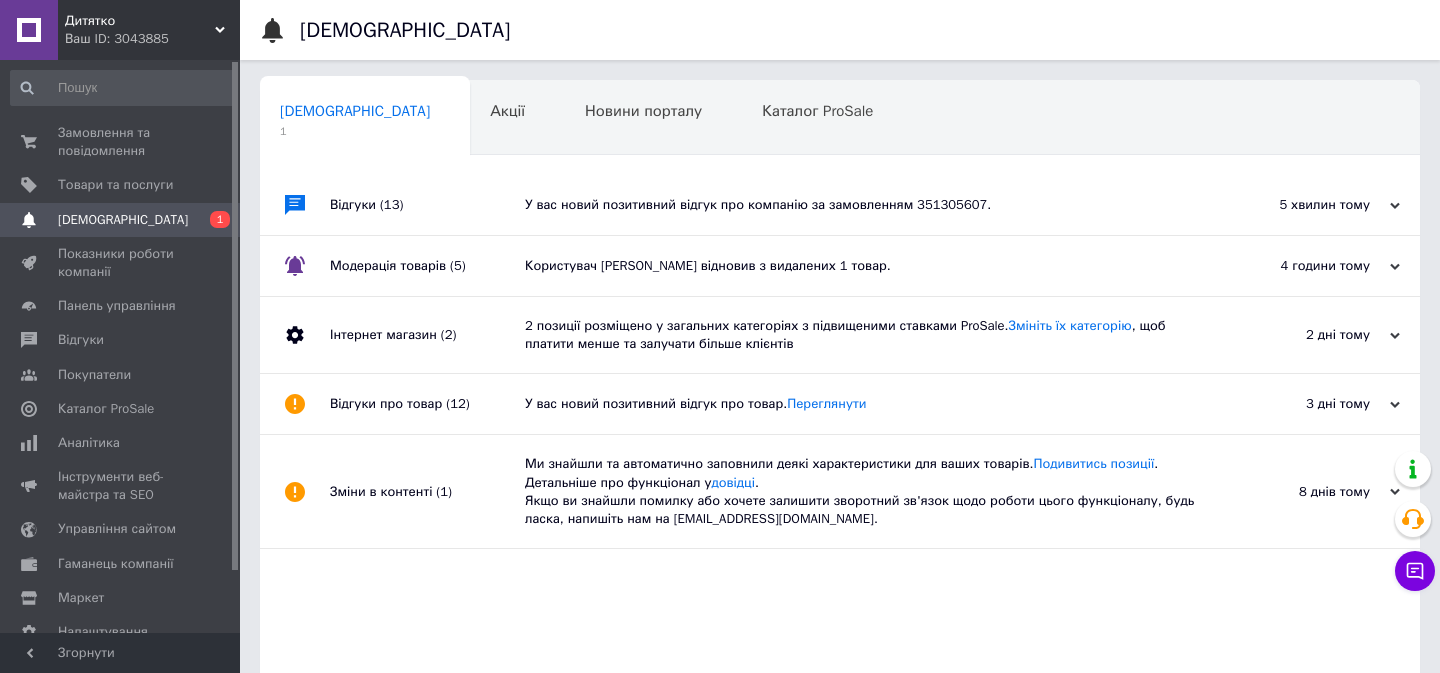 click on "У вас новий позитивний відгук про компанію за замовленням 351305607." at bounding box center (862, 205) 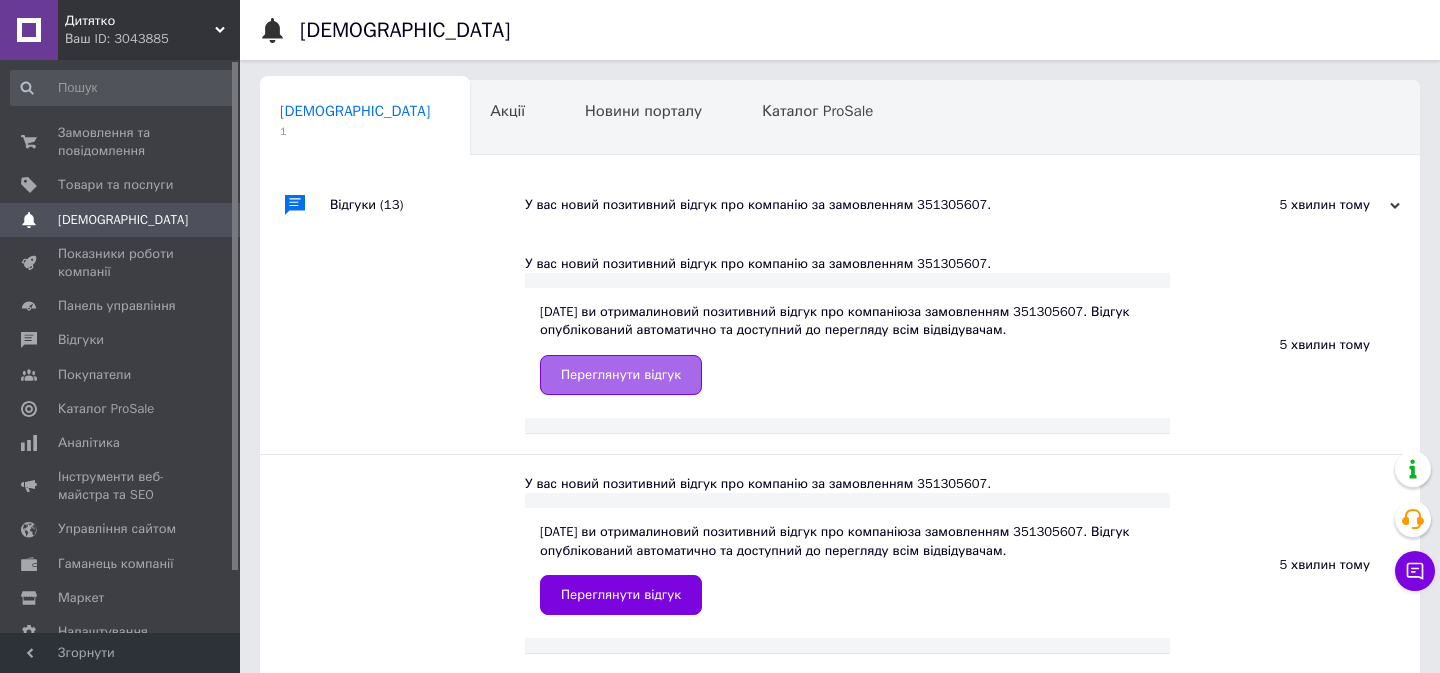 click on "Переглянути відгук" at bounding box center [621, 375] 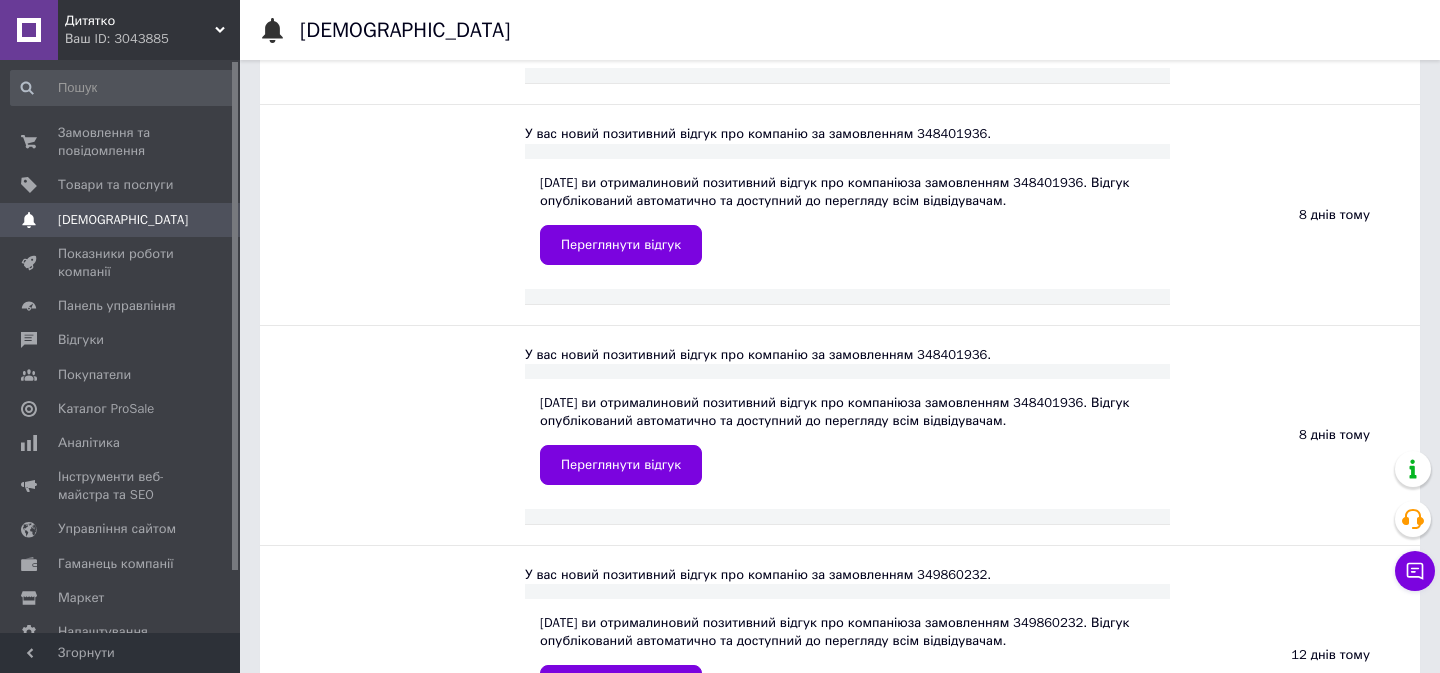 scroll, scrollTop: 574, scrollLeft: 0, axis: vertical 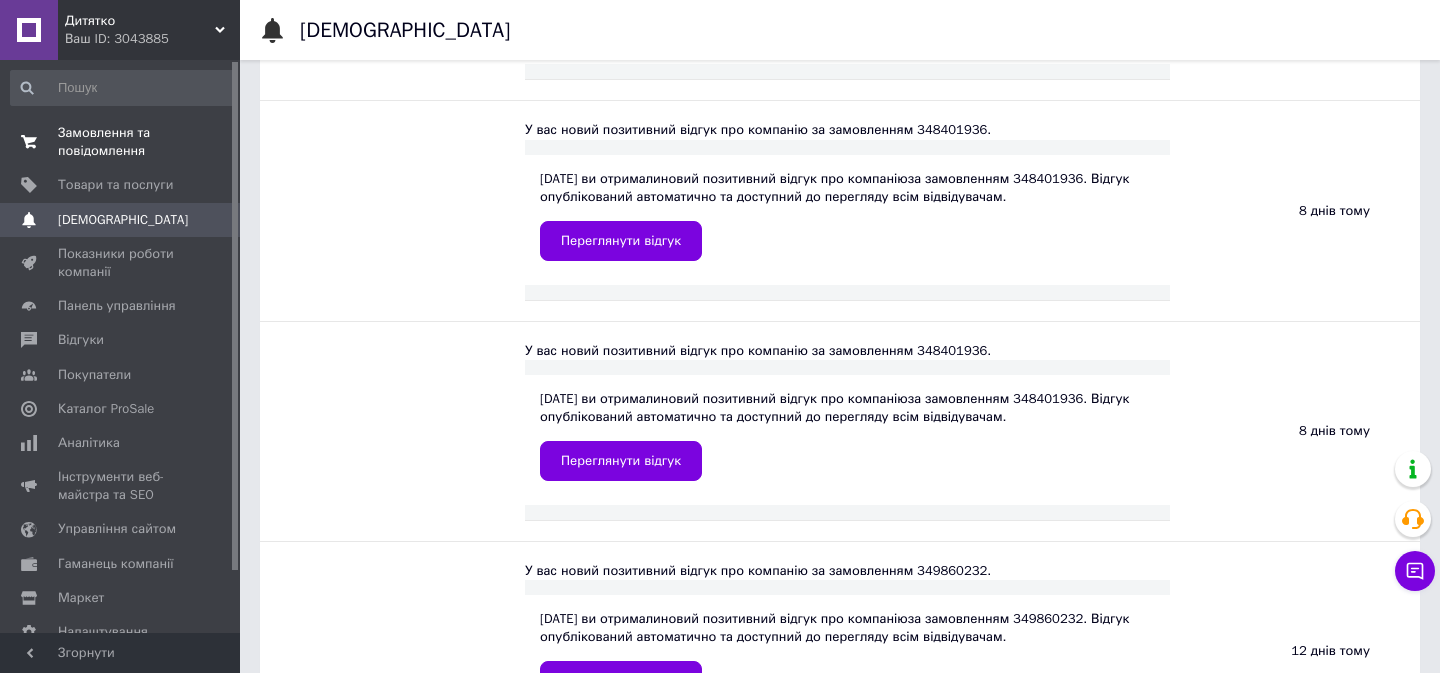 click on "Замовлення та повідомлення" at bounding box center [121, 142] 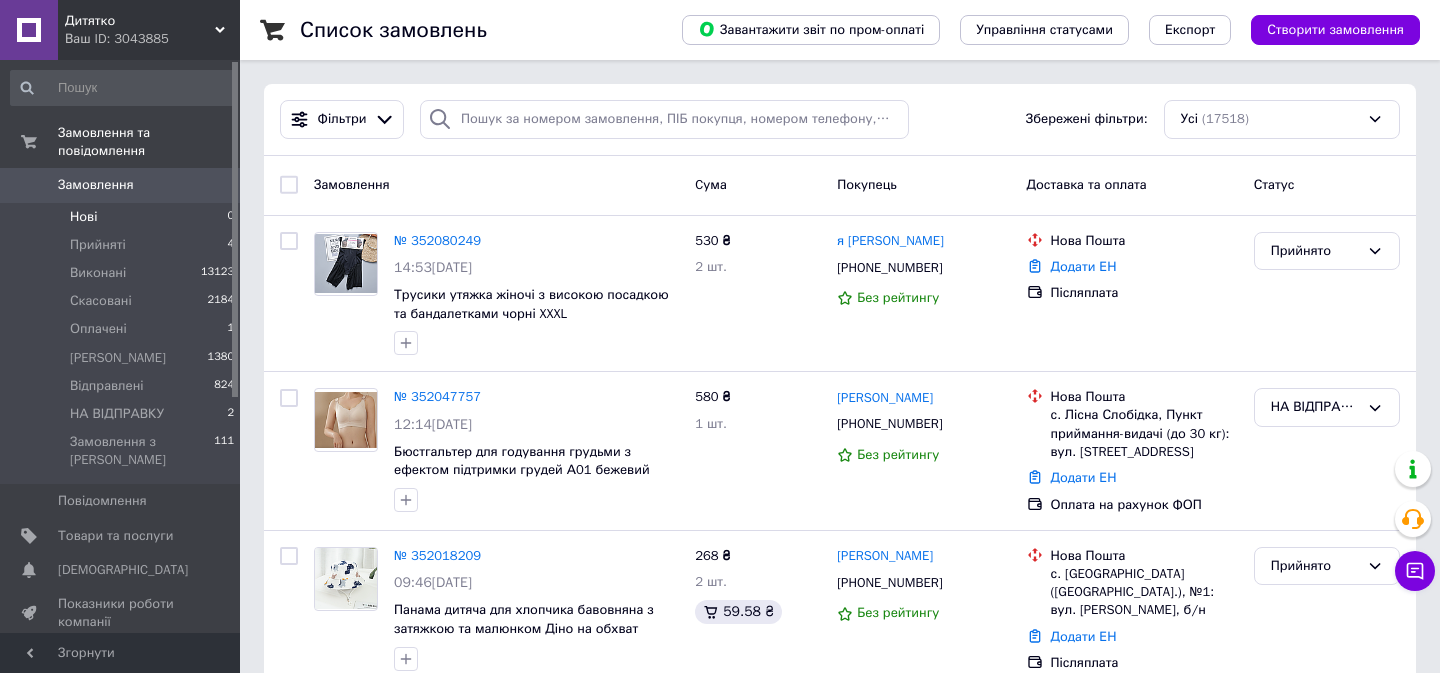 click on "Нові 0" at bounding box center (123, 217) 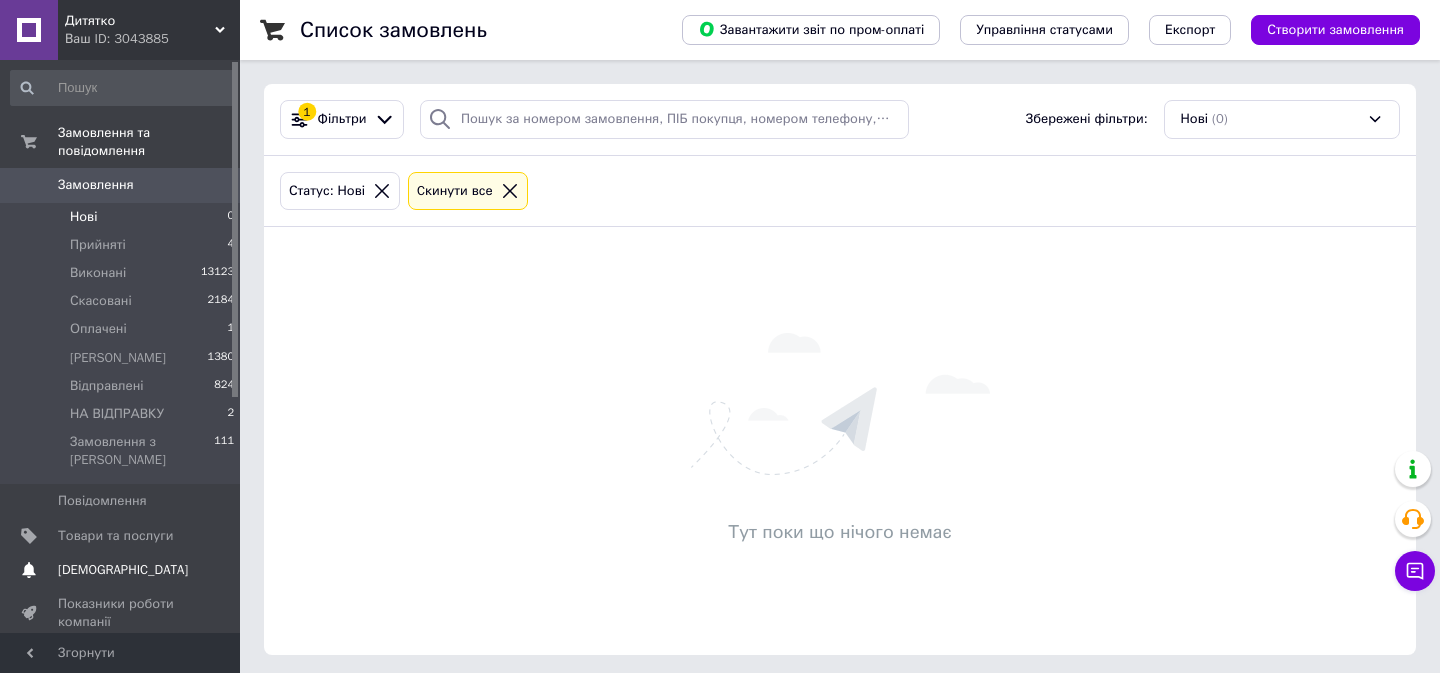 click on "[DEMOGRAPHIC_DATA] 0" at bounding box center [123, 570] 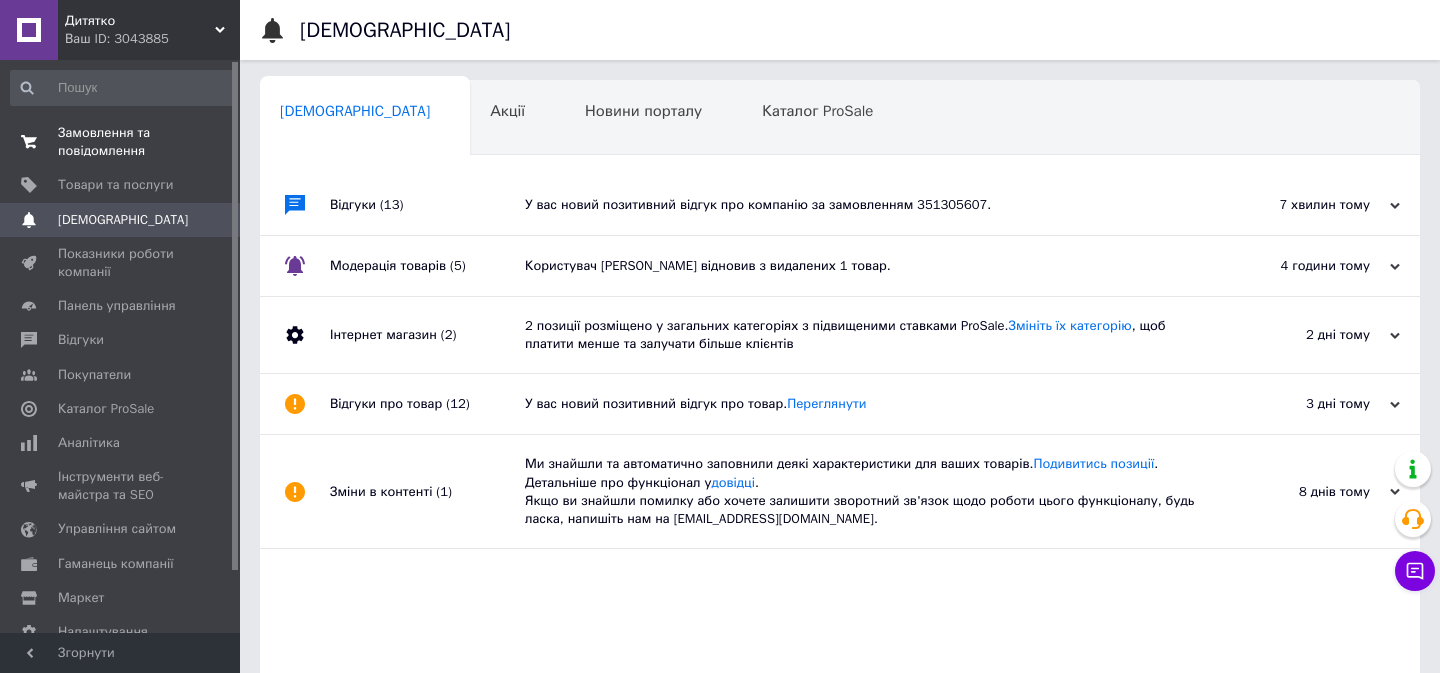 click on "Замовлення та повідомлення" at bounding box center (121, 142) 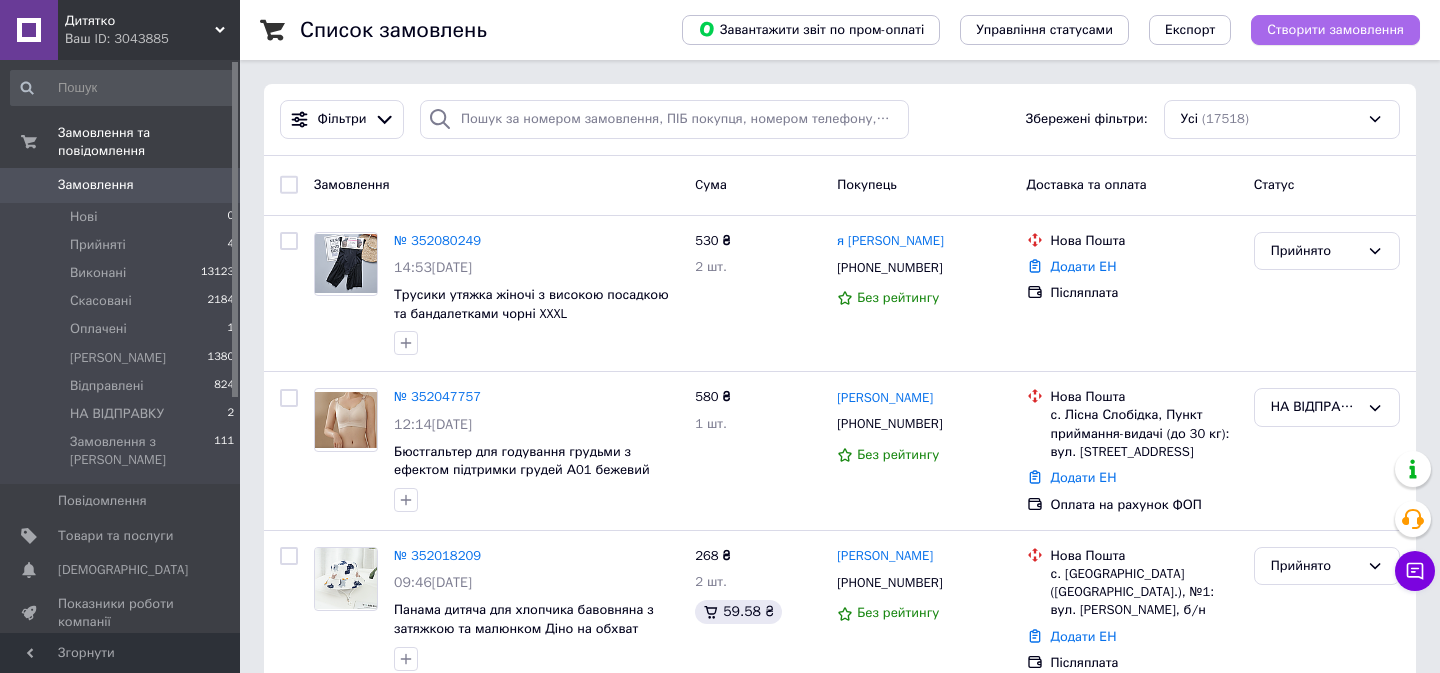 click on "Створити замовлення" at bounding box center [1335, 30] 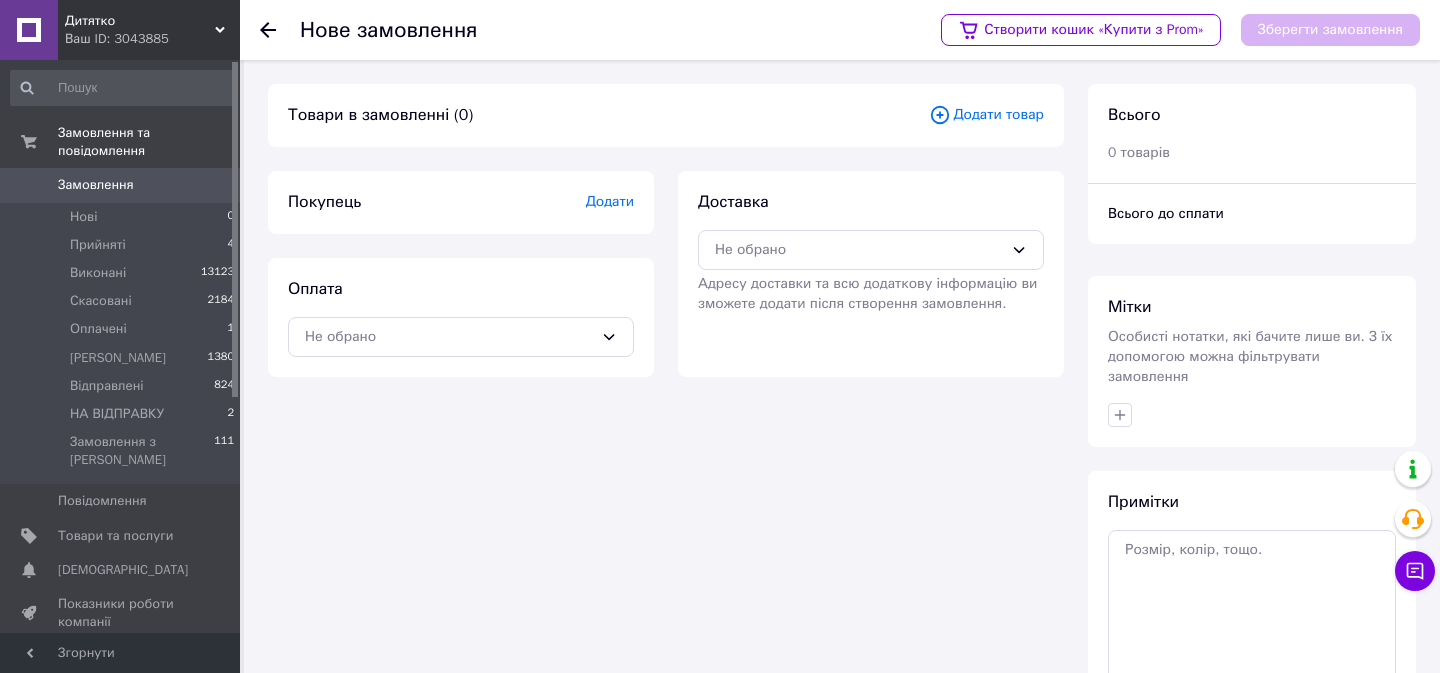 click on "Товари в замовленні (0) Додати товар" at bounding box center (666, 115) 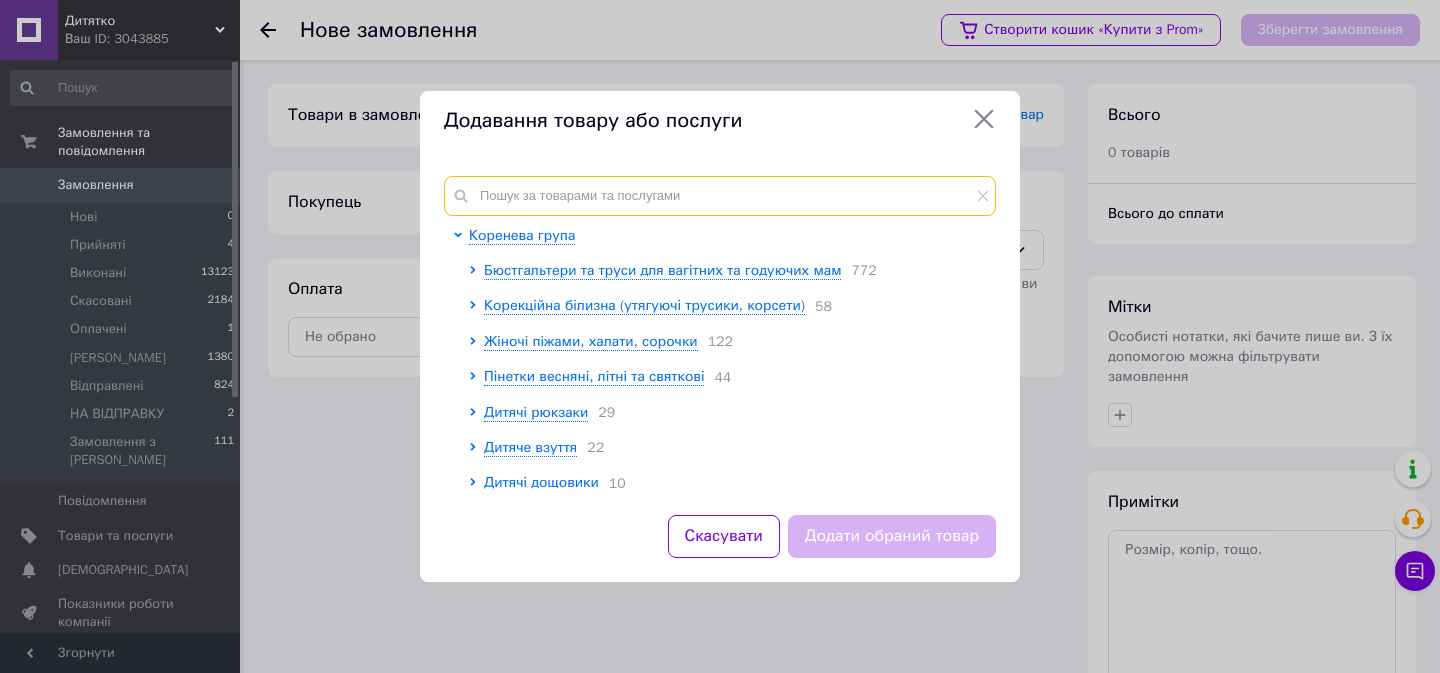 click at bounding box center (720, 196) 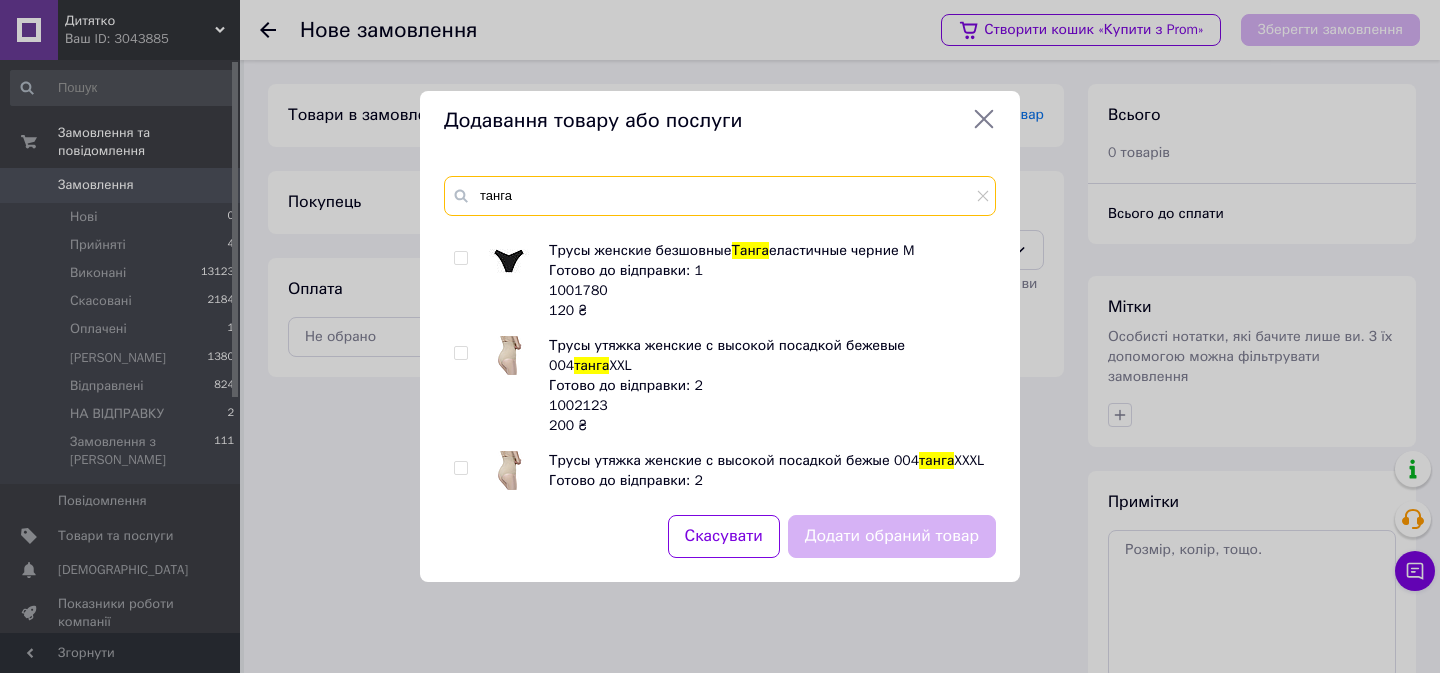 scroll, scrollTop: 553, scrollLeft: 0, axis: vertical 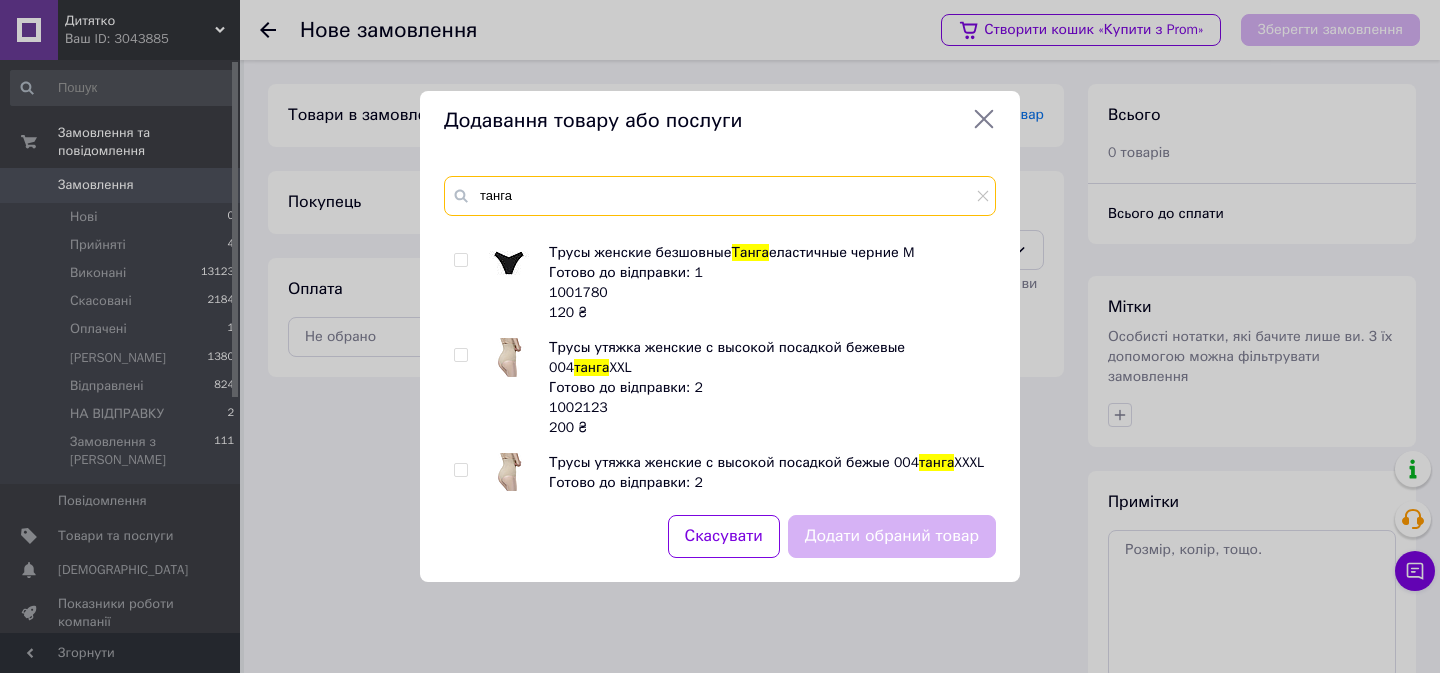 type on "танга" 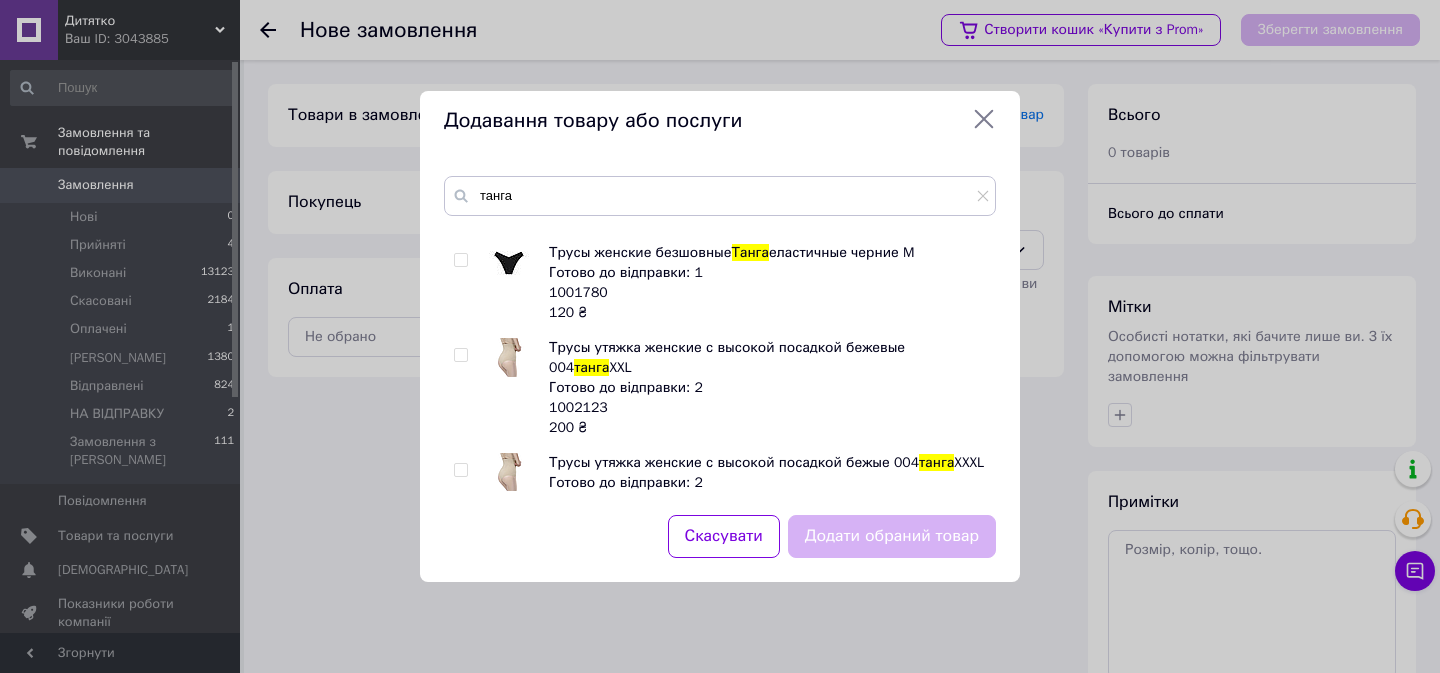 click at bounding box center [464, 388] 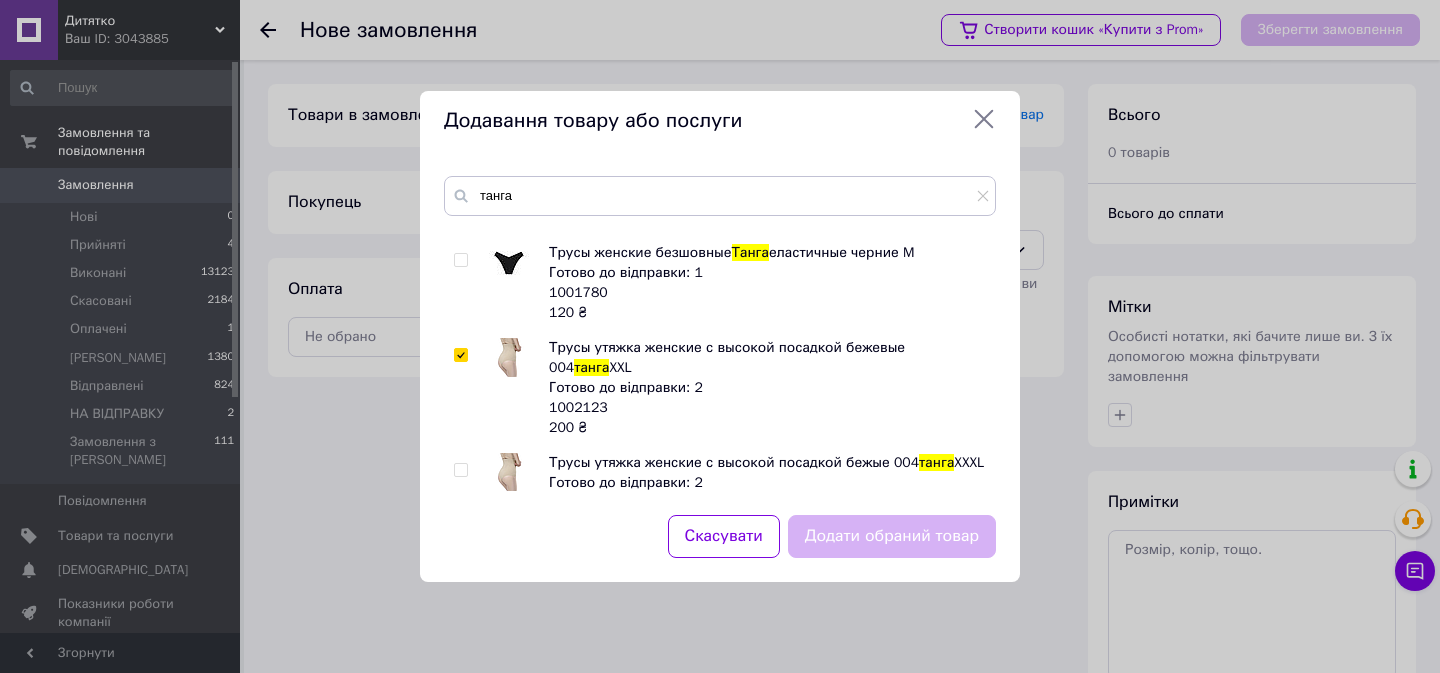 checkbox on "true" 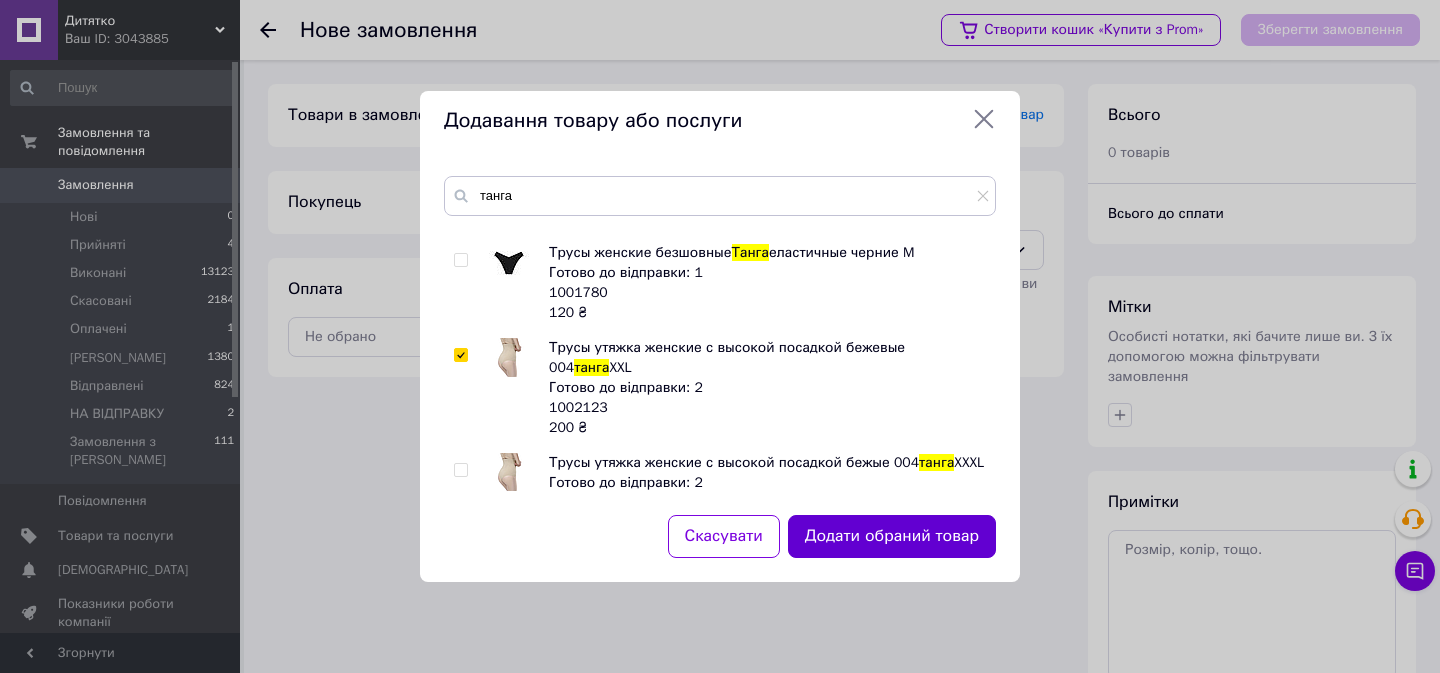 click on "Додати обраний товар" at bounding box center (892, 536) 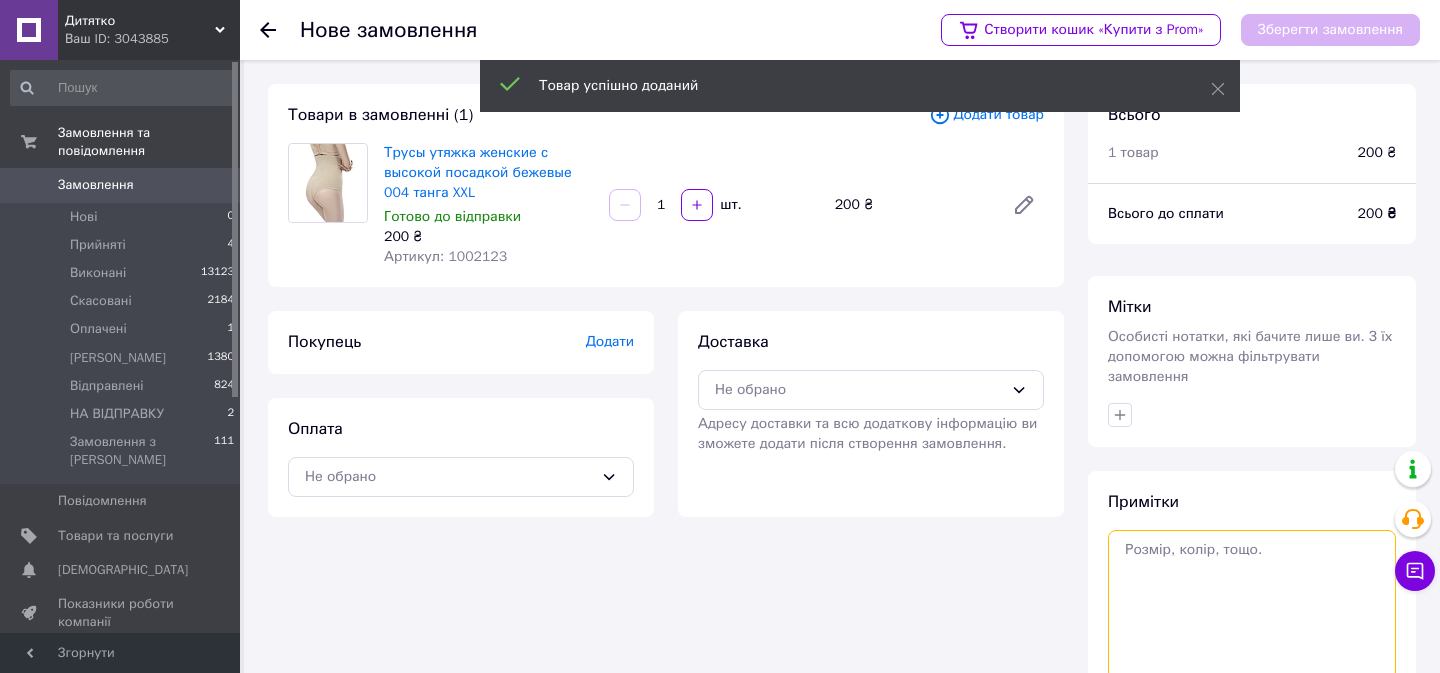 click at bounding box center (1252, 605) 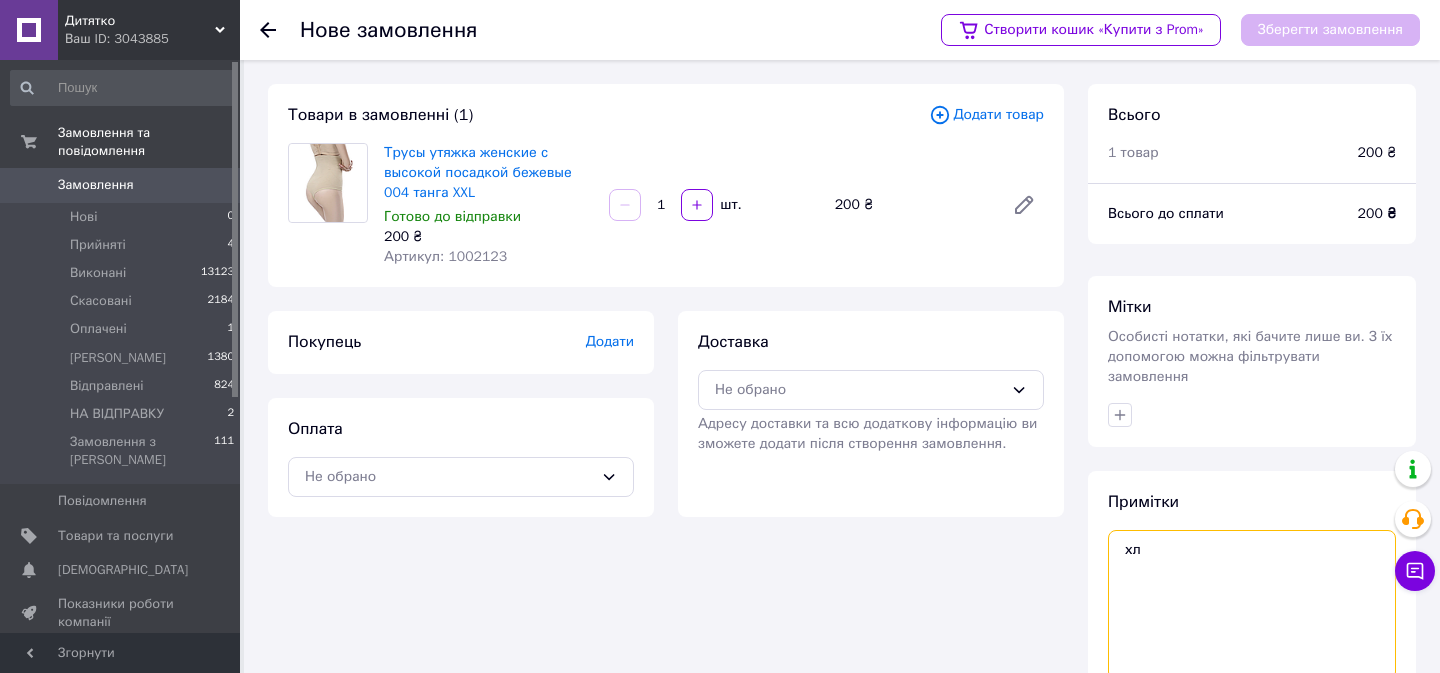 type on "хл" 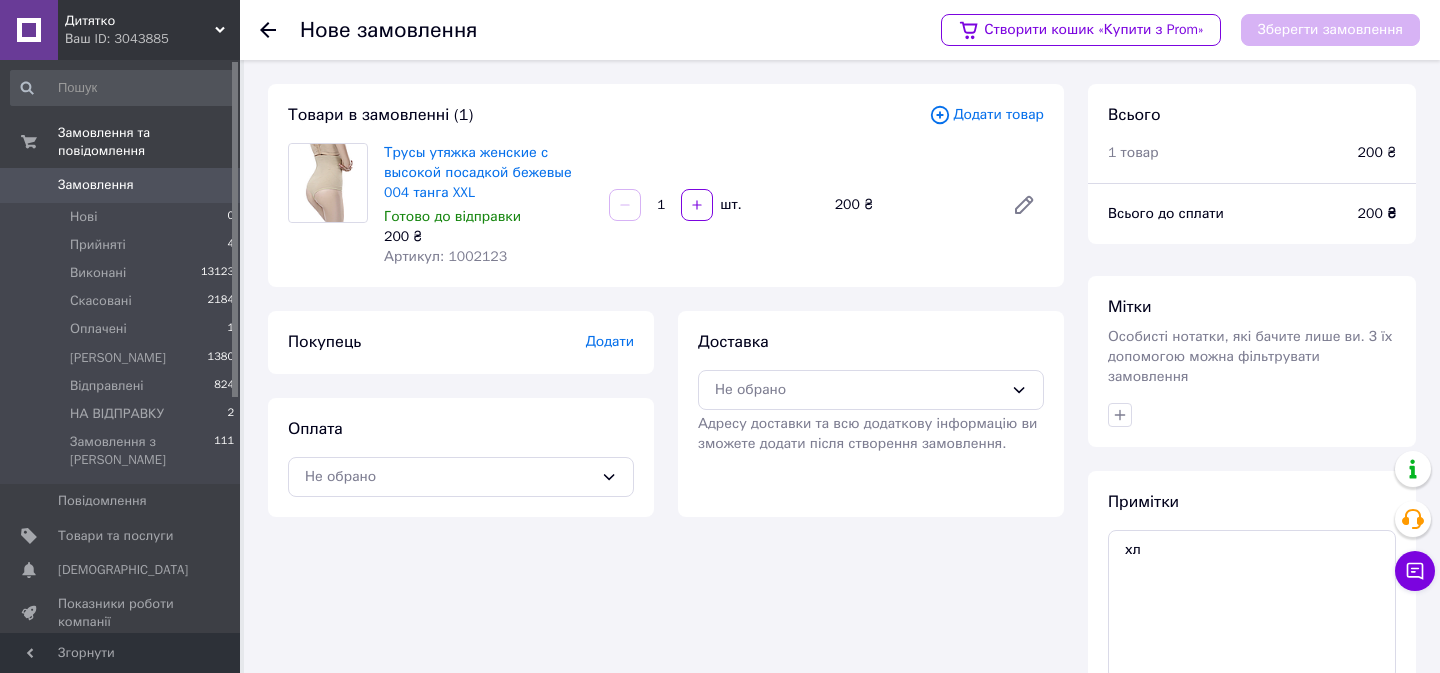 click on "Додати товар" at bounding box center [986, 115] 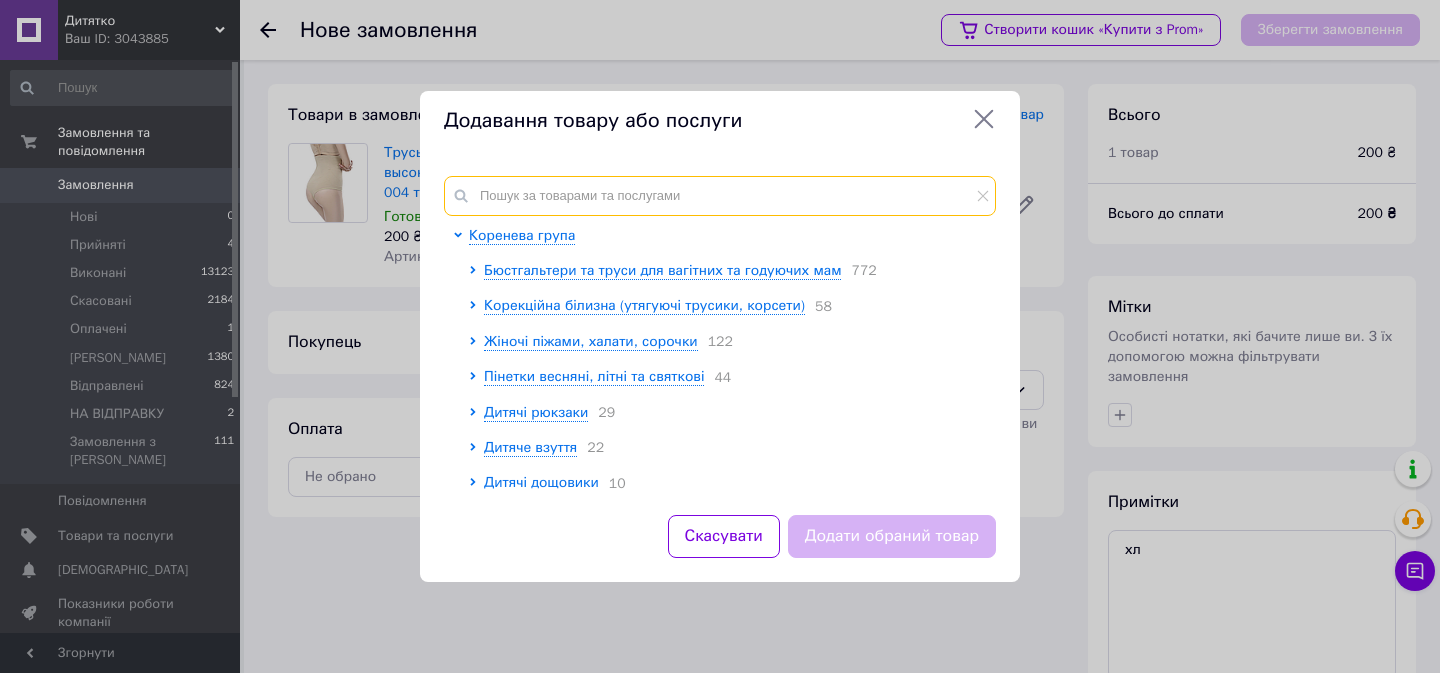 click at bounding box center (720, 196) 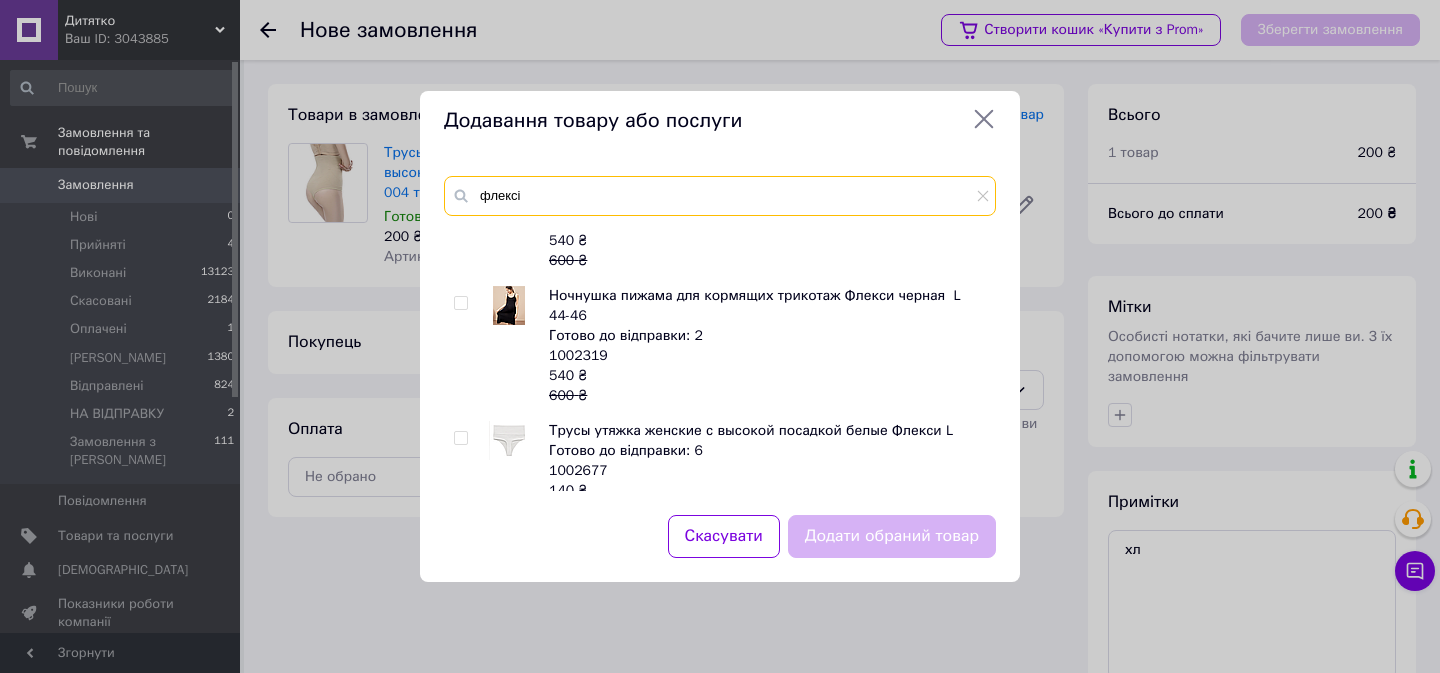 scroll, scrollTop: 585, scrollLeft: 0, axis: vertical 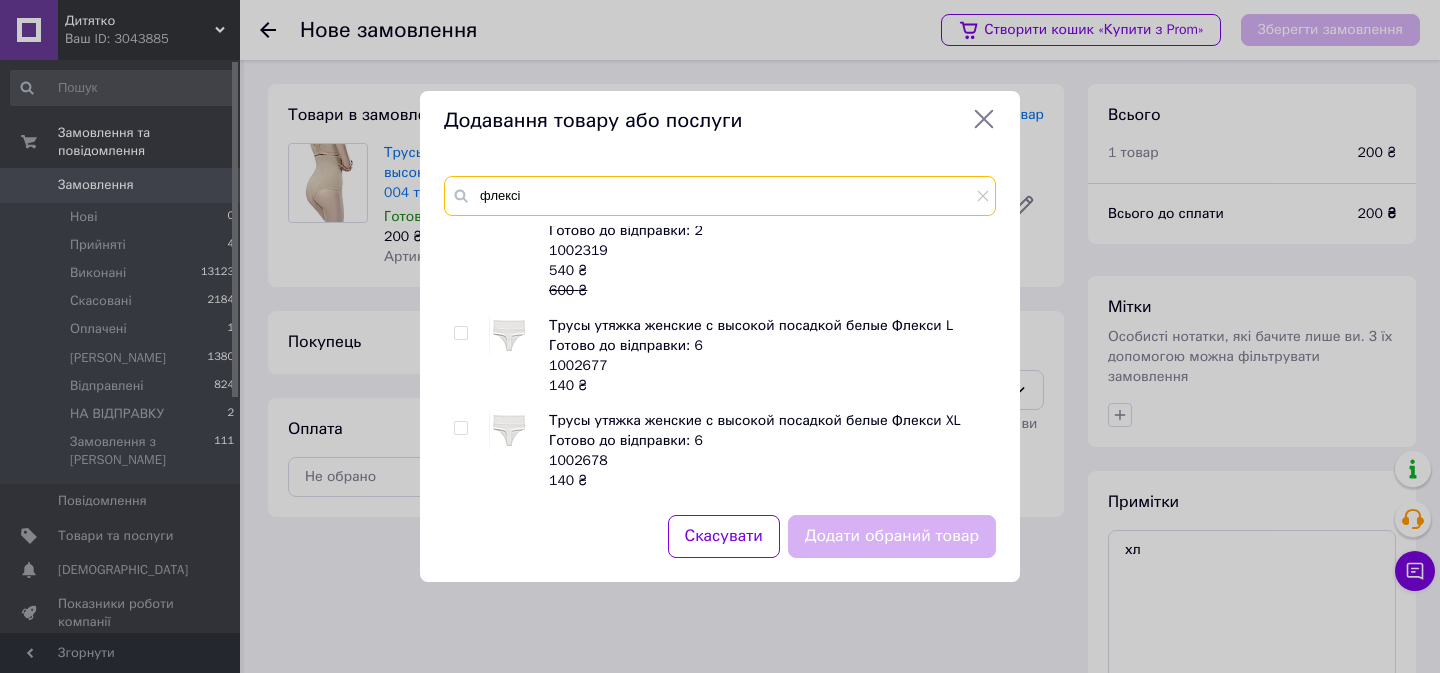 type on "флексі" 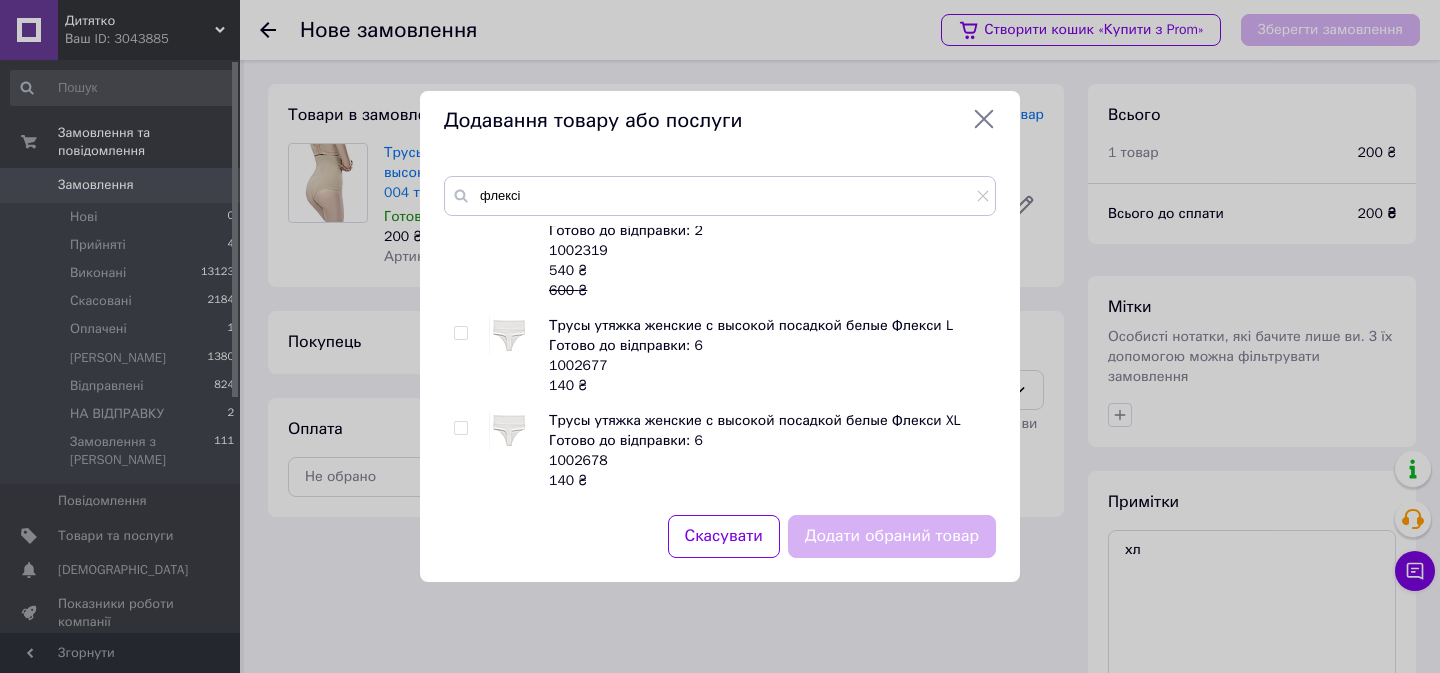 click 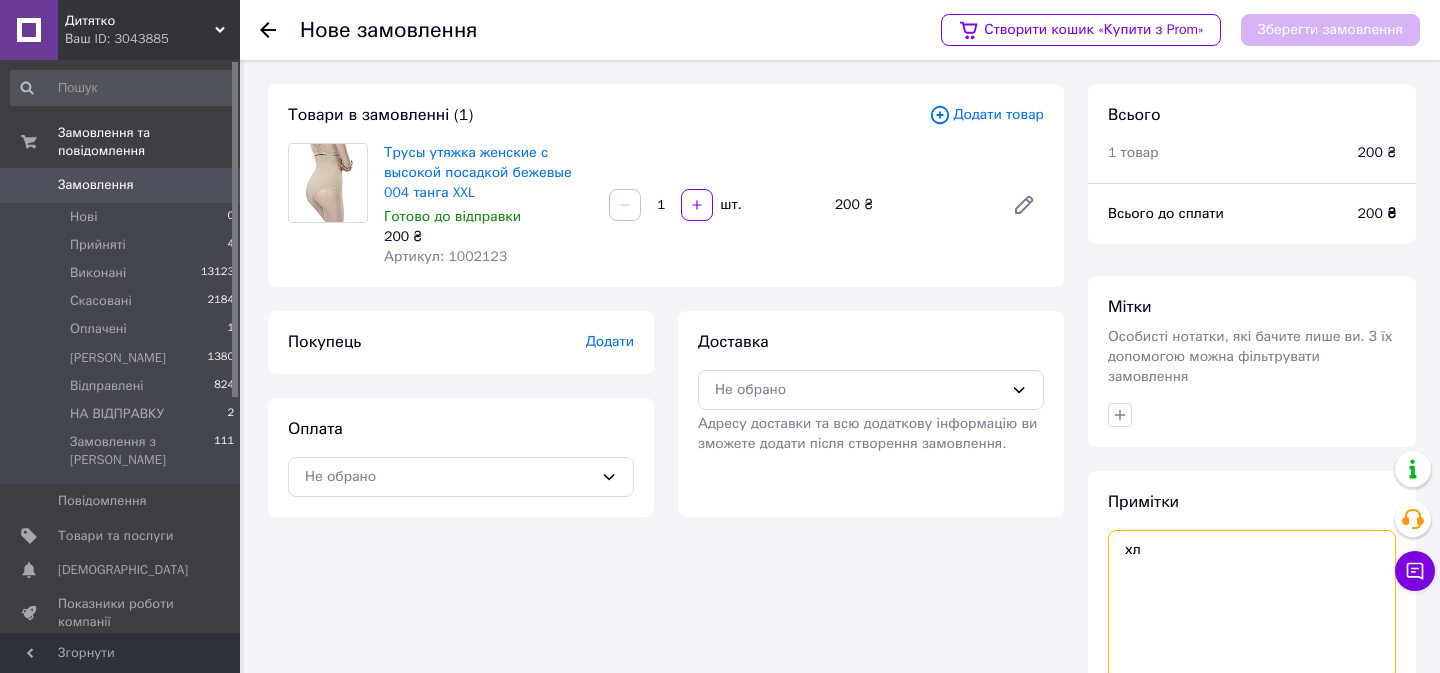 click on "хл" at bounding box center [1252, 605] 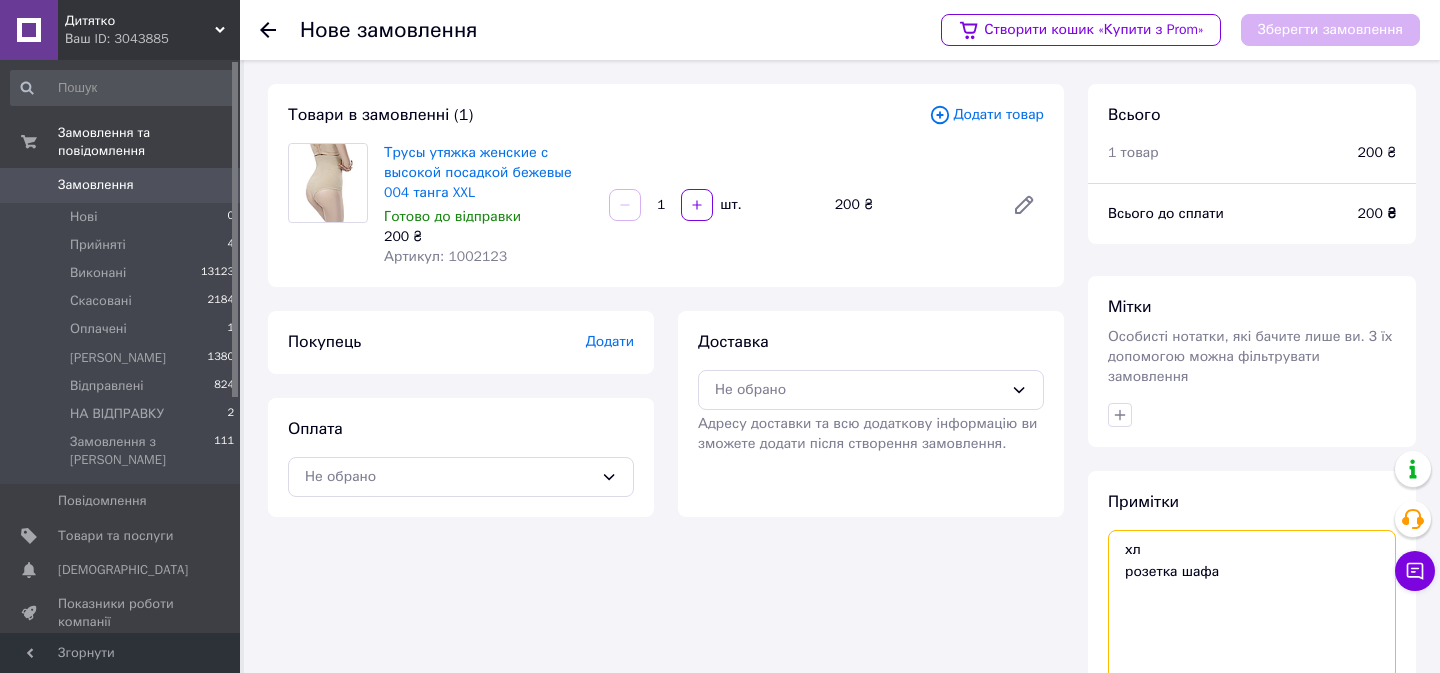 scroll, scrollTop: 170, scrollLeft: 0, axis: vertical 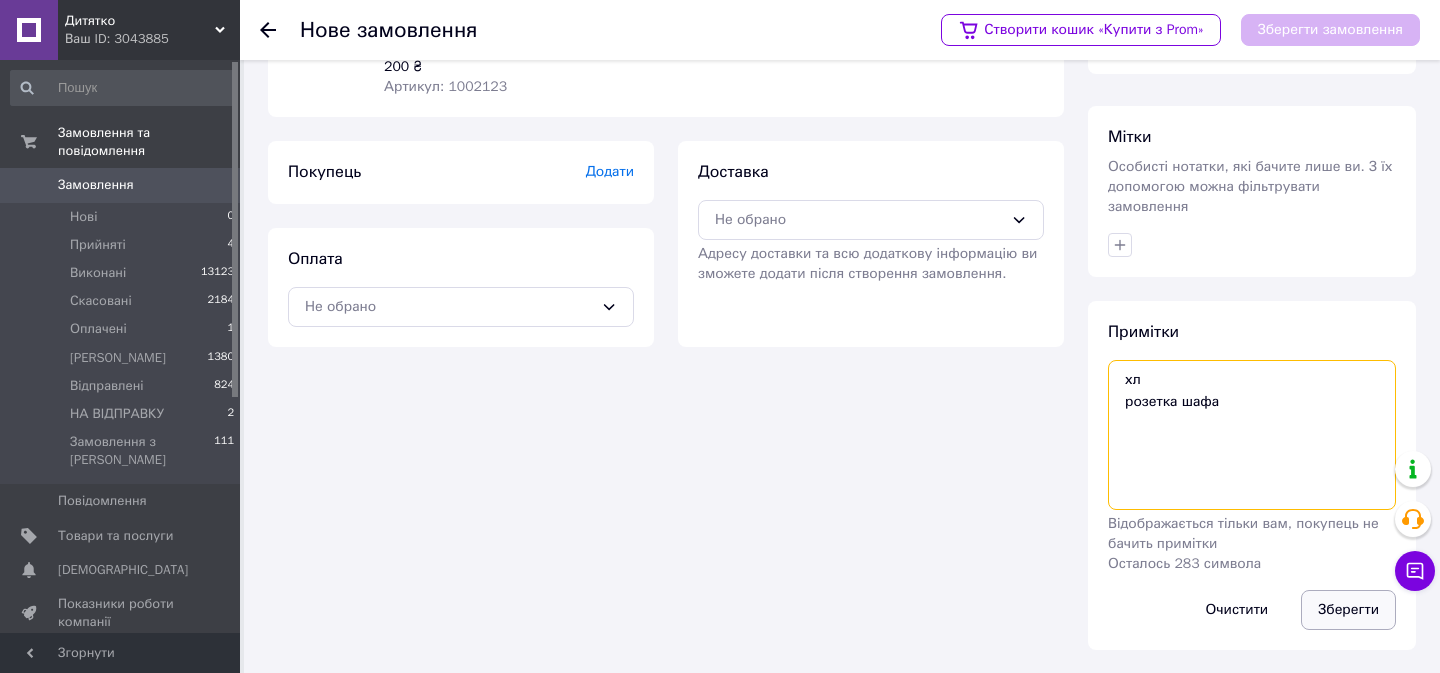 type on "хл
розетка шафа" 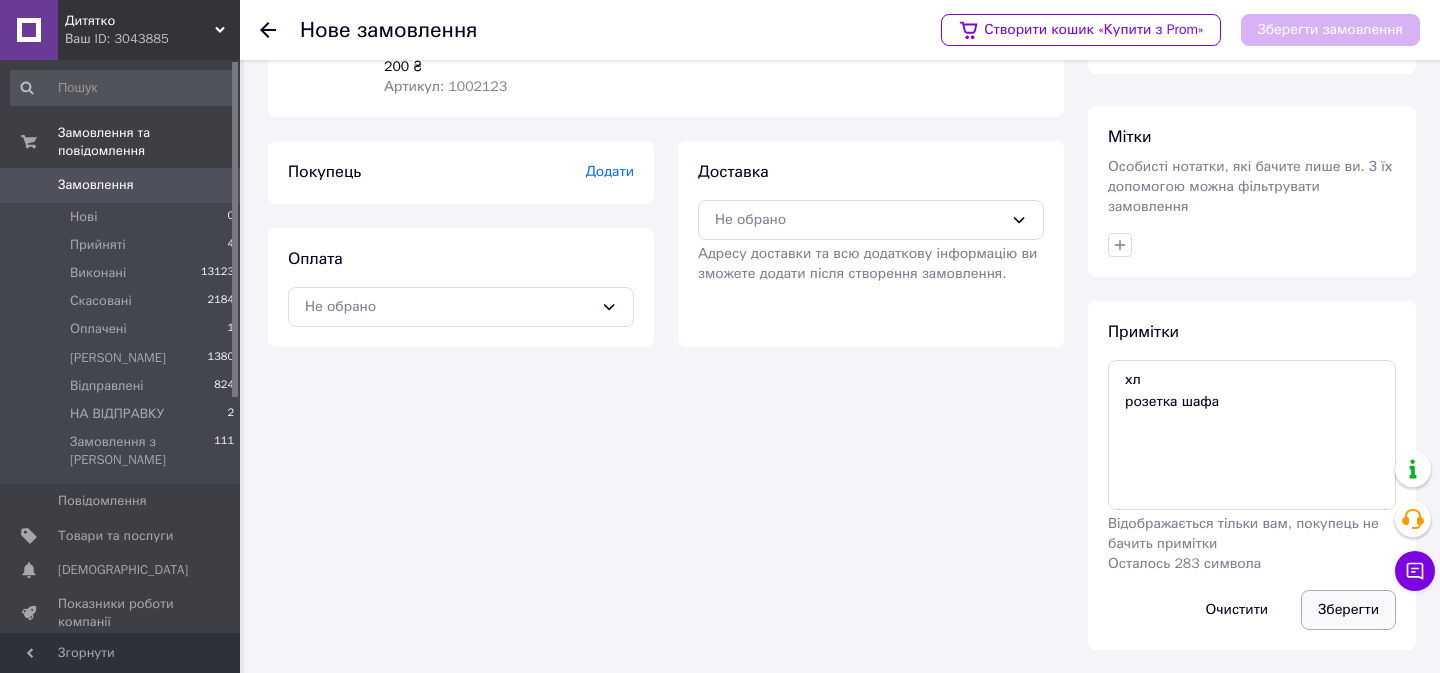 click on "Зберегти" at bounding box center [1348, 610] 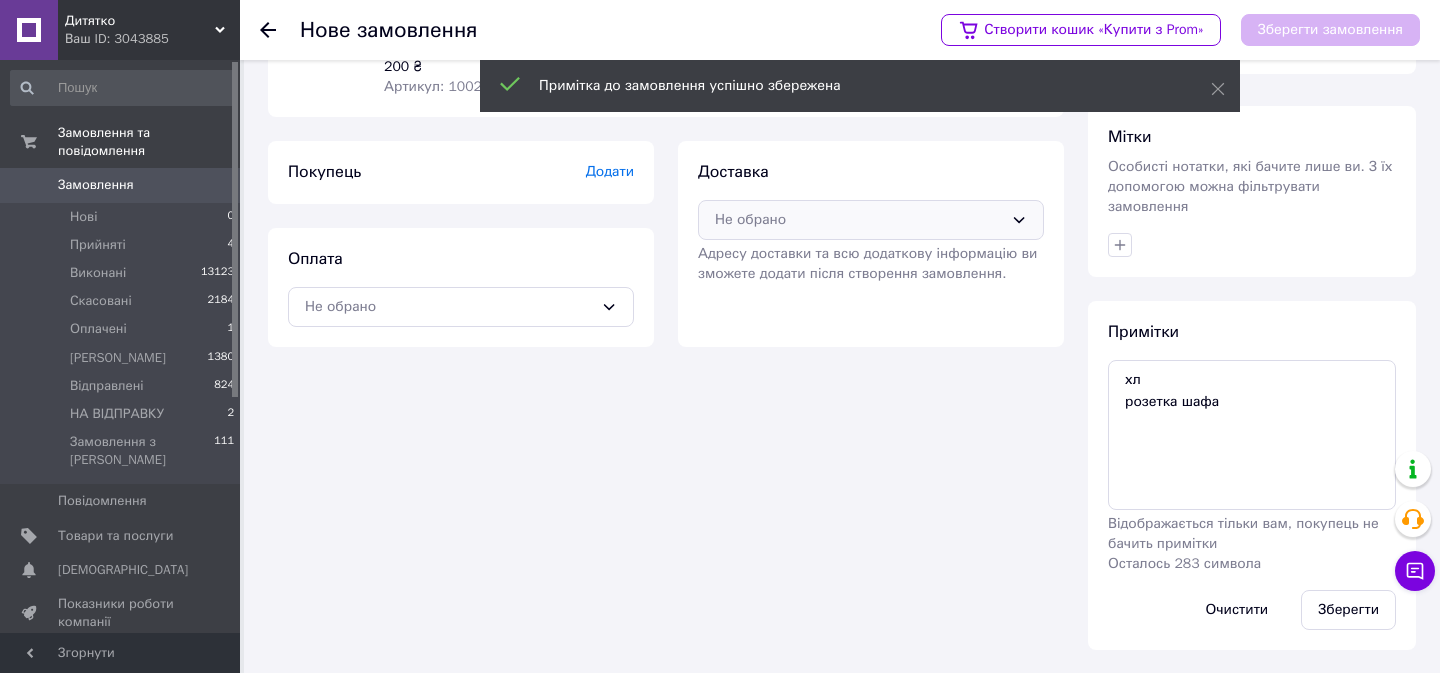 click on "Не обрано" at bounding box center (871, 220) 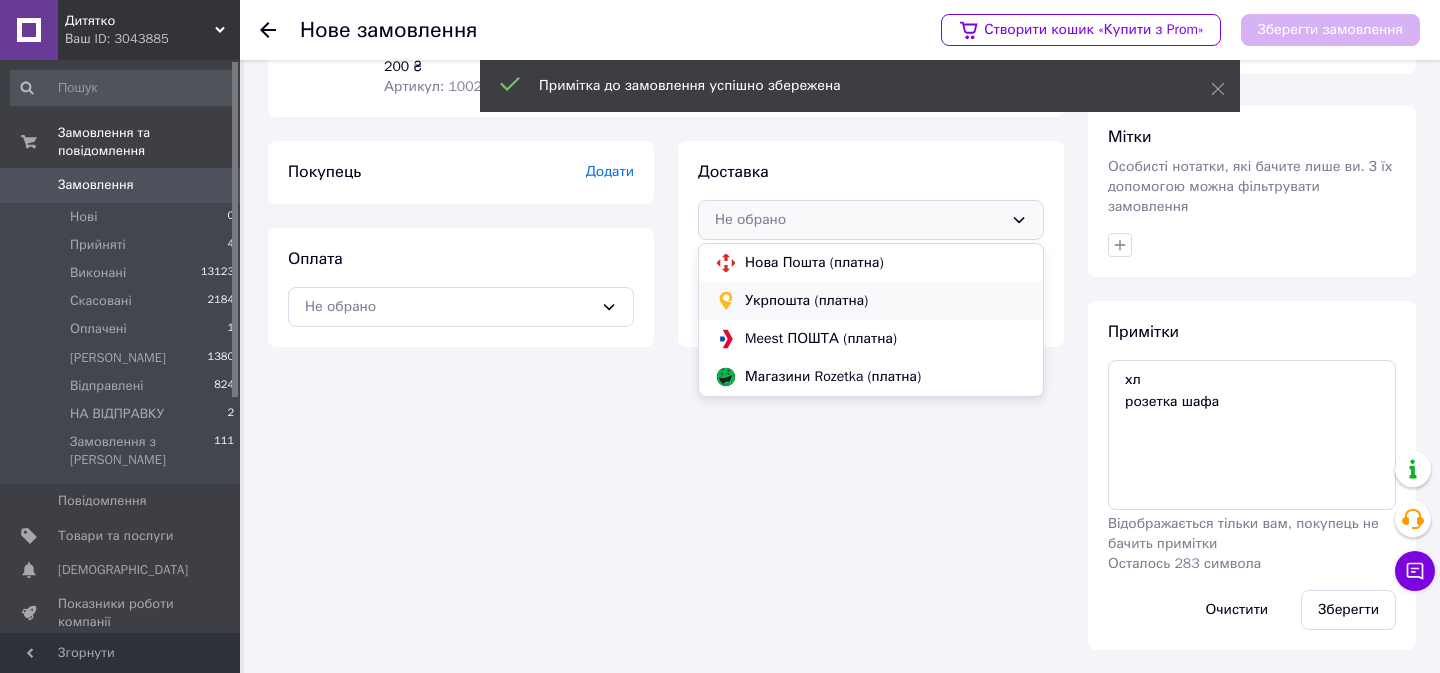 click on "Укрпошта (платна)" at bounding box center (886, 301) 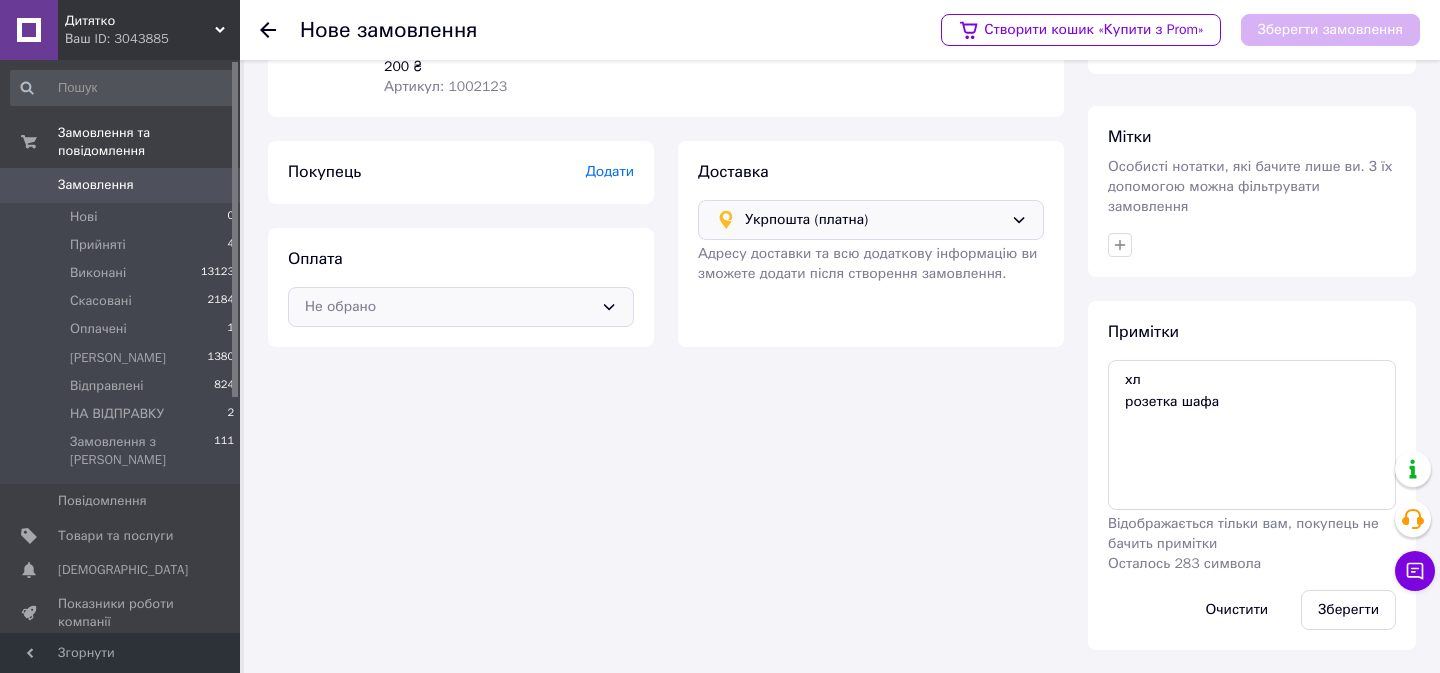 click on "Не обрано" at bounding box center (449, 307) 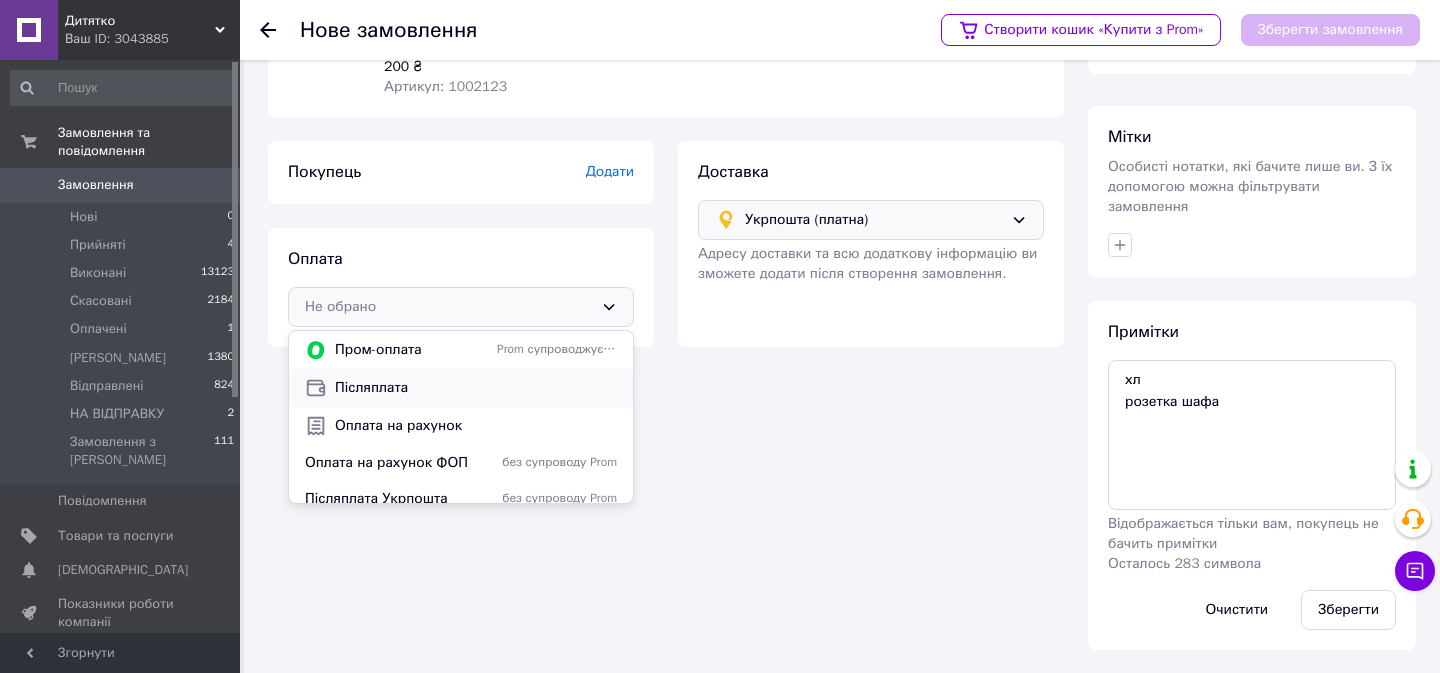 click on "Післяплата" at bounding box center (476, 388) 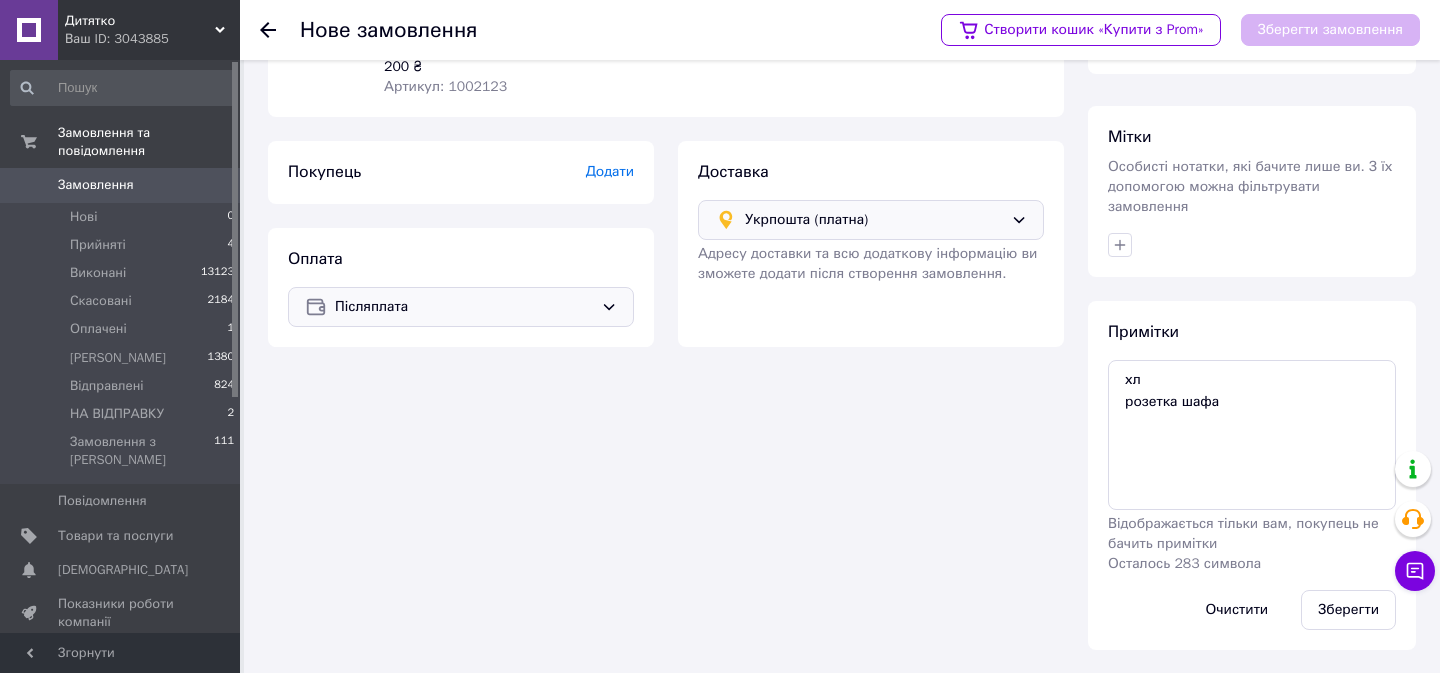 click on "Додати" at bounding box center [610, 171] 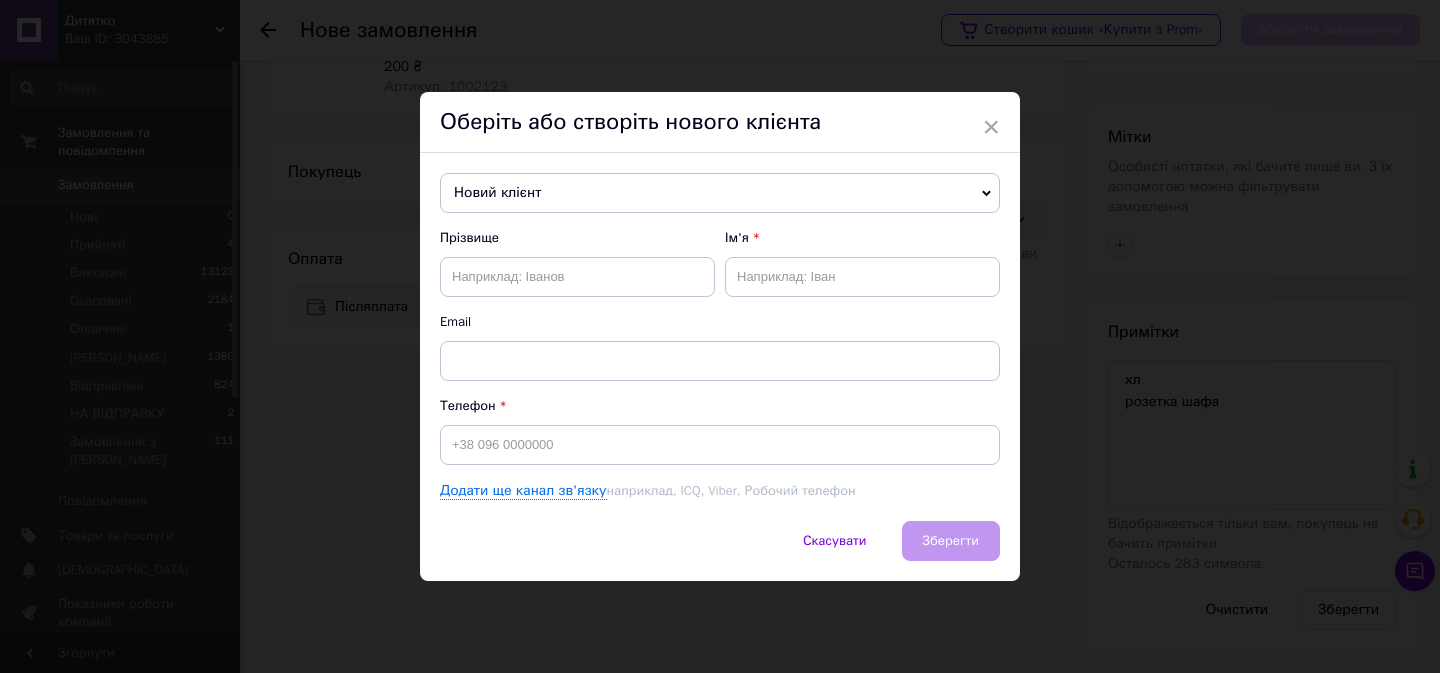 click on "Новий клієнт" at bounding box center (720, 193) 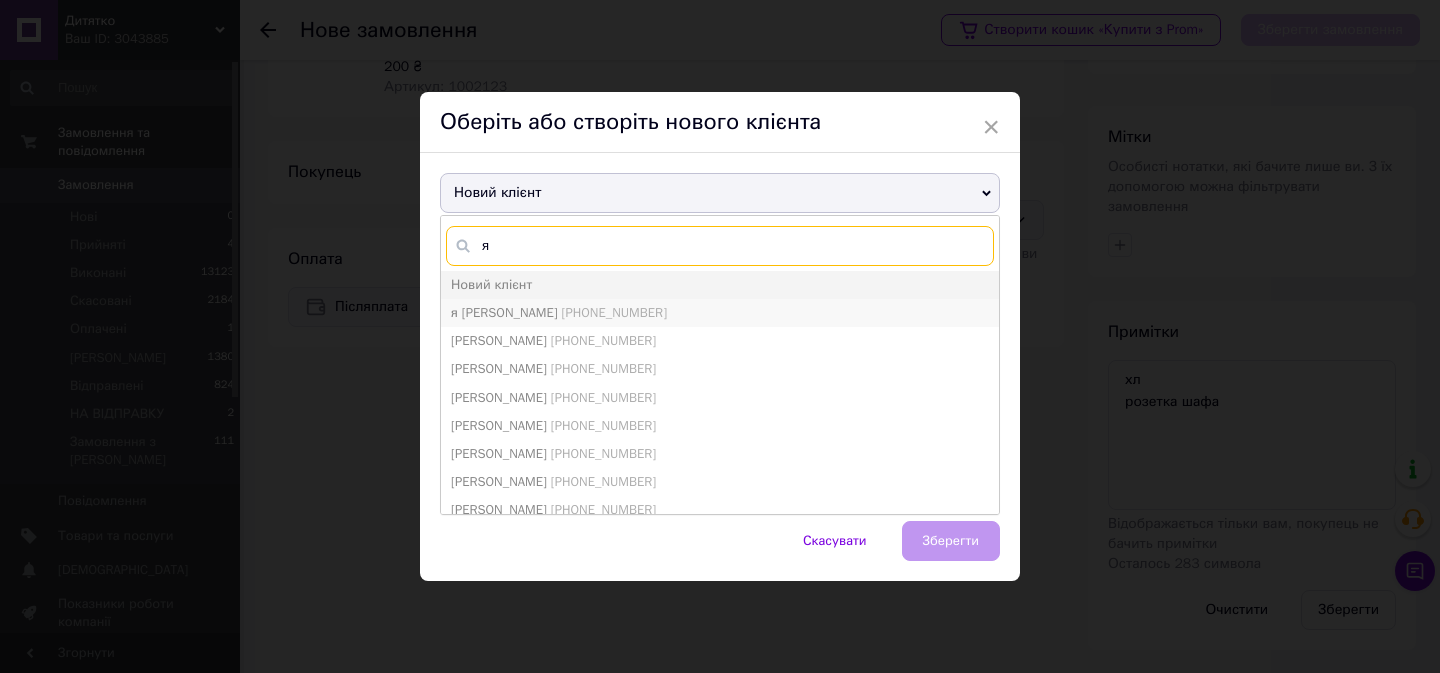 type on "я" 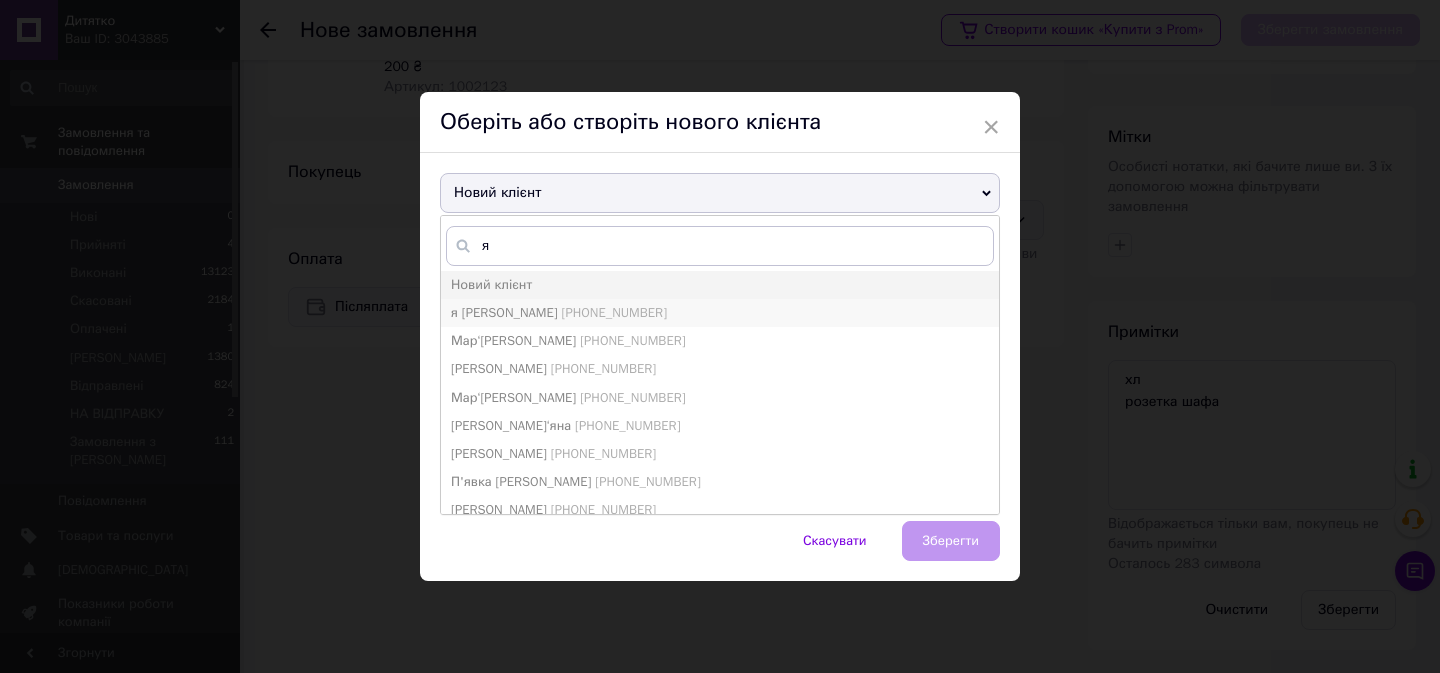 click on "[PHONE_NUMBER]" at bounding box center [614, 312] 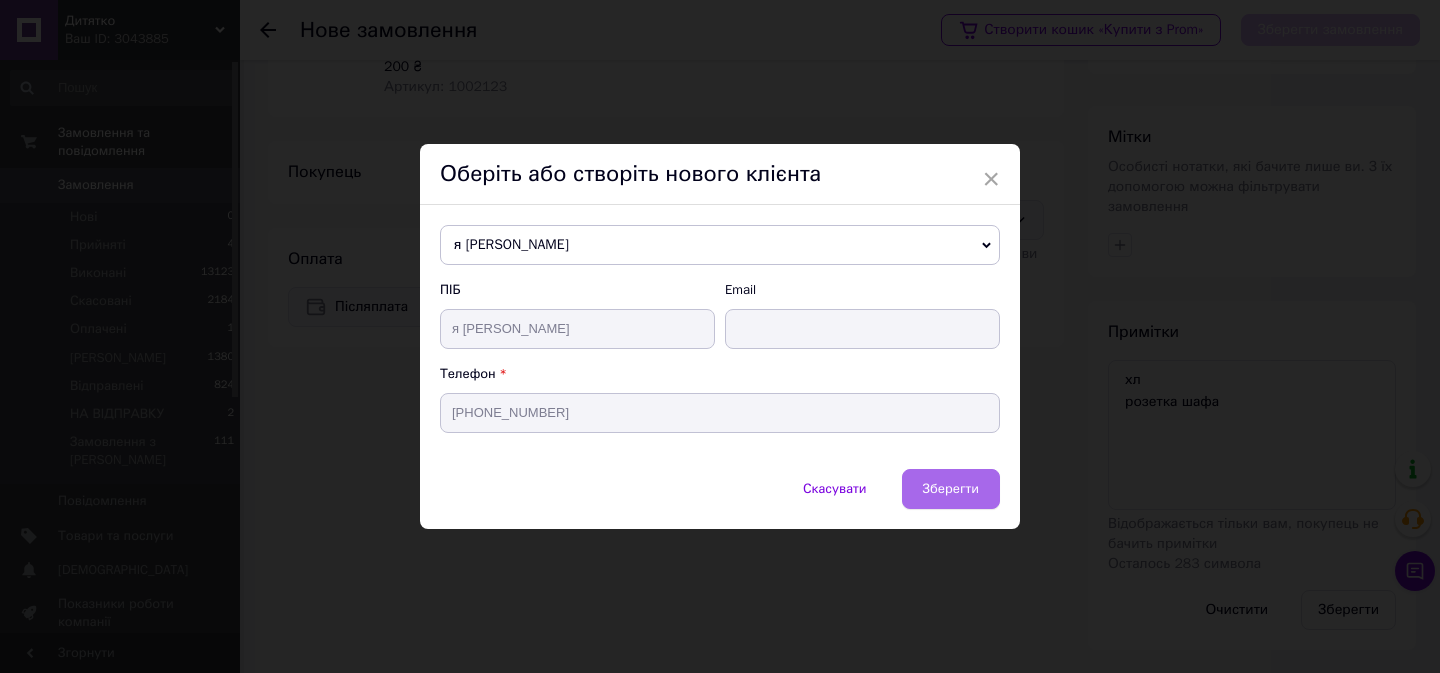 click on "Зберегти" at bounding box center (951, 488) 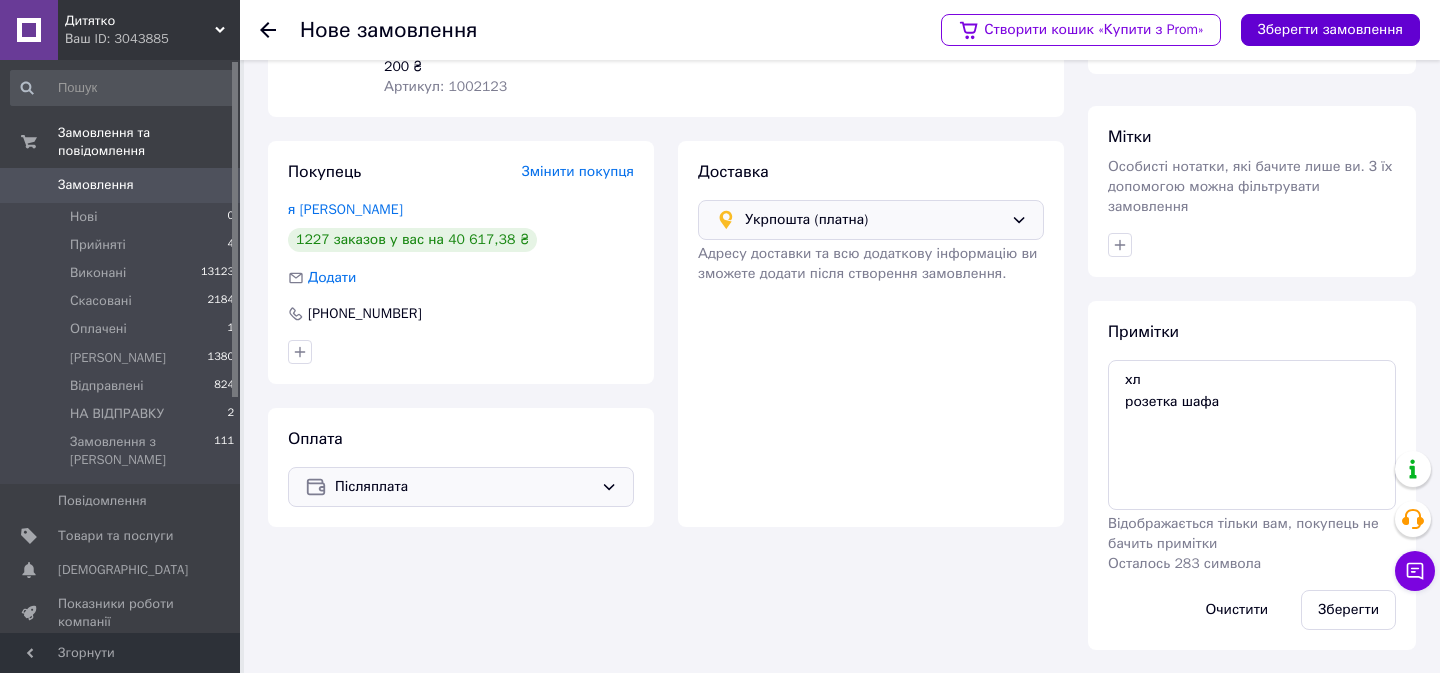 click on "Зберегти замовлення" at bounding box center [1330, 30] 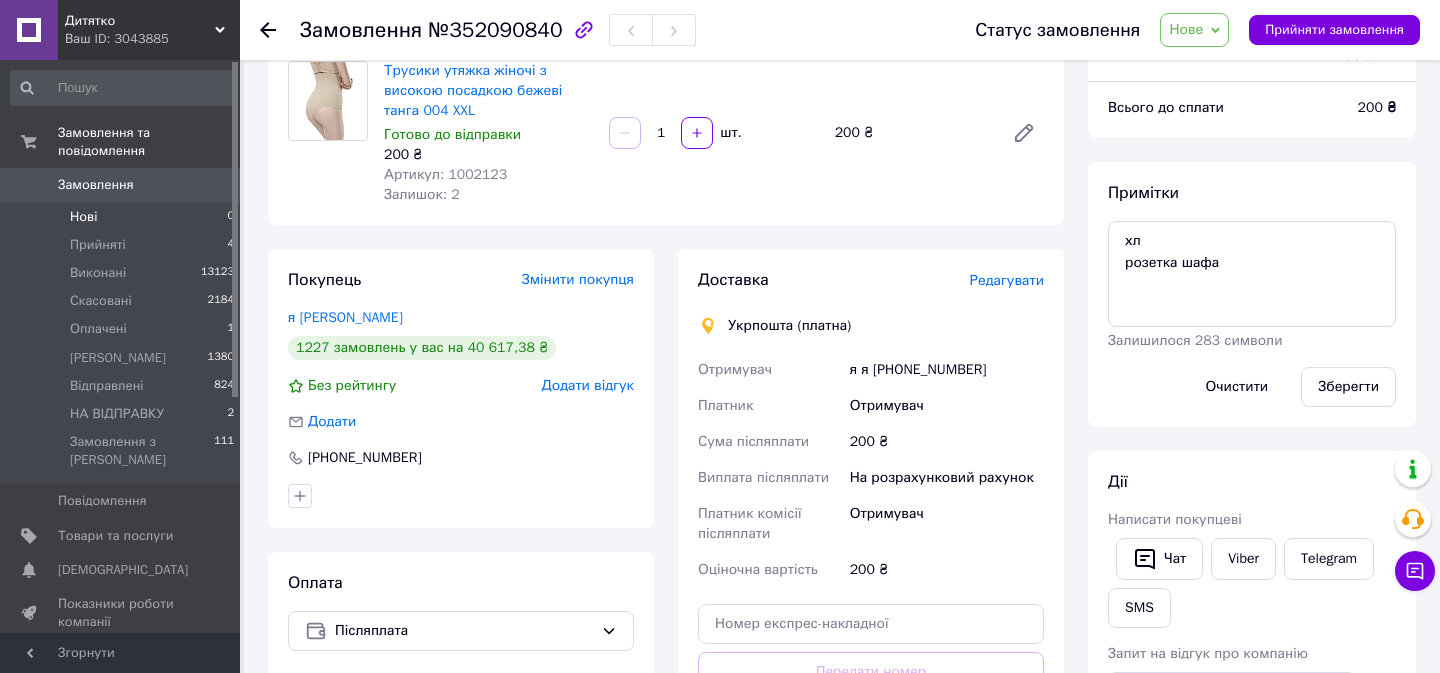 click on "Нові" at bounding box center (83, 217) 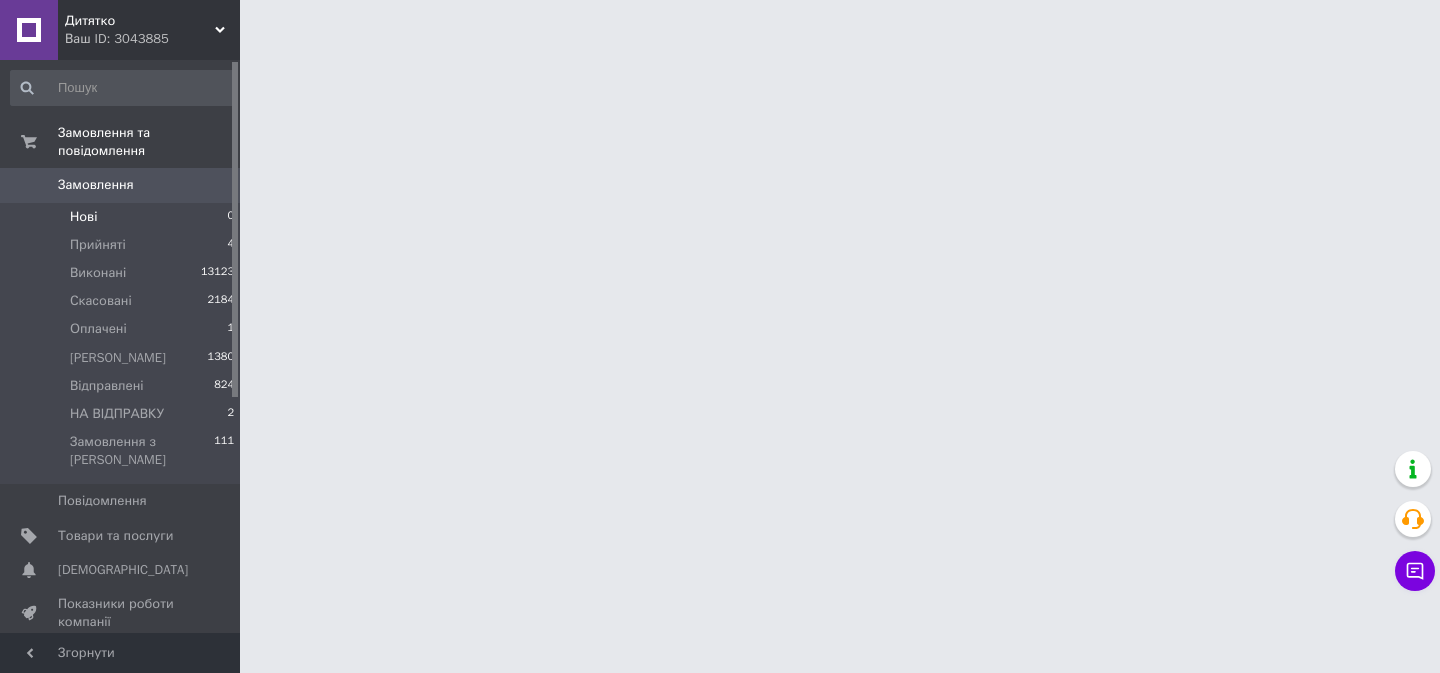 scroll, scrollTop: 0, scrollLeft: 0, axis: both 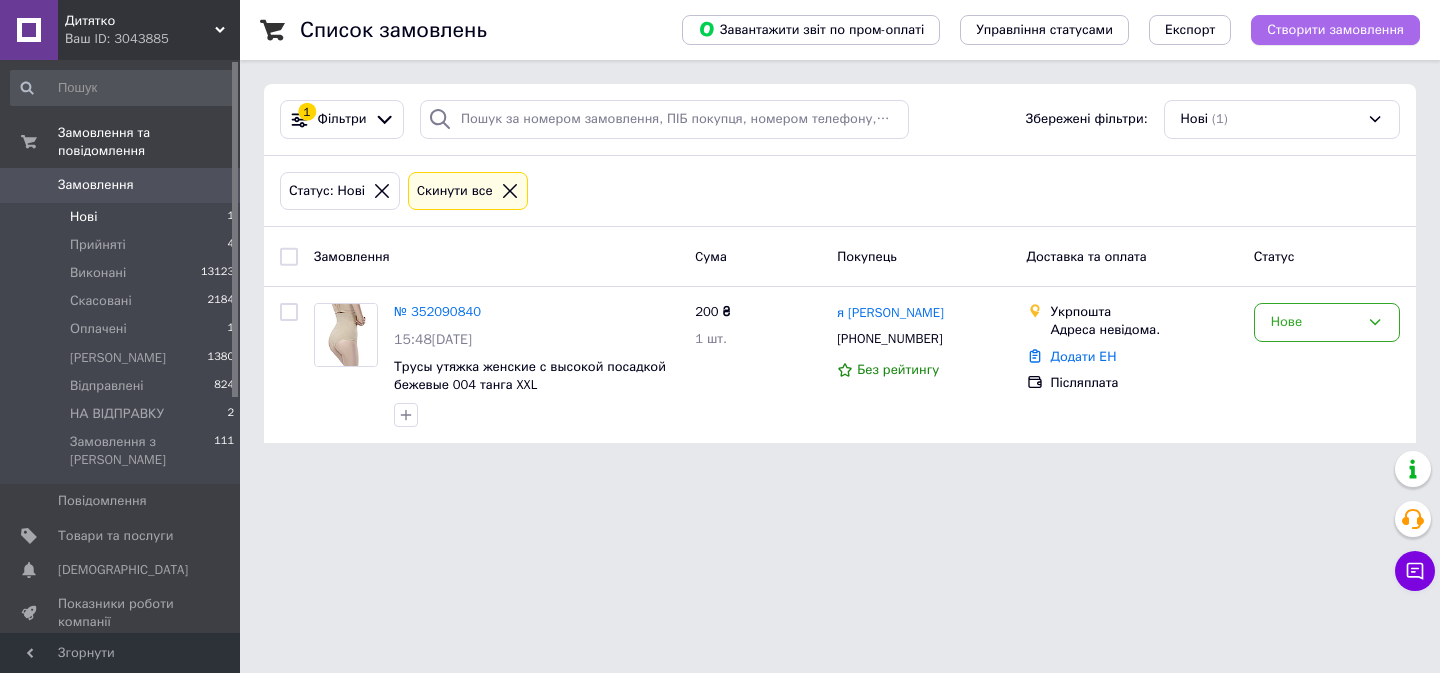 click on "Створити замовлення" at bounding box center [1335, 30] 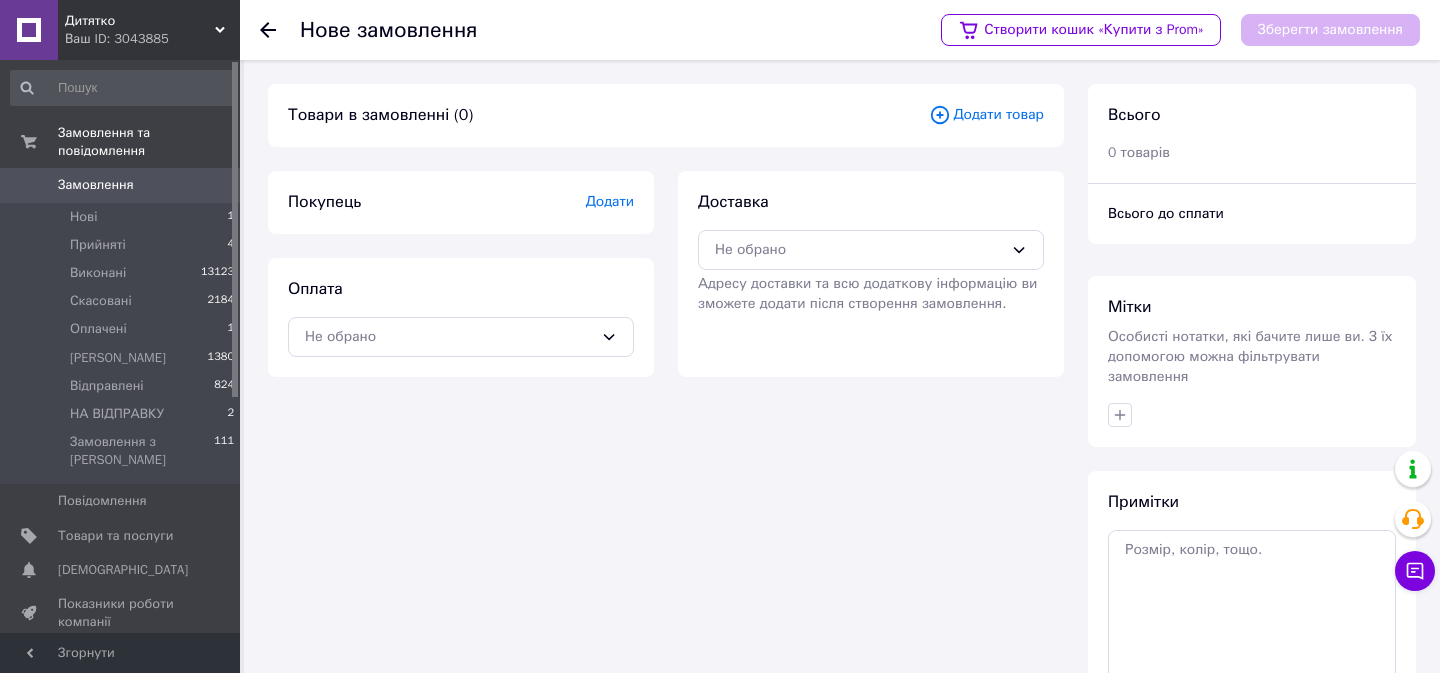 click on "Товари в замовленні (0) Додати товар" at bounding box center [666, 115] 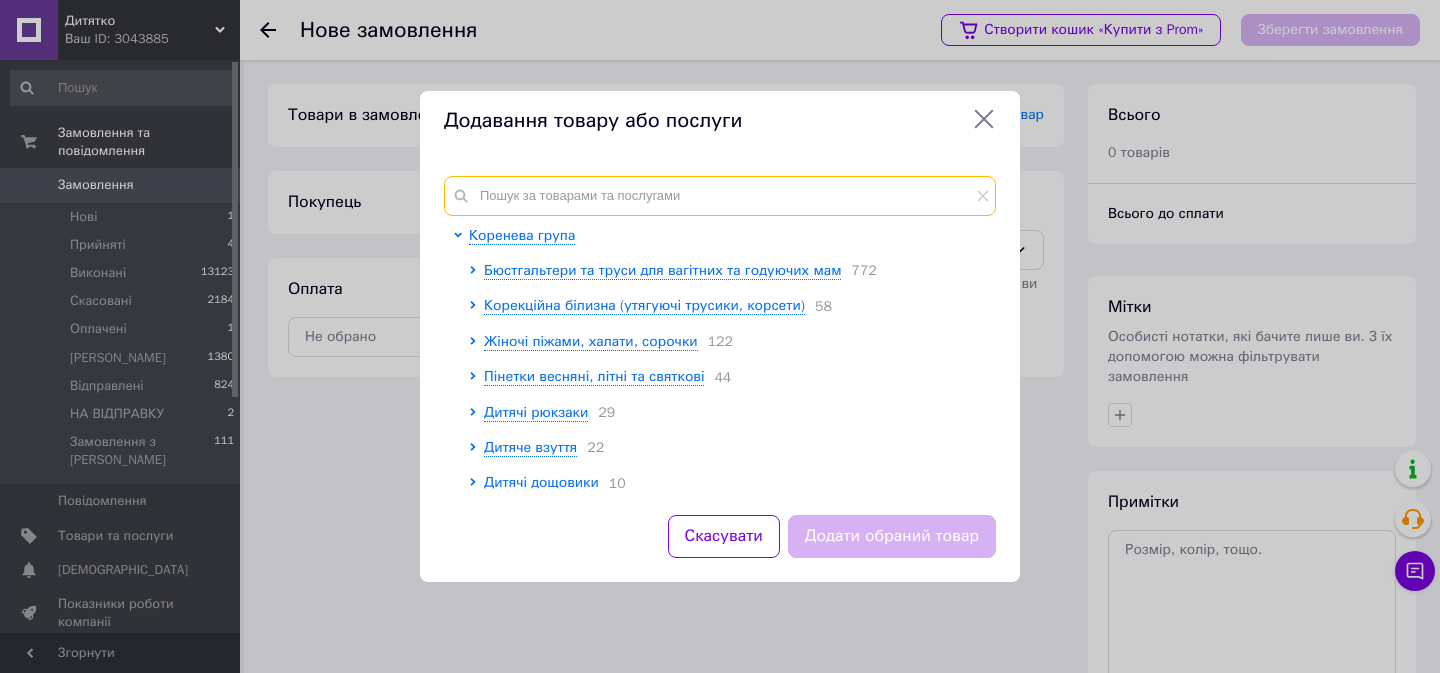 click at bounding box center (720, 196) 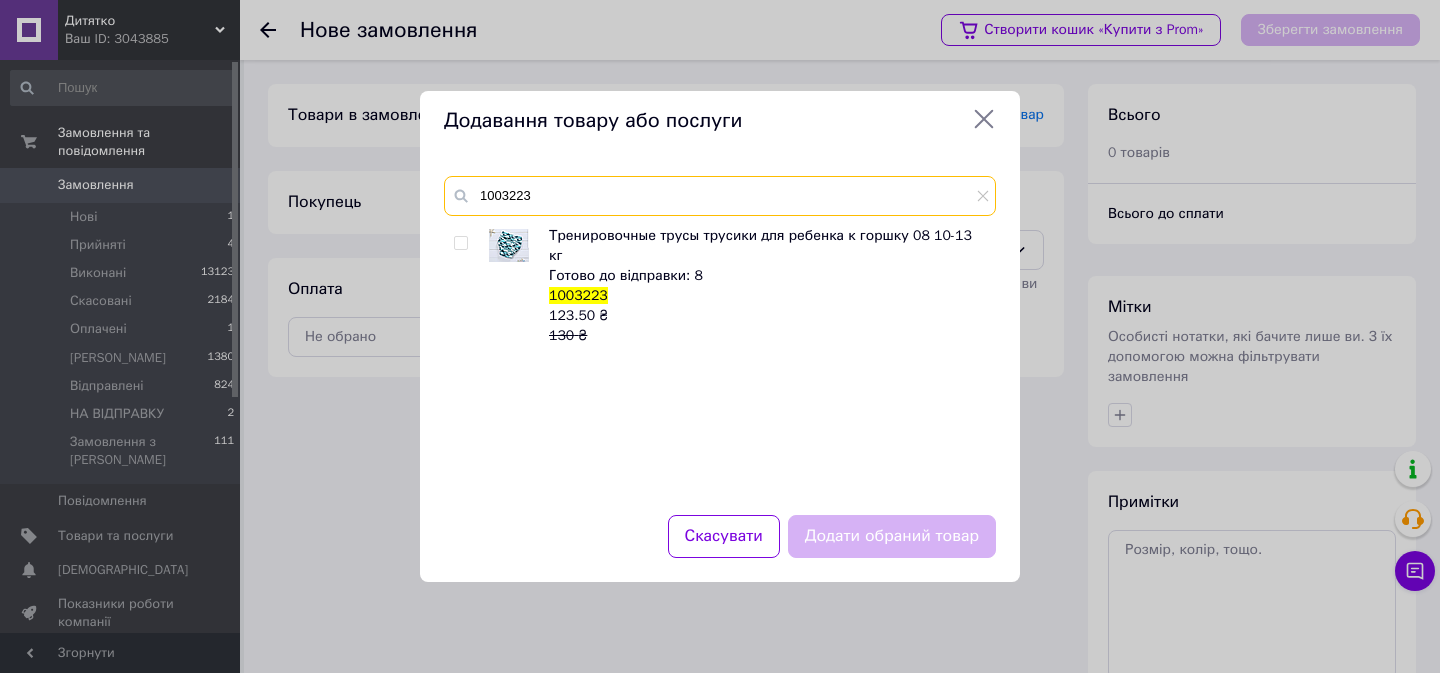 type on "1003223" 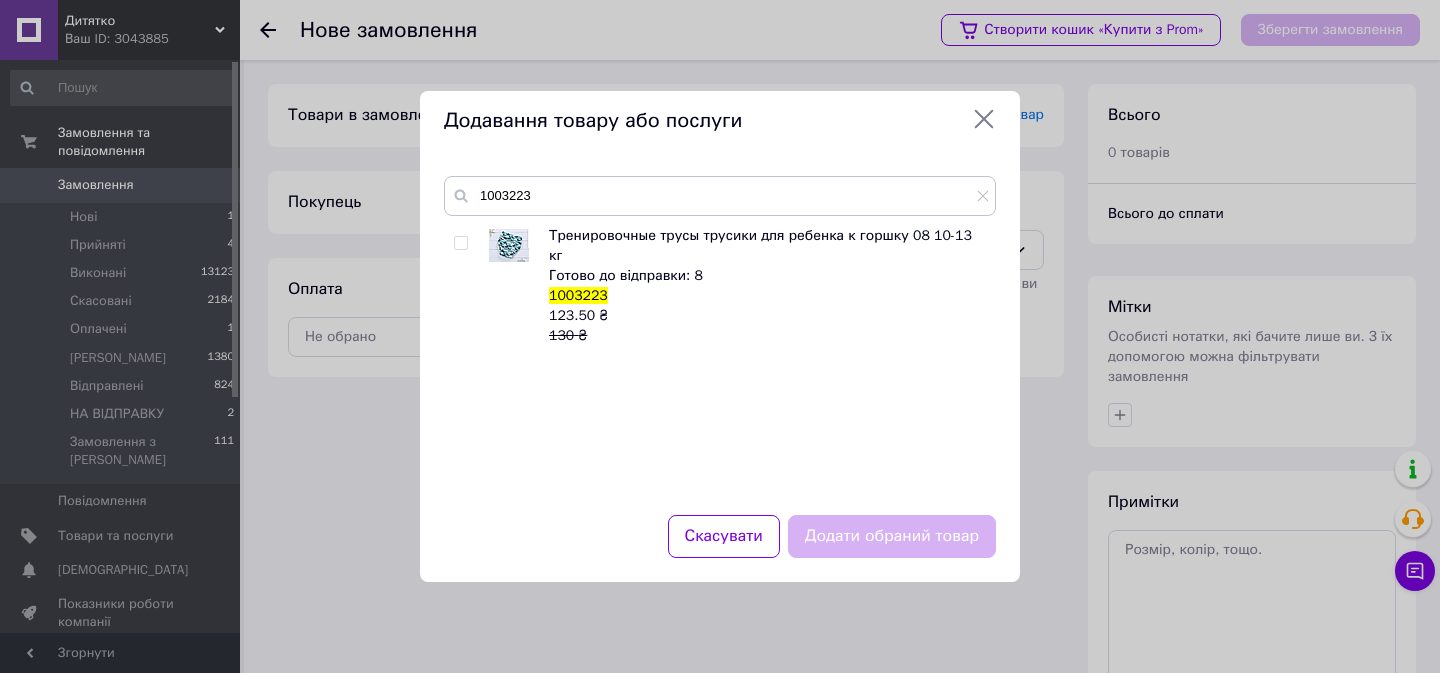 click at bounding box center (460, 243) 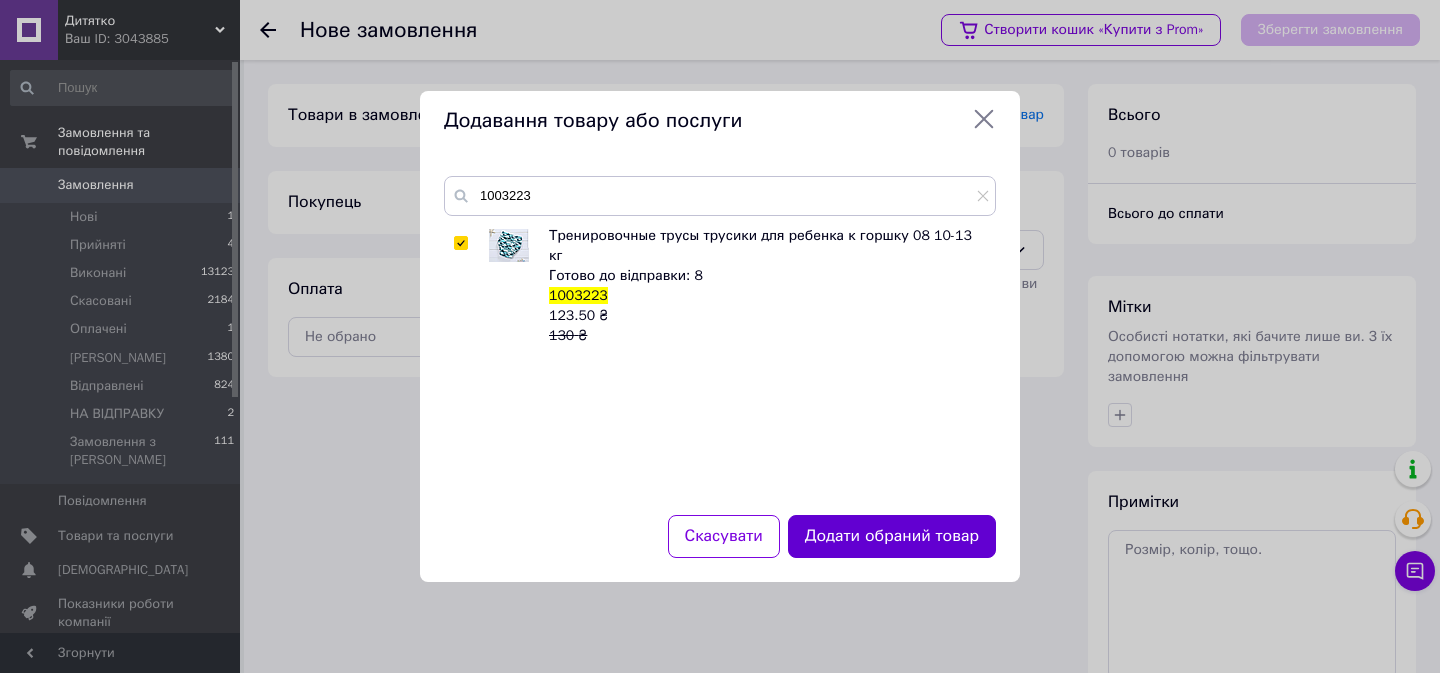 click on "Додати обраний товар" at bounding box center [892, 536] 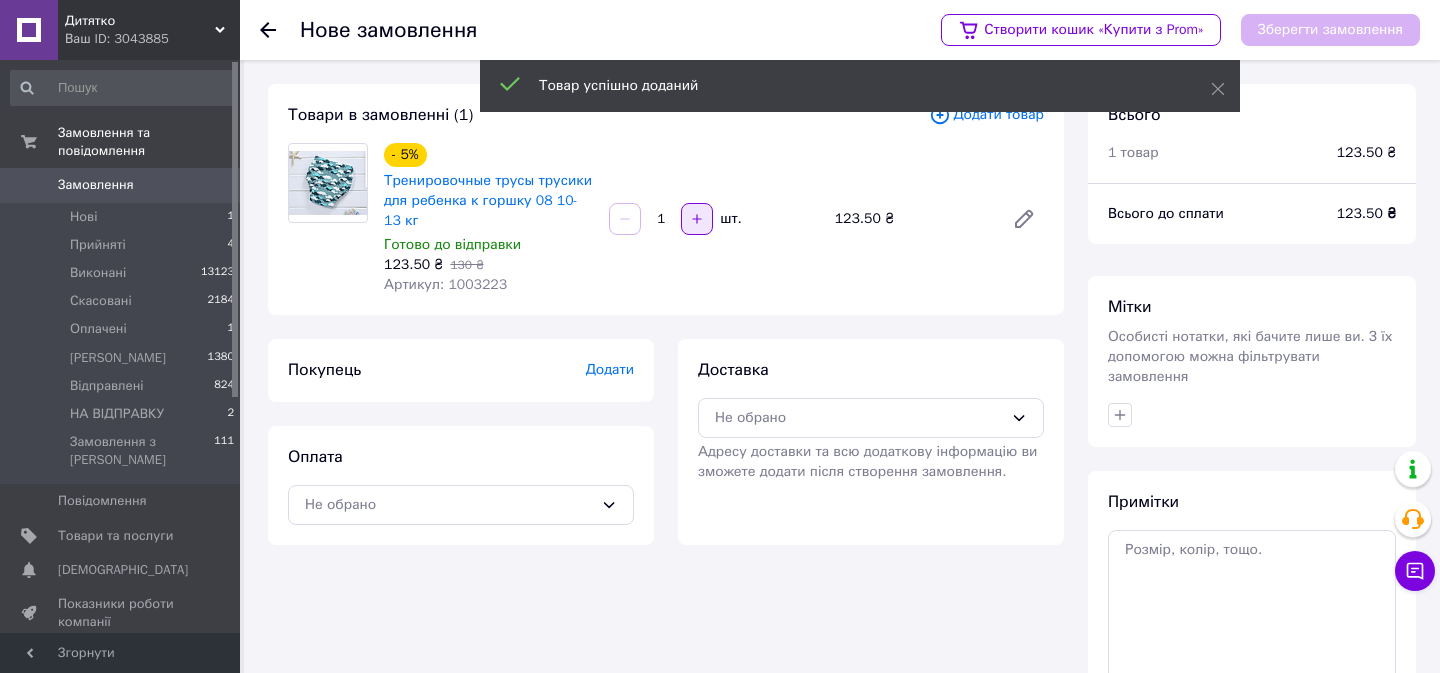 click at bounding box center (697, 219) 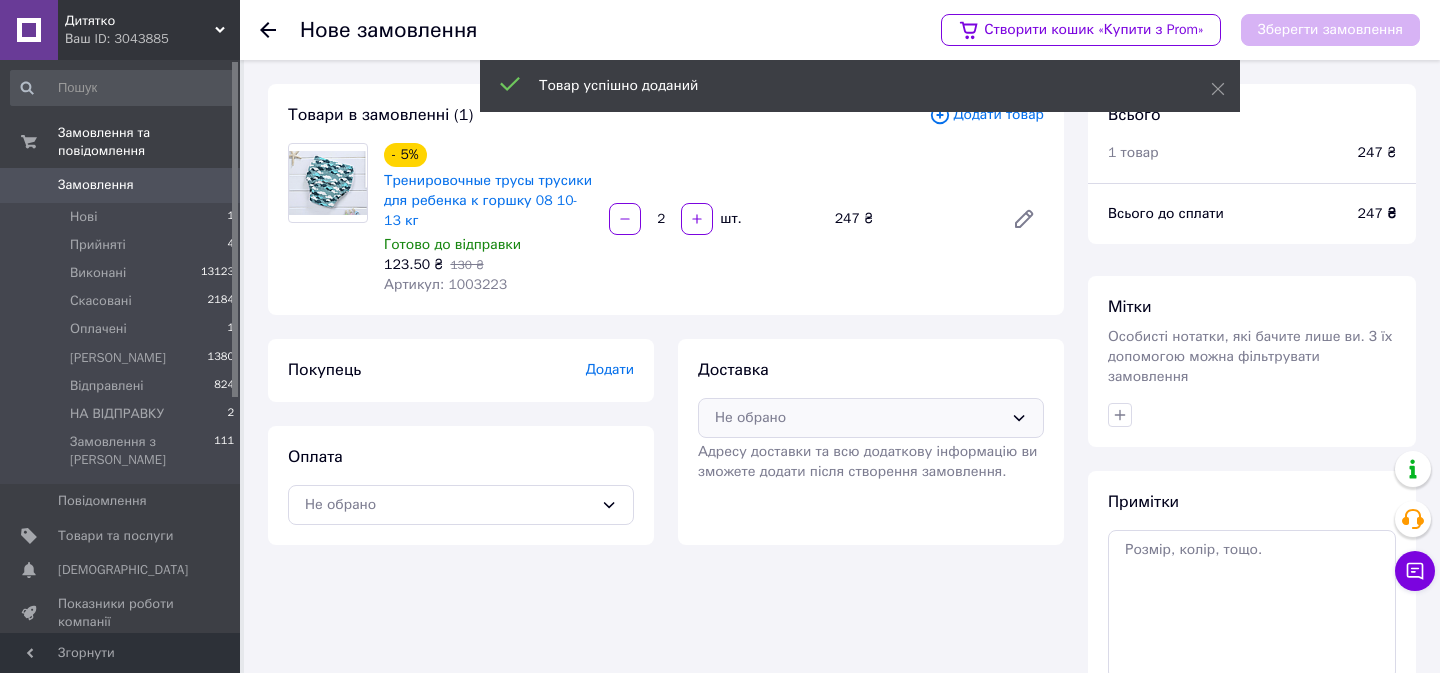 click on "Не обрано" at bounding box center [859, 418] 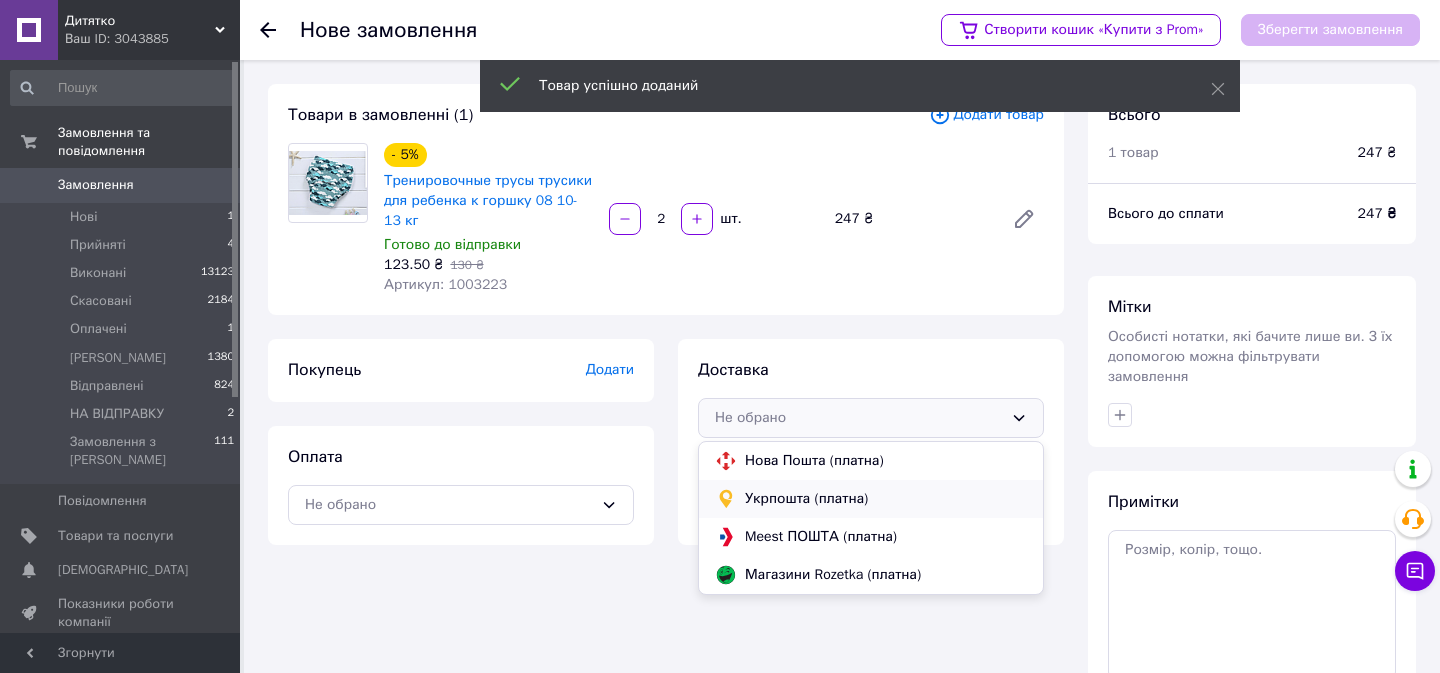 click on "Укрпошта (платна)" at bounding box center [886, 499] 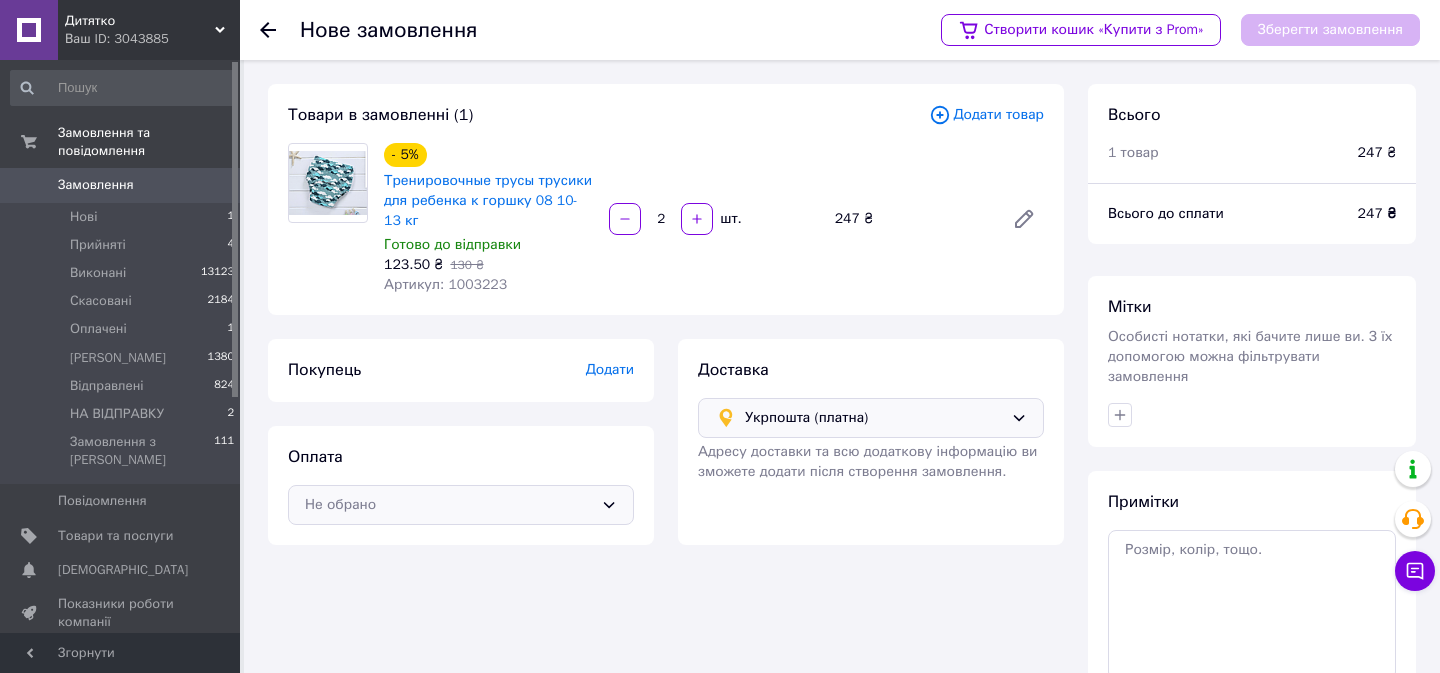 click on "Не обрано" at bounding box center [449, 505] 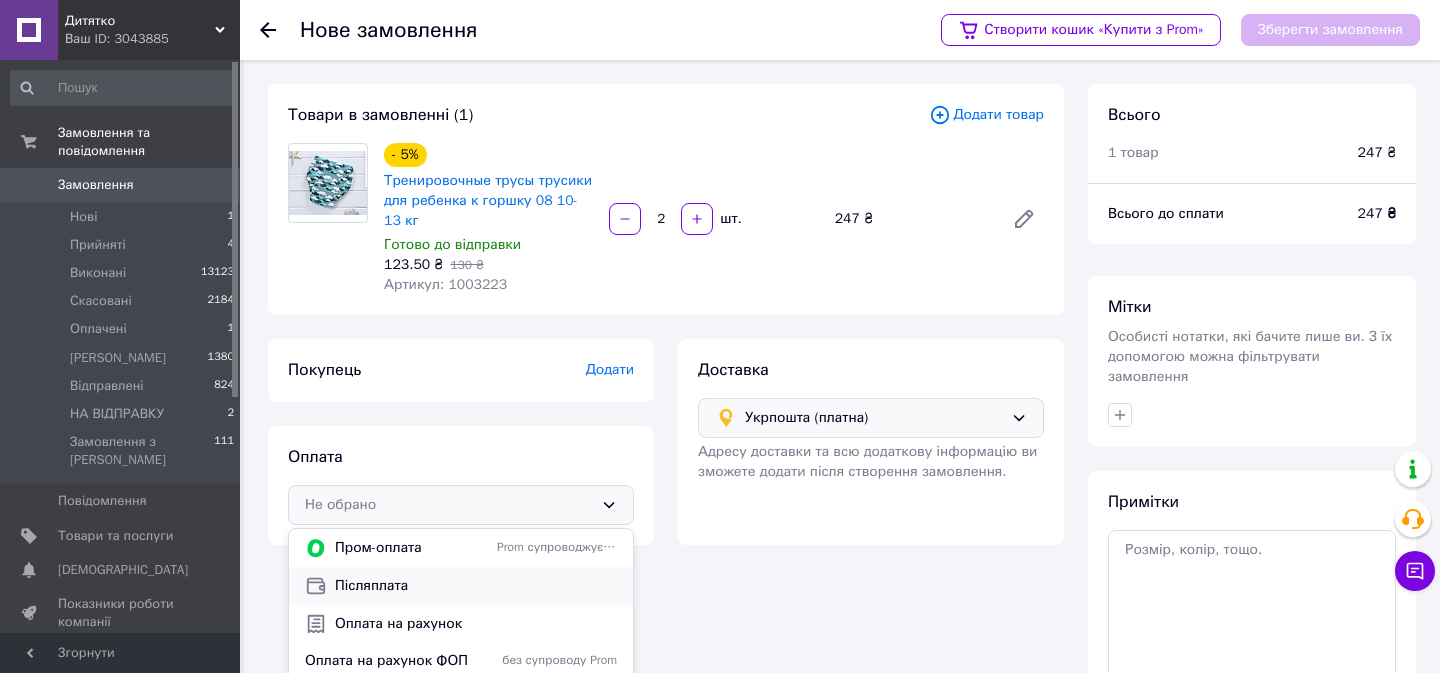 click on "Післяплата" at bounding box center [476, 586] 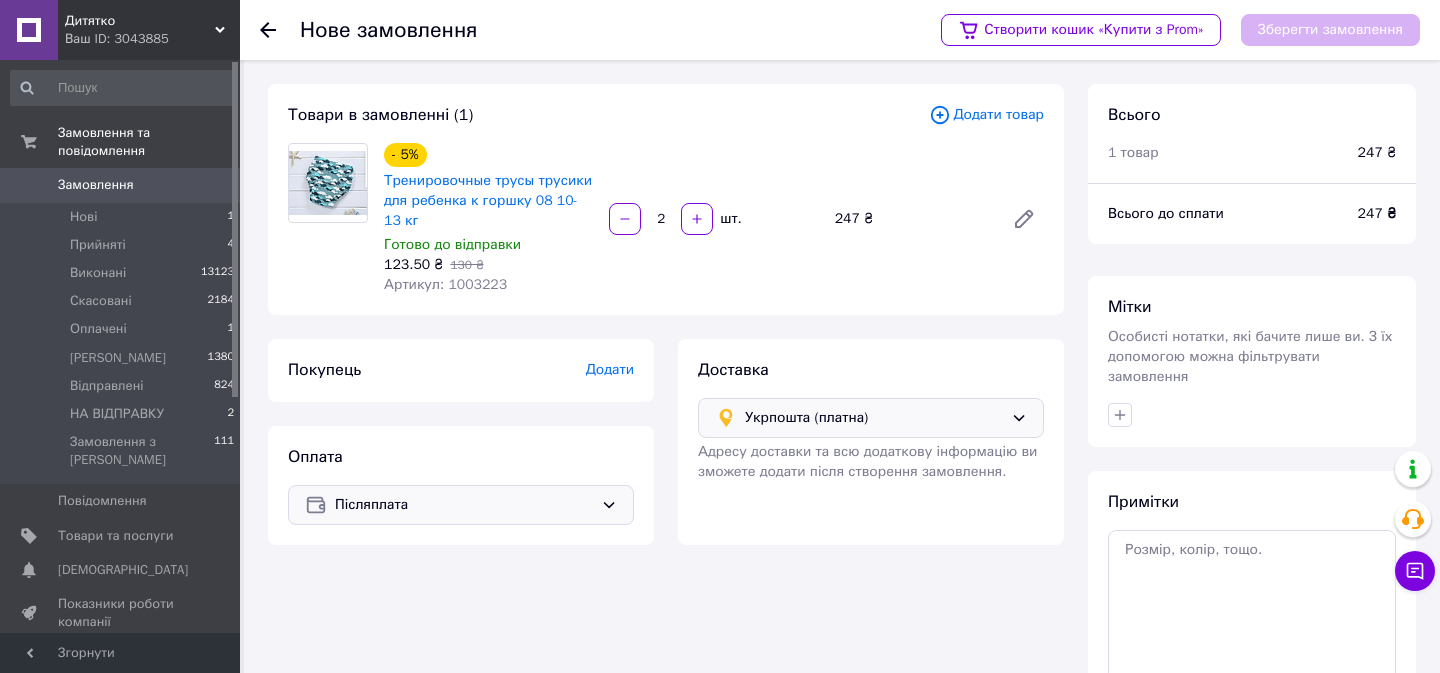 click on "Додати" at bounding box center [610, 369] 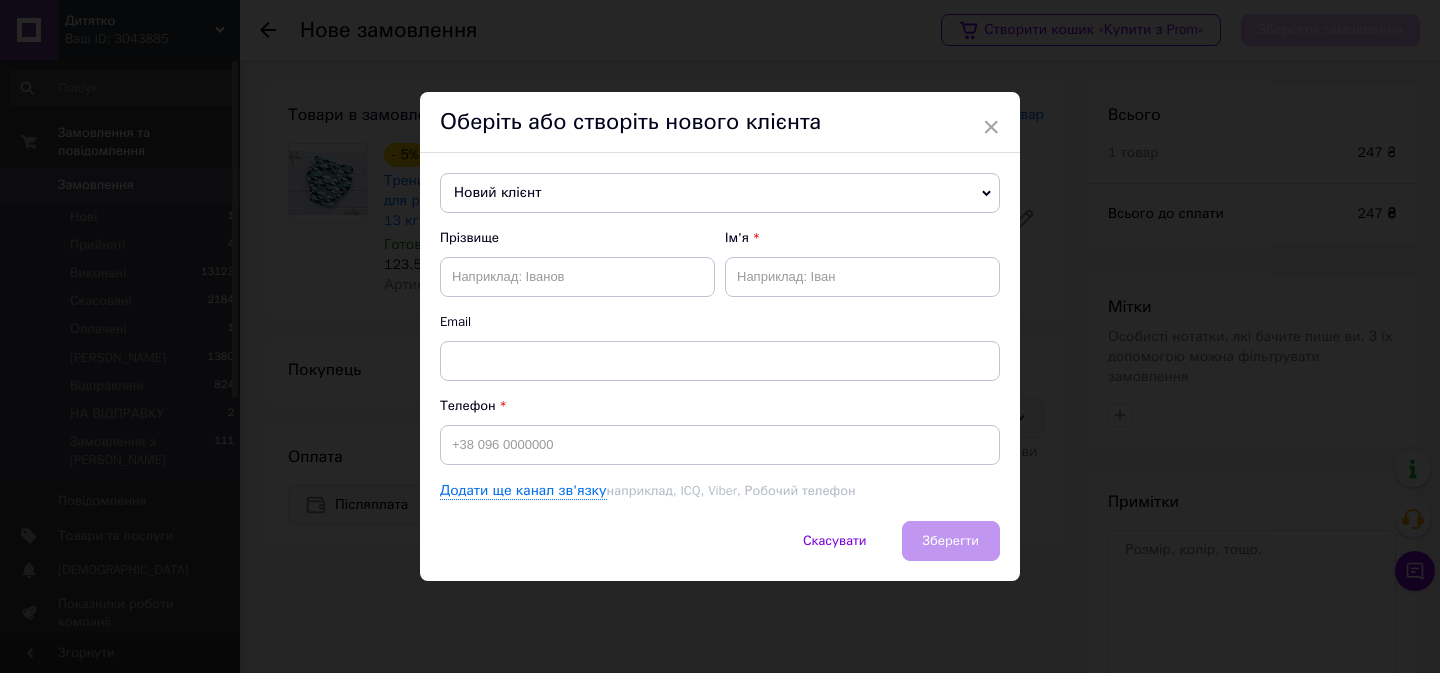 click on "Новий клієнт" at bounding box center [720, 193] 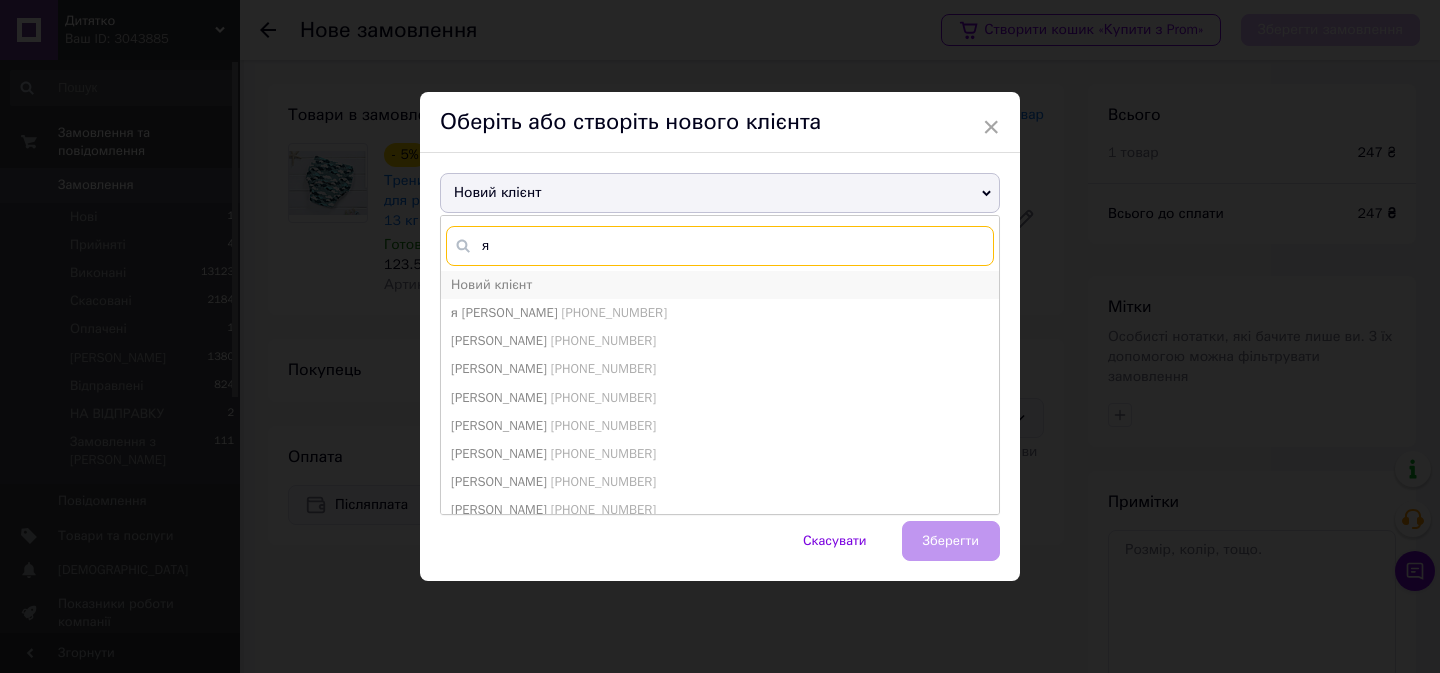 type on "я" 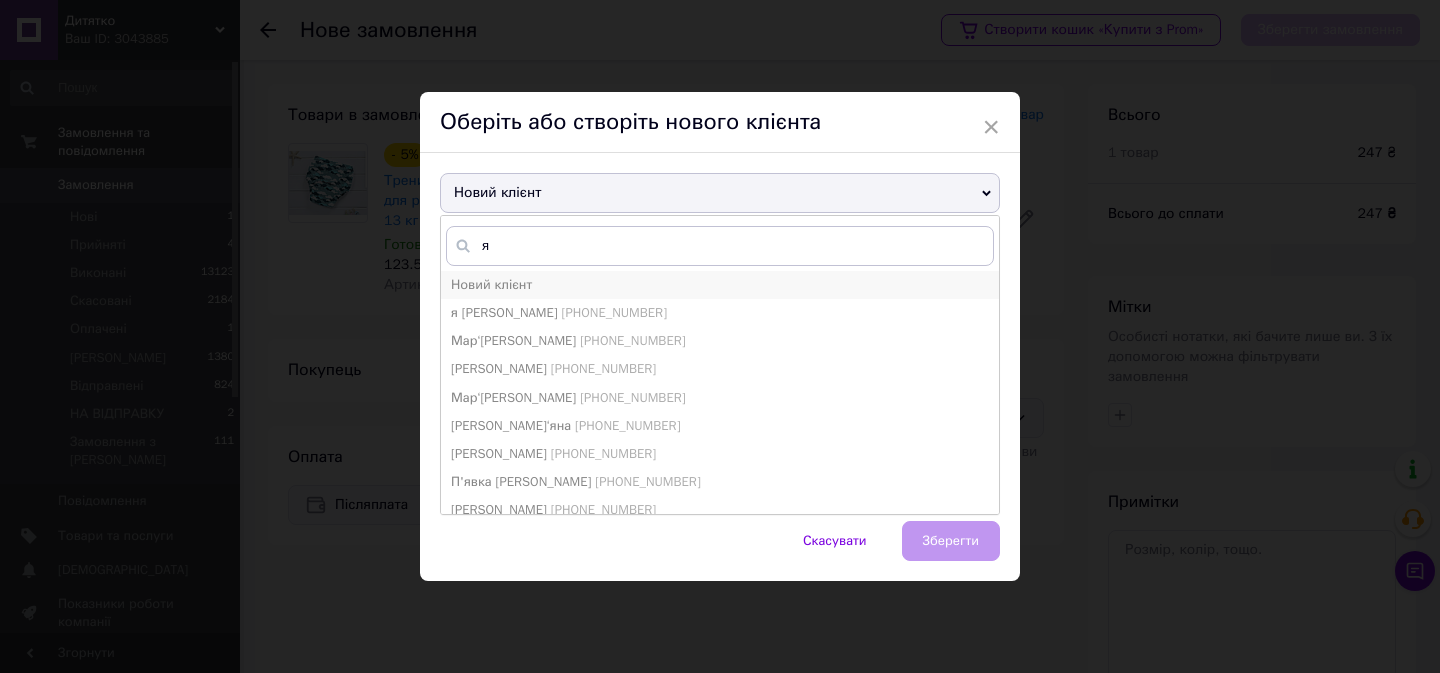 click on "Новий клієнт" at bounding box center (720, 285) 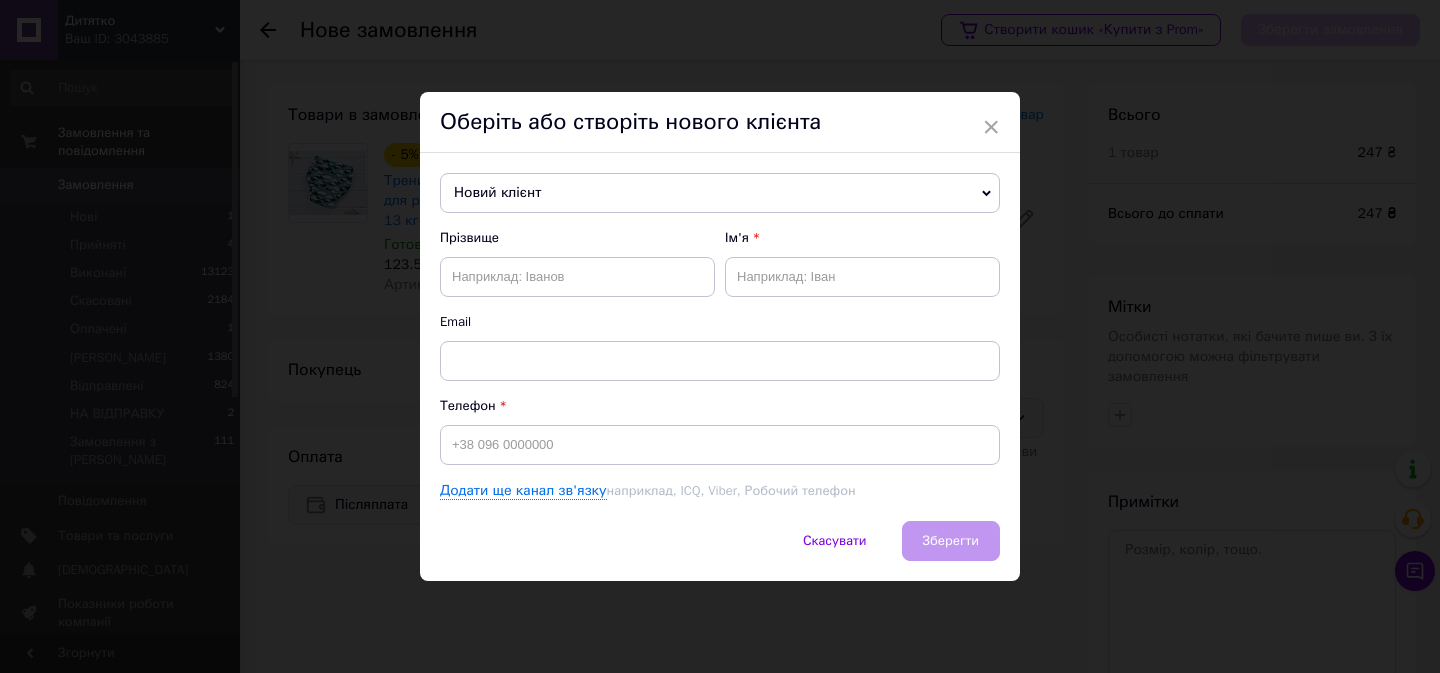click on "Новий клієнт [PERSON_NAME]   [PHONE_NUMBER] [PERSON_NAME]   [PHONE_NUMBER] [PERSON_NAME]   [PHONE_NUMBER] [PERSON_NAME]   [PHONE_NUMBER] [PERSON_NAME] Ялина   [PHONE_NUMBER] [PERSON_NAME]'яна   [PHONE_NUMBER] Мар‘[PERSON_NAME]   [PHONE_NUMBER] Мар‘[PERSON_NAME]   [PHONE_NUMBER] [PERSON_NAME]‘яна   [PHONE_NUMBER] Новий клієнт   [PERSON_NAME]‘яна   [PHONE_NUMBER] [PERSON_NAME]   [PHONE_NUMBER] П'явка [PERSON_NAME]   [PHONE_NUMBER] [PERSON_NAME]‘яна   [PHONE_NUMBER] [PERSON_NAME]   [PHONE_NUMBER] [PERSON_NAME]   [PHONE_NUMBER] [PERSON_NAME]   [PHONE_NUMBER] [PERSON_NAME]   [PHONE_NUMBER] [PERSON_NAME]   [PHONE_NUMBER] [PERSON_NAME] Світланах   [PHONE_NUMBER] я я   [PHONE_NUMBER] Прізвище Ім'я Email Телефон" at bounding box center (720, 337) 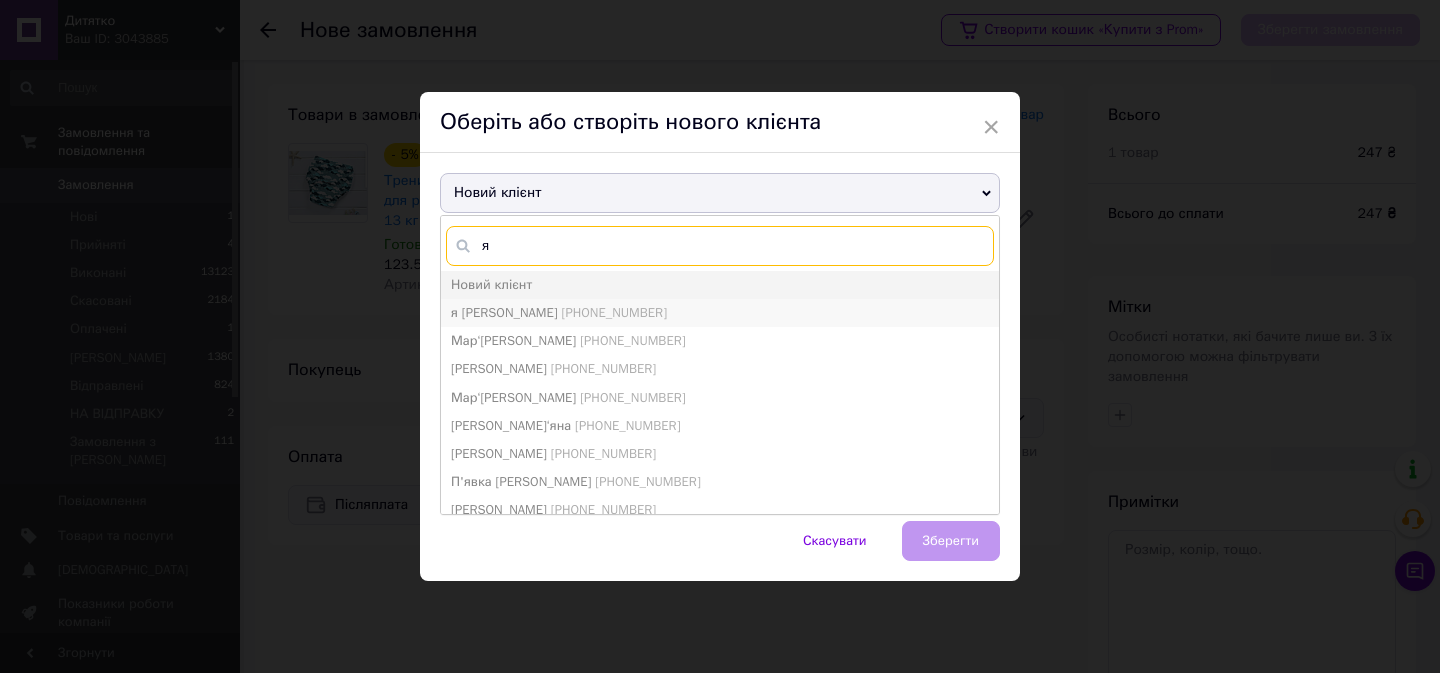 type on "я" 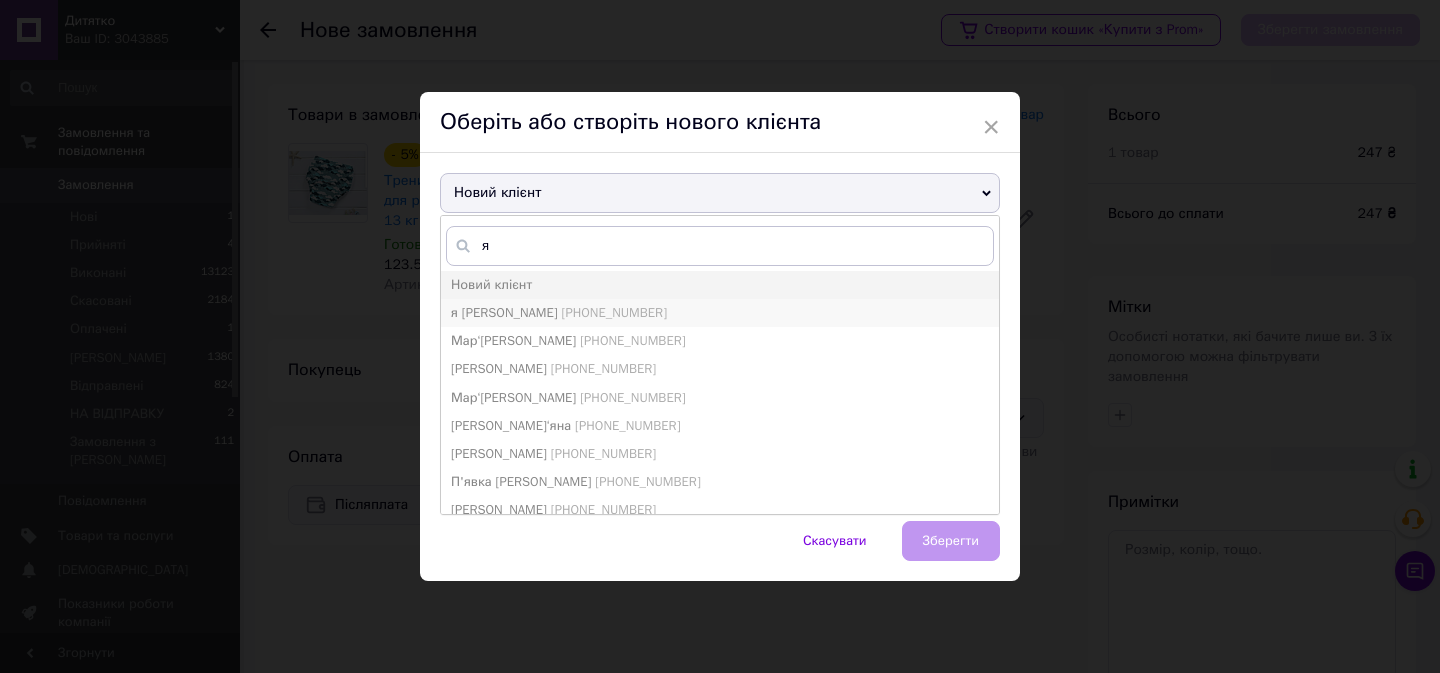 click on "[PHONE_NUMBER]" at bounding box center (614, 312) 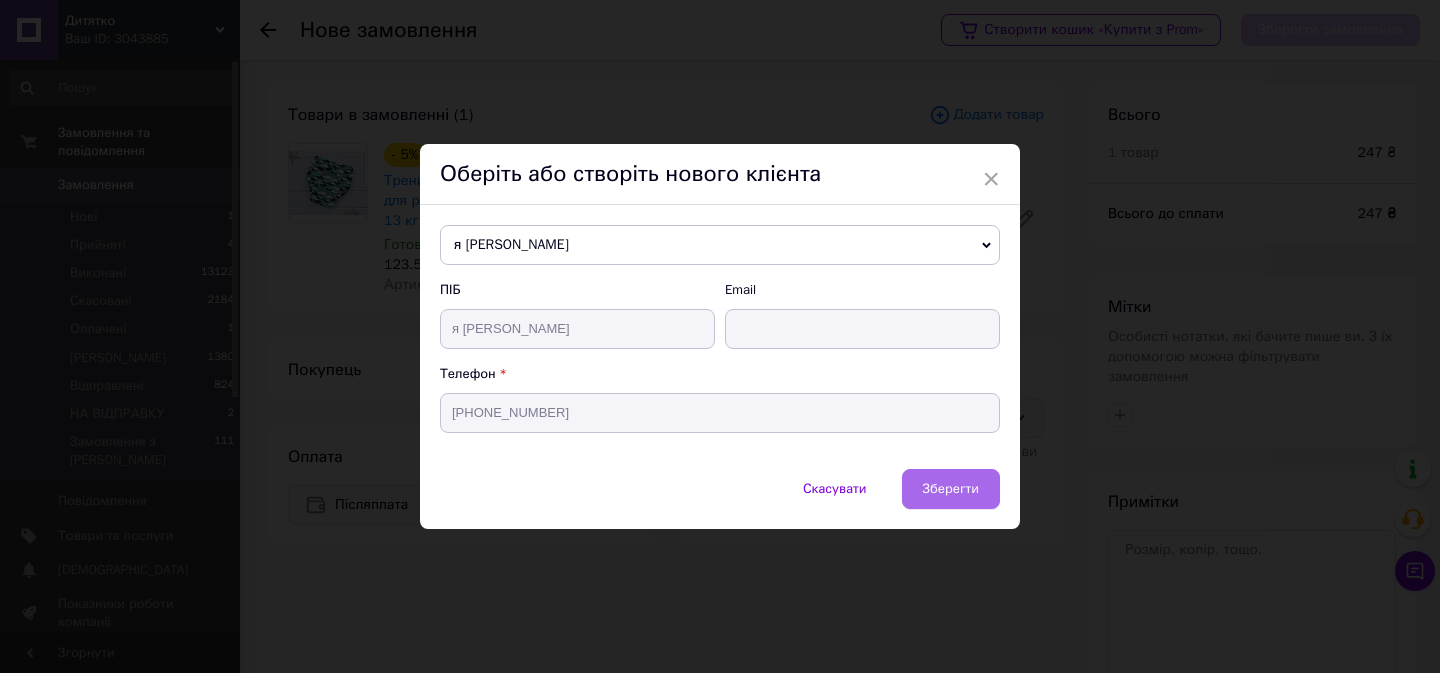 click on "Зберегти" at bounding box center (951, 488) 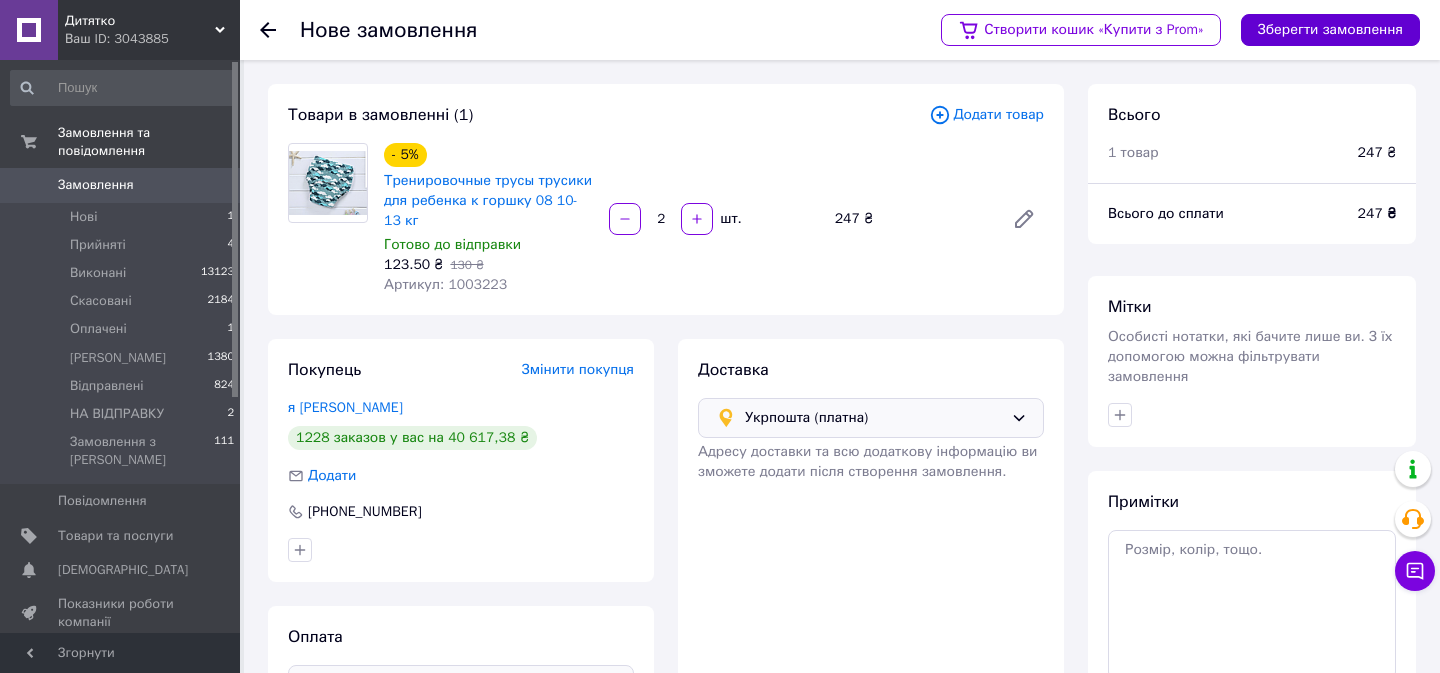 click on "Зберегти замовлення" at bounding box center (1330, 30) 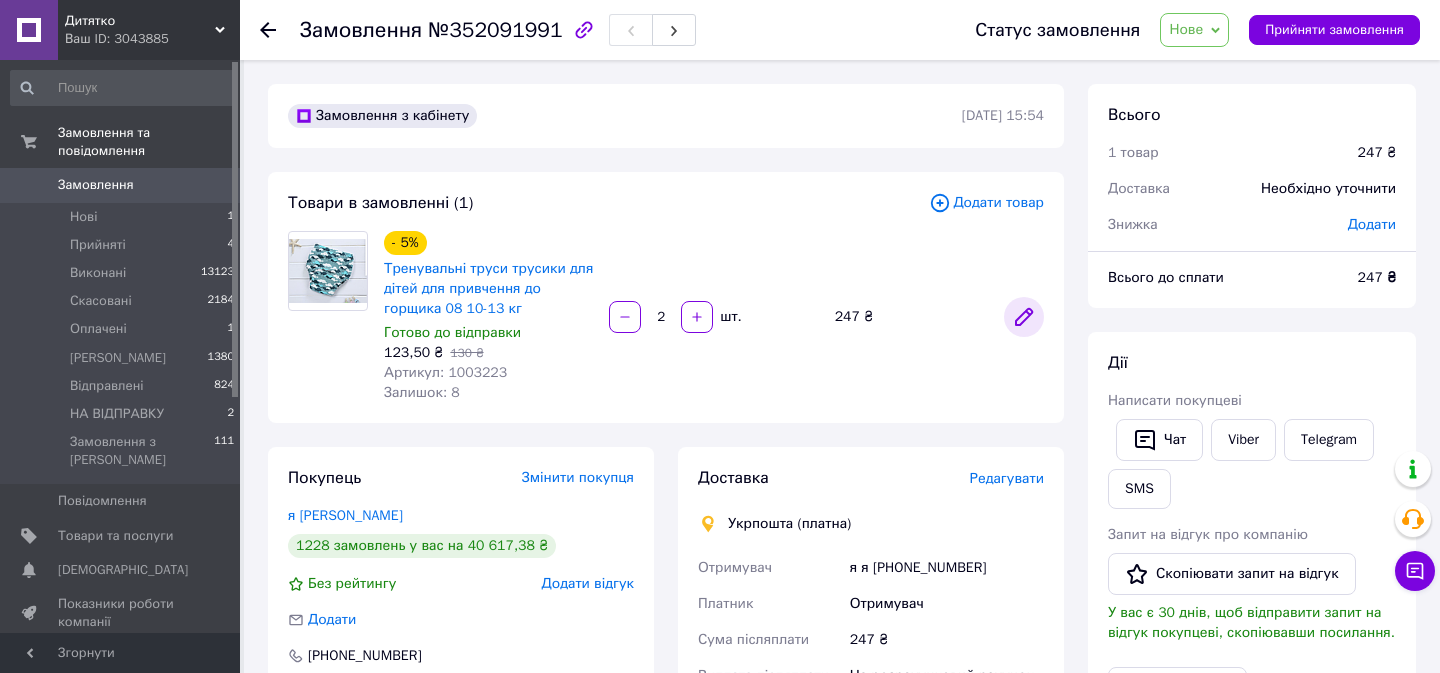 click 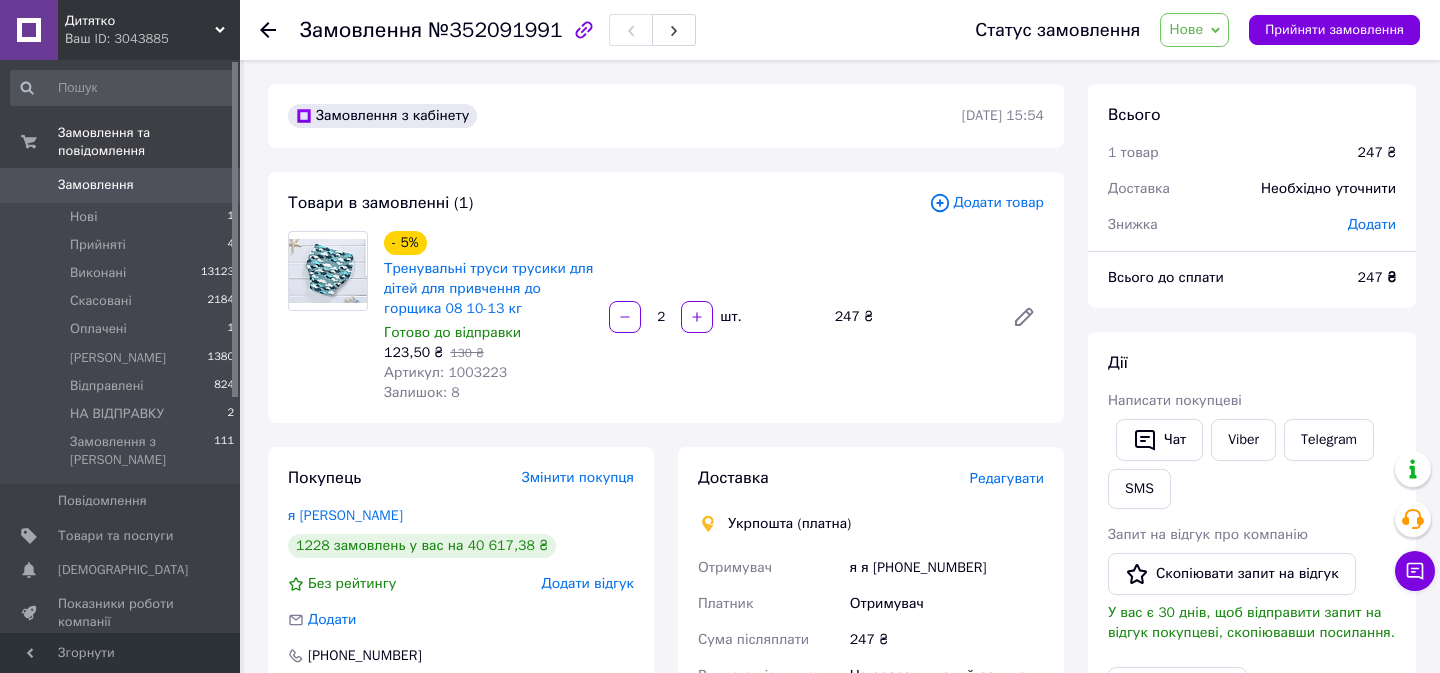 click on "Додати товар" at bounding box center [986, 203] 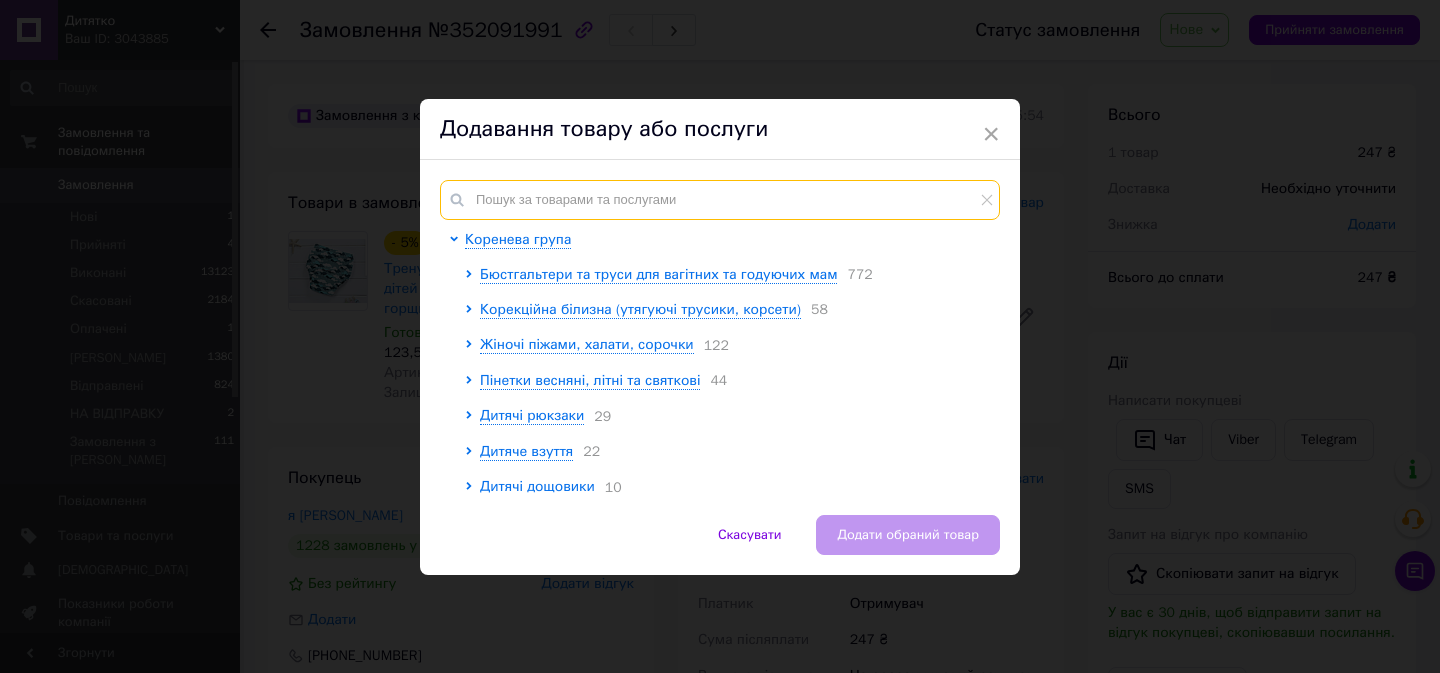 click at bounding box center (720, 200) 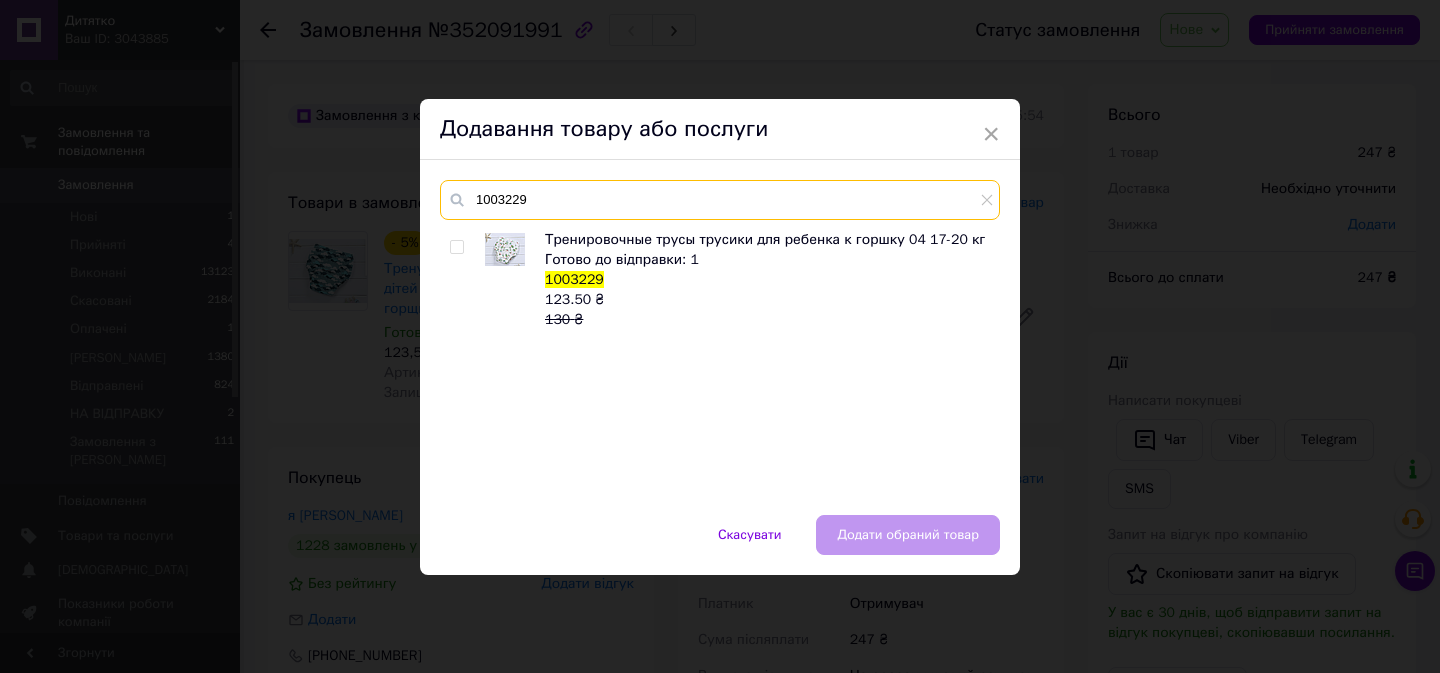 type on "1003229" 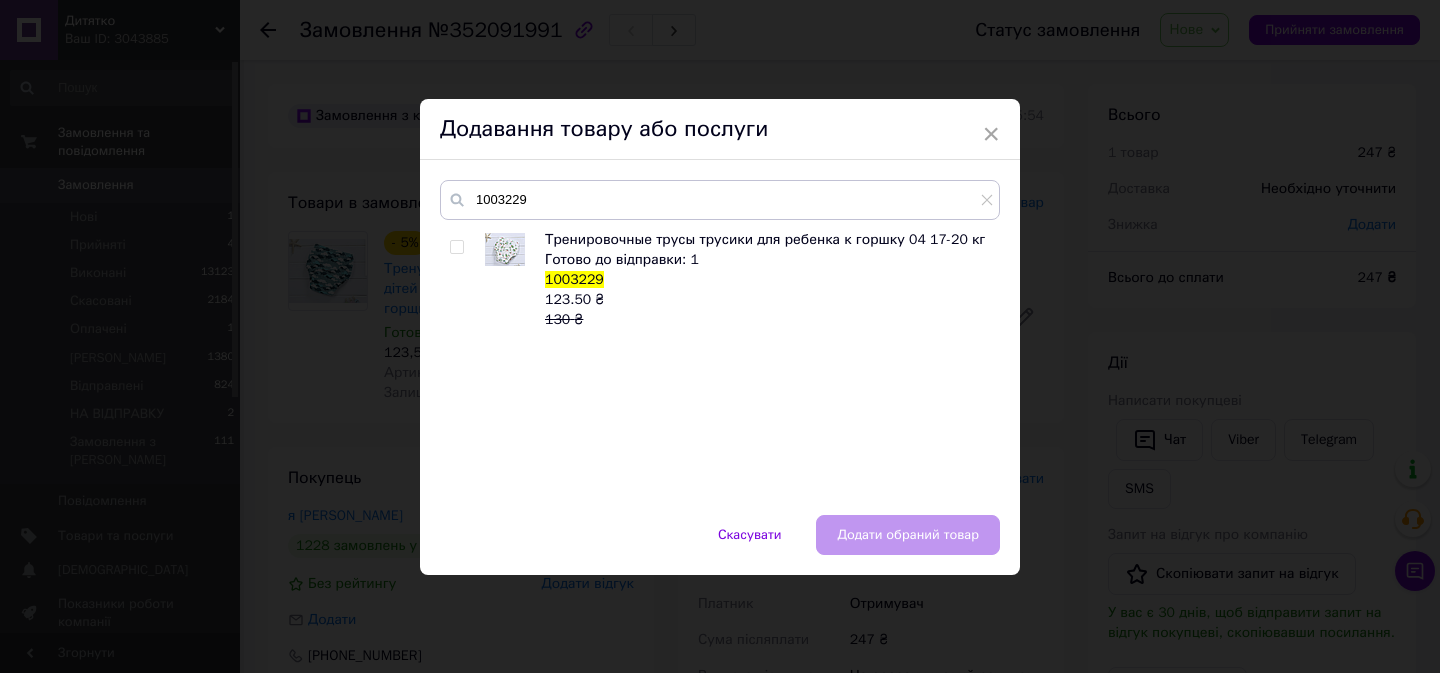click at bounding box center (456, 247) 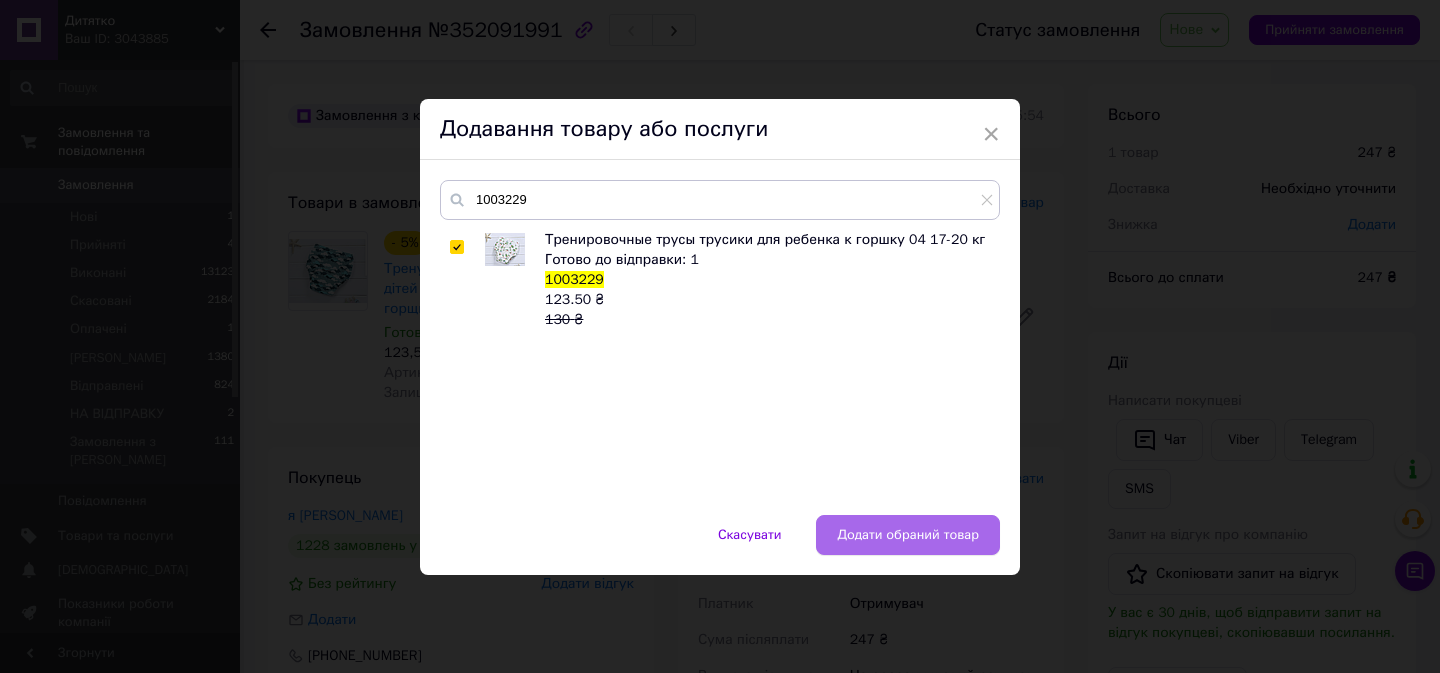 click on "Додати обраний товар" at bounding box center (908, 535) 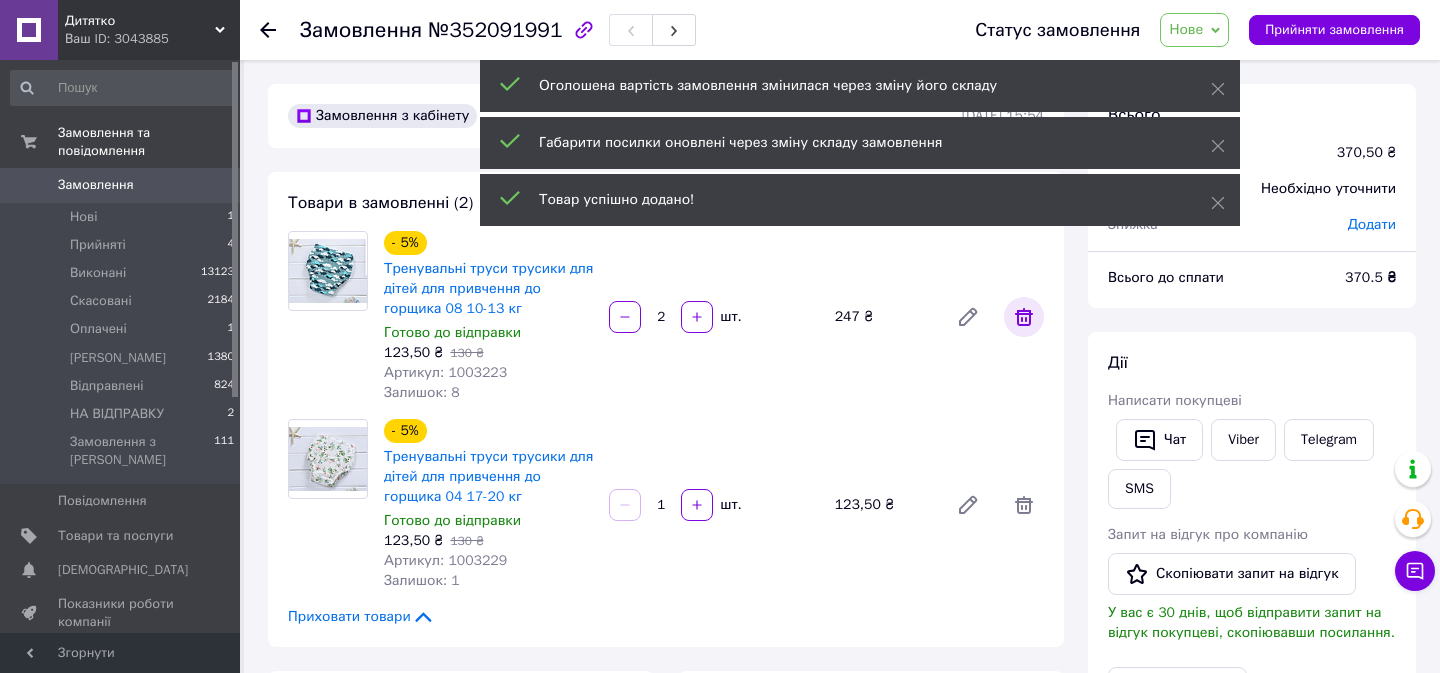 click 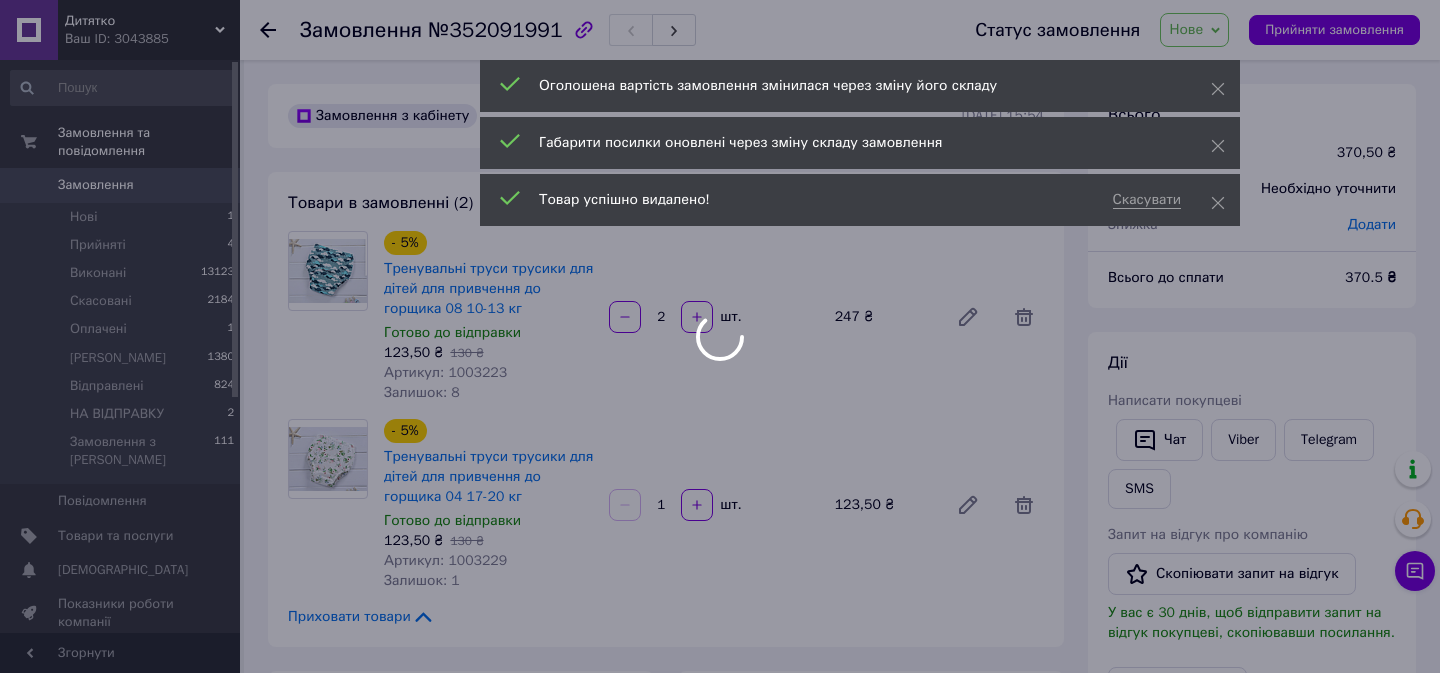 type on "1" 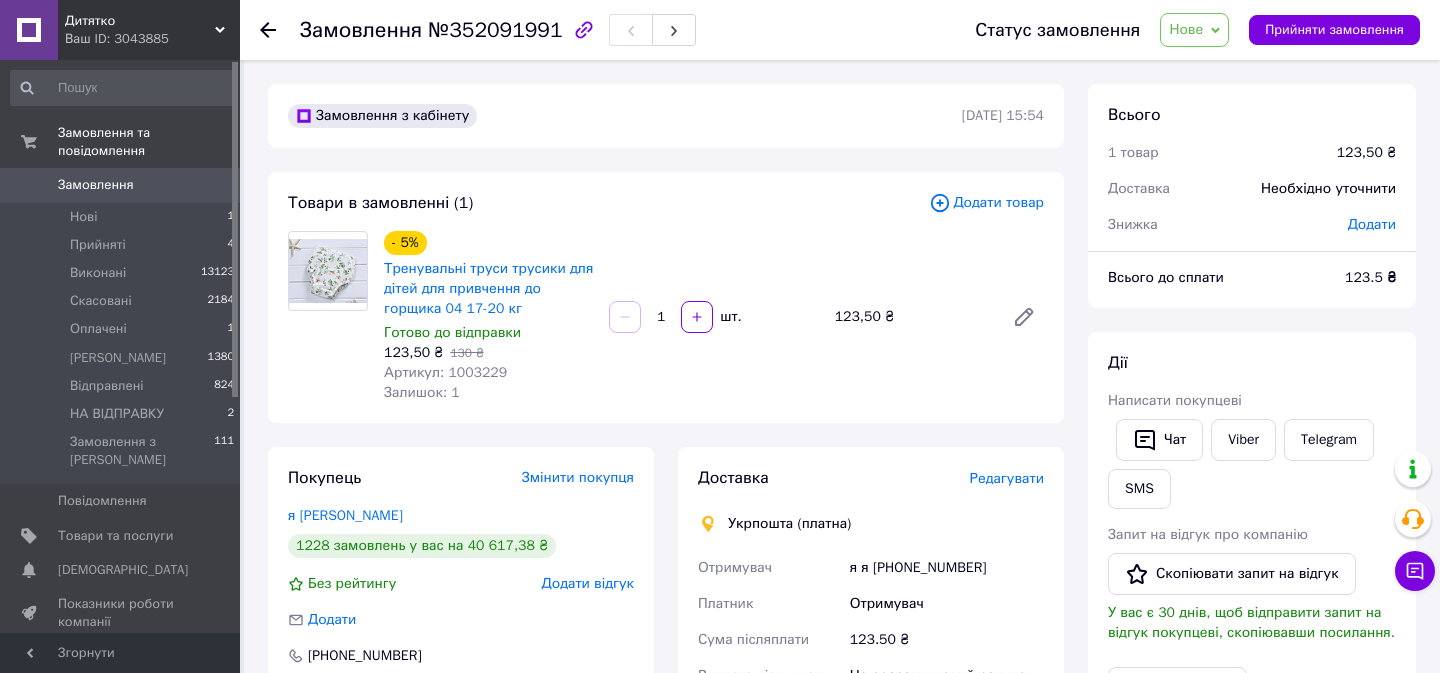 click on "Додати товар" at bounding box center [986, 203] 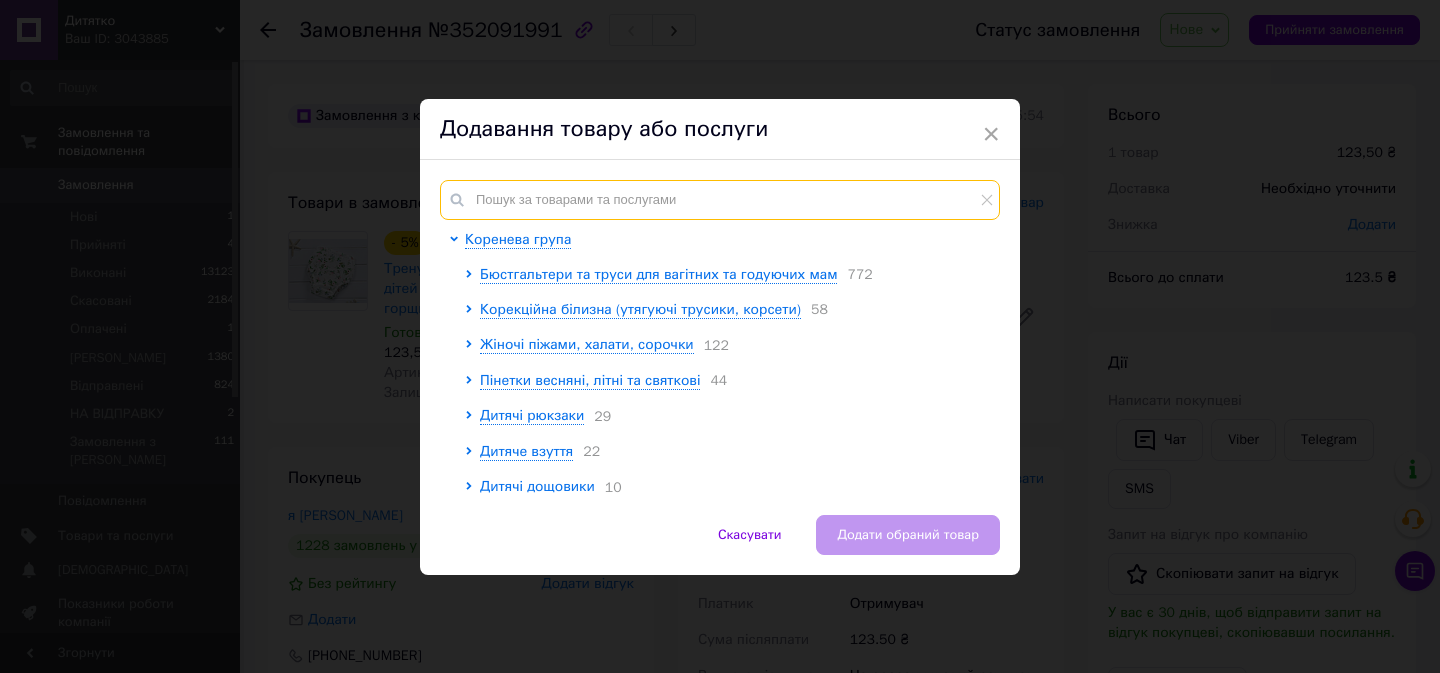 click at bounding box center (720, 200) 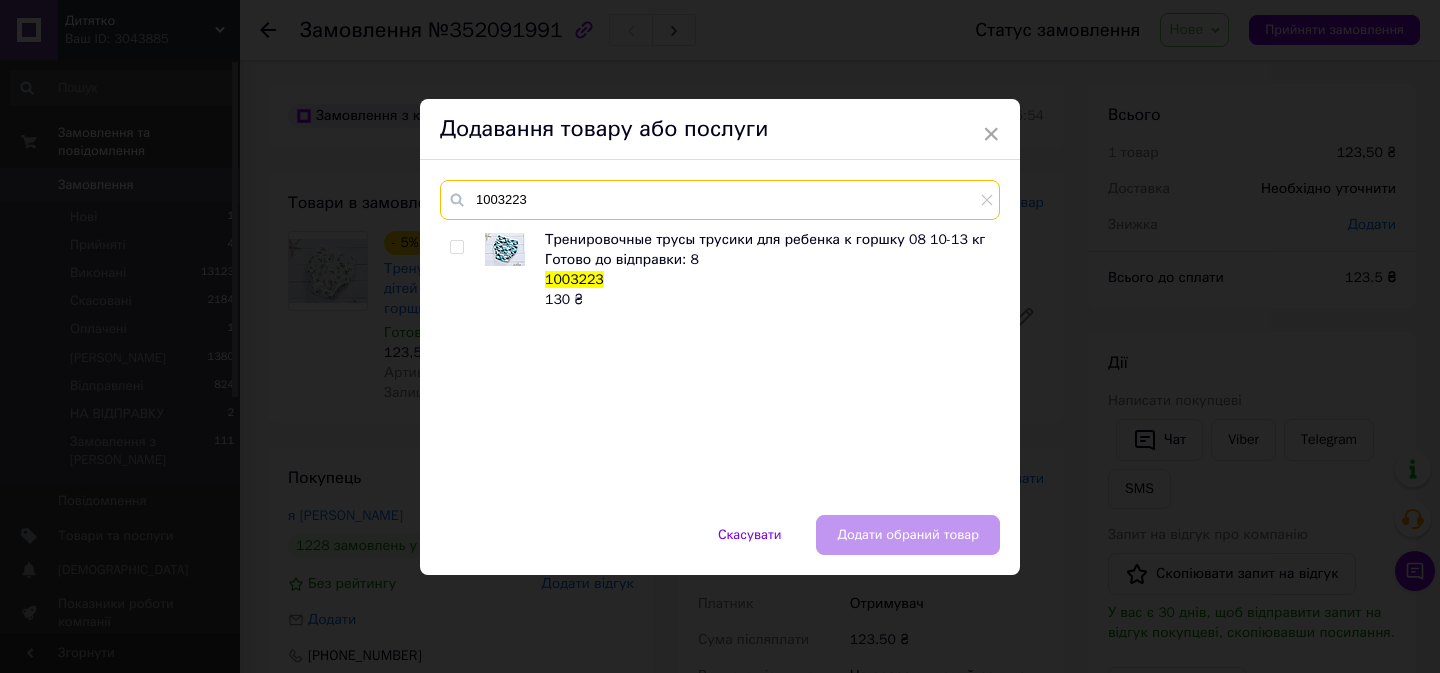 type on "1003223" 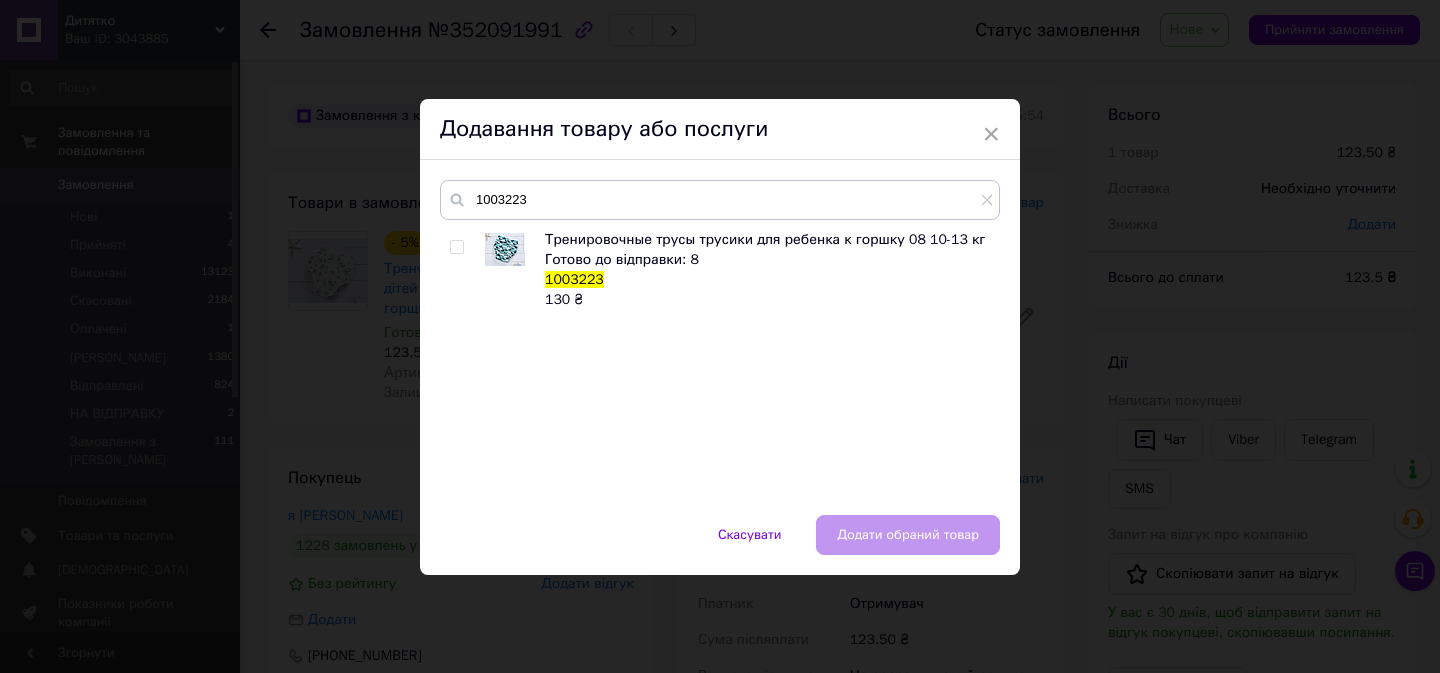 click at bounding box center [456, 247] 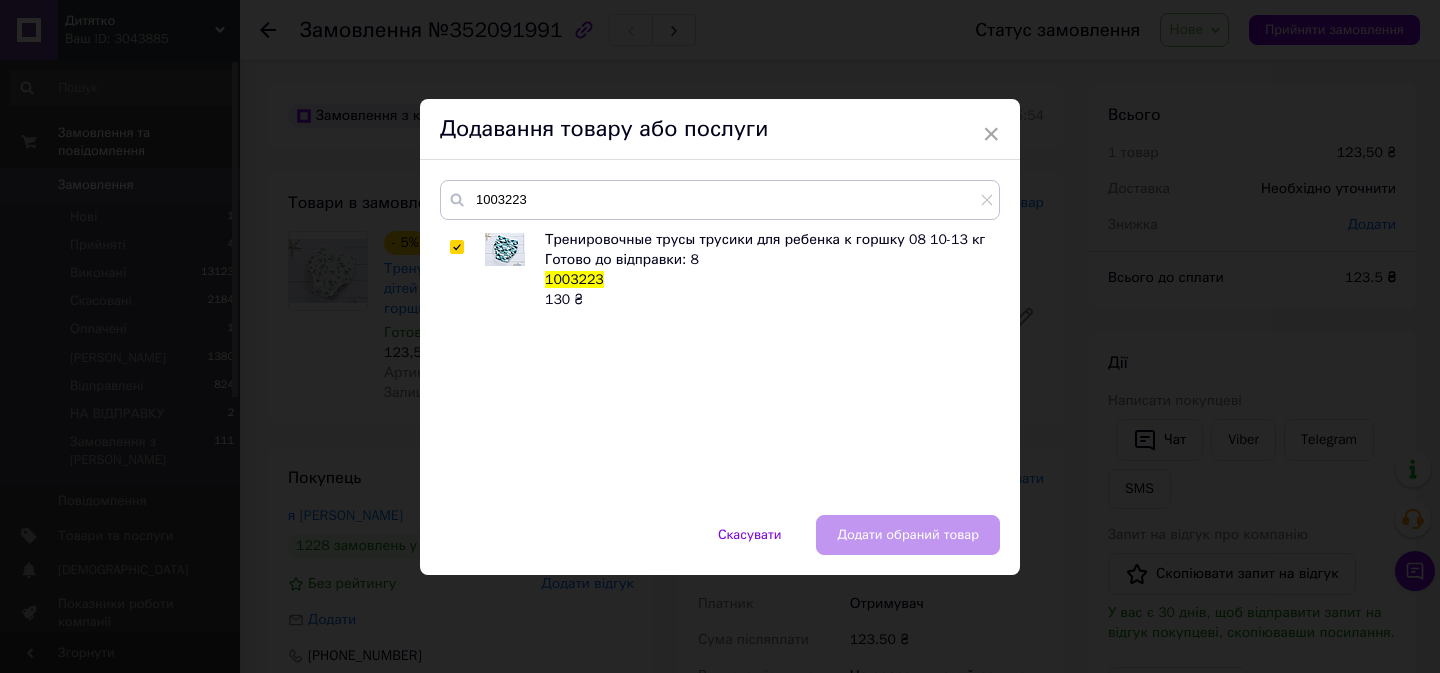 checkbox on "true" 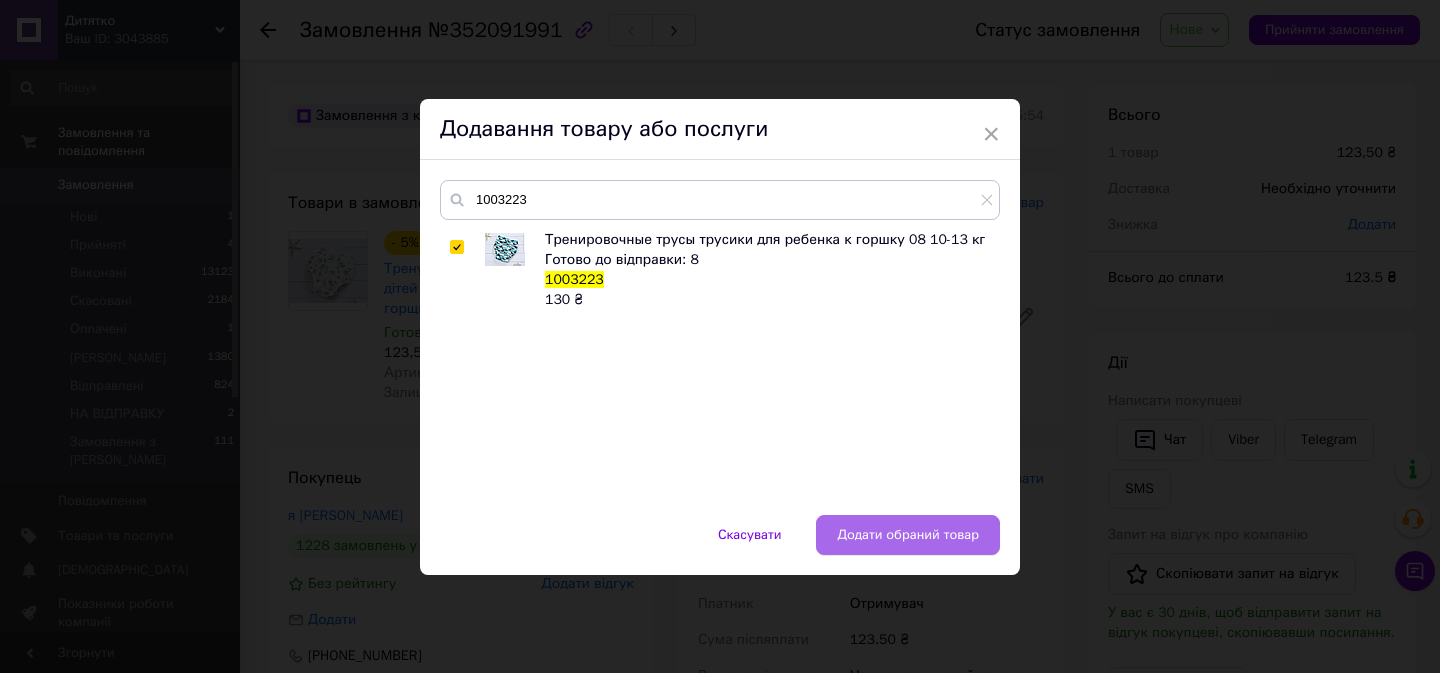 click on "Додати обраний товар" at bounding box center [908, 535] 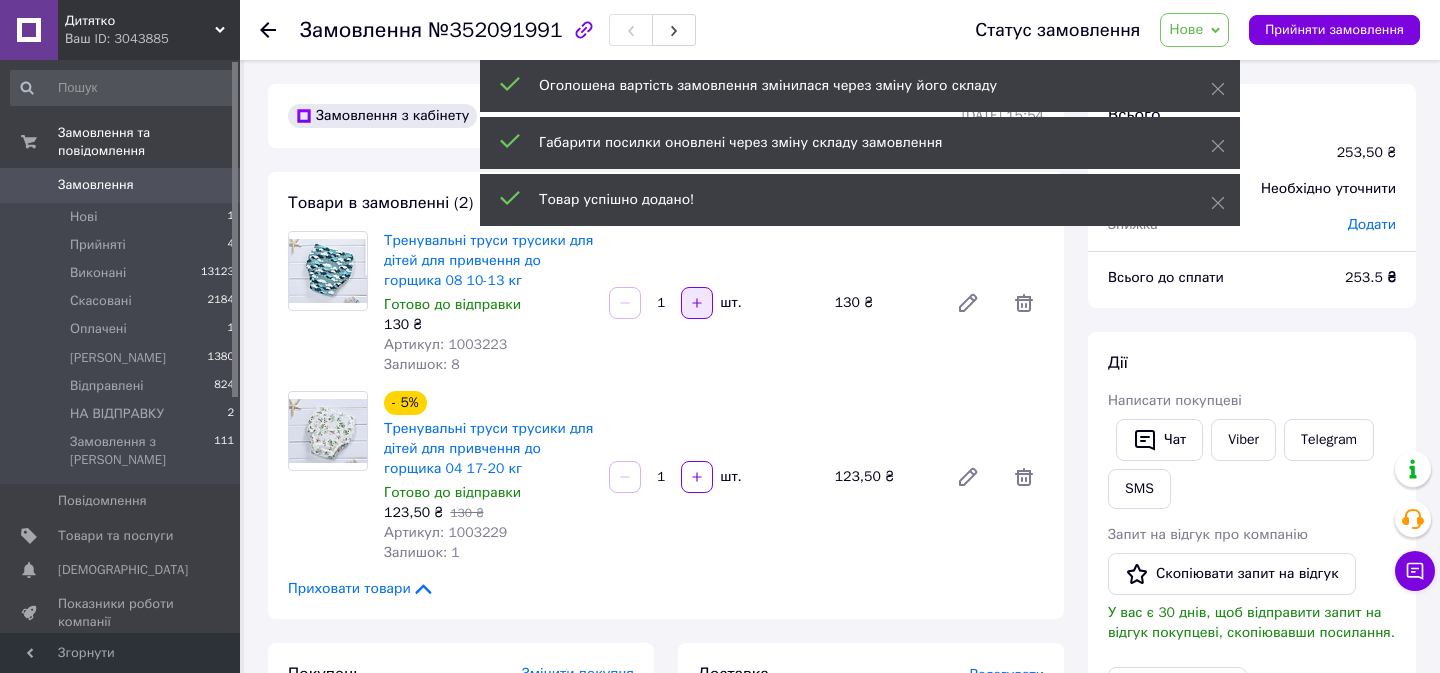 click 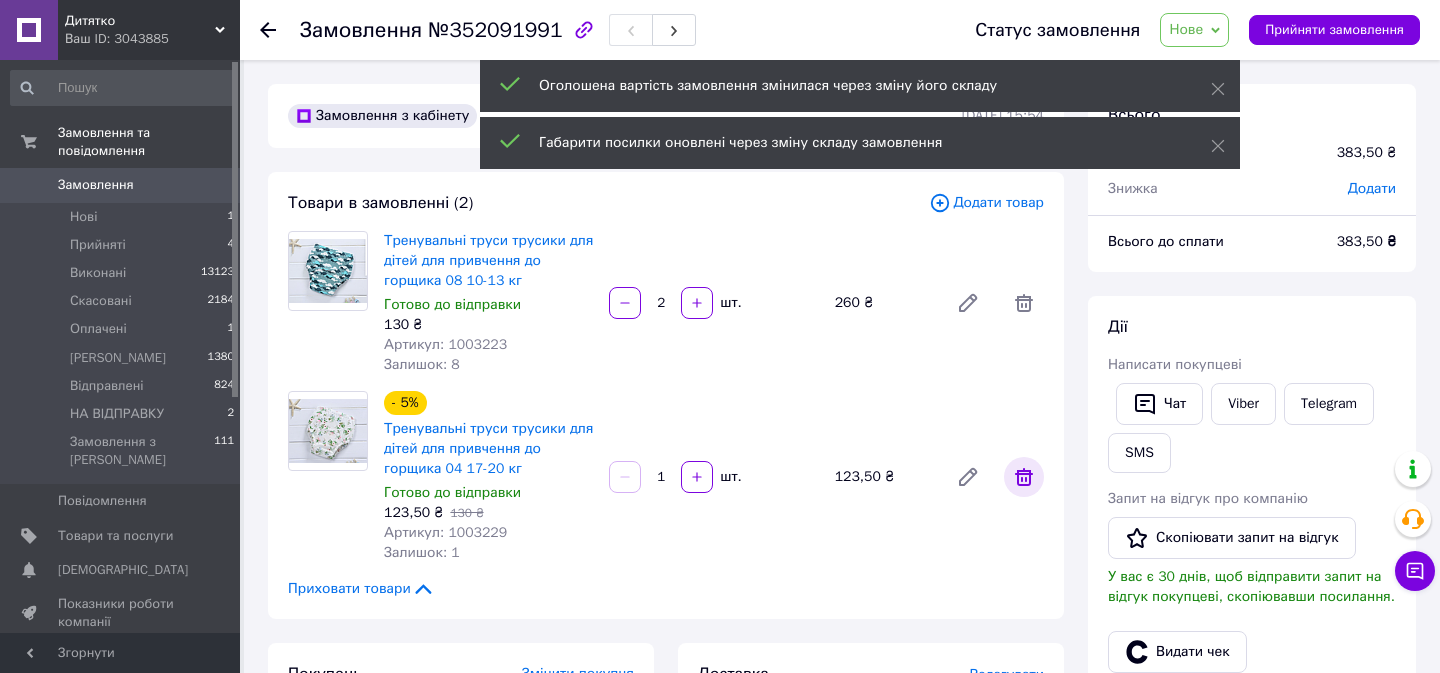 click 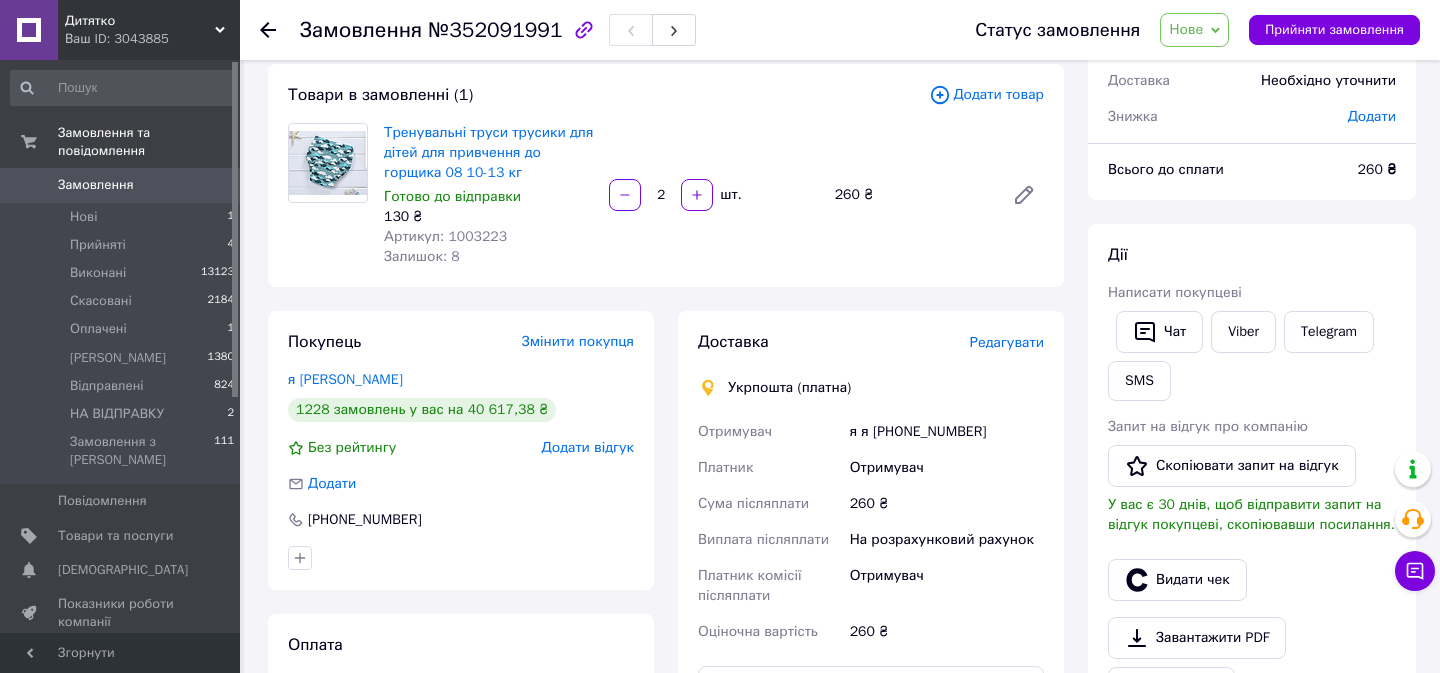 scroll, scrollTop: 93, scrollLeft: 0, axis: vertical 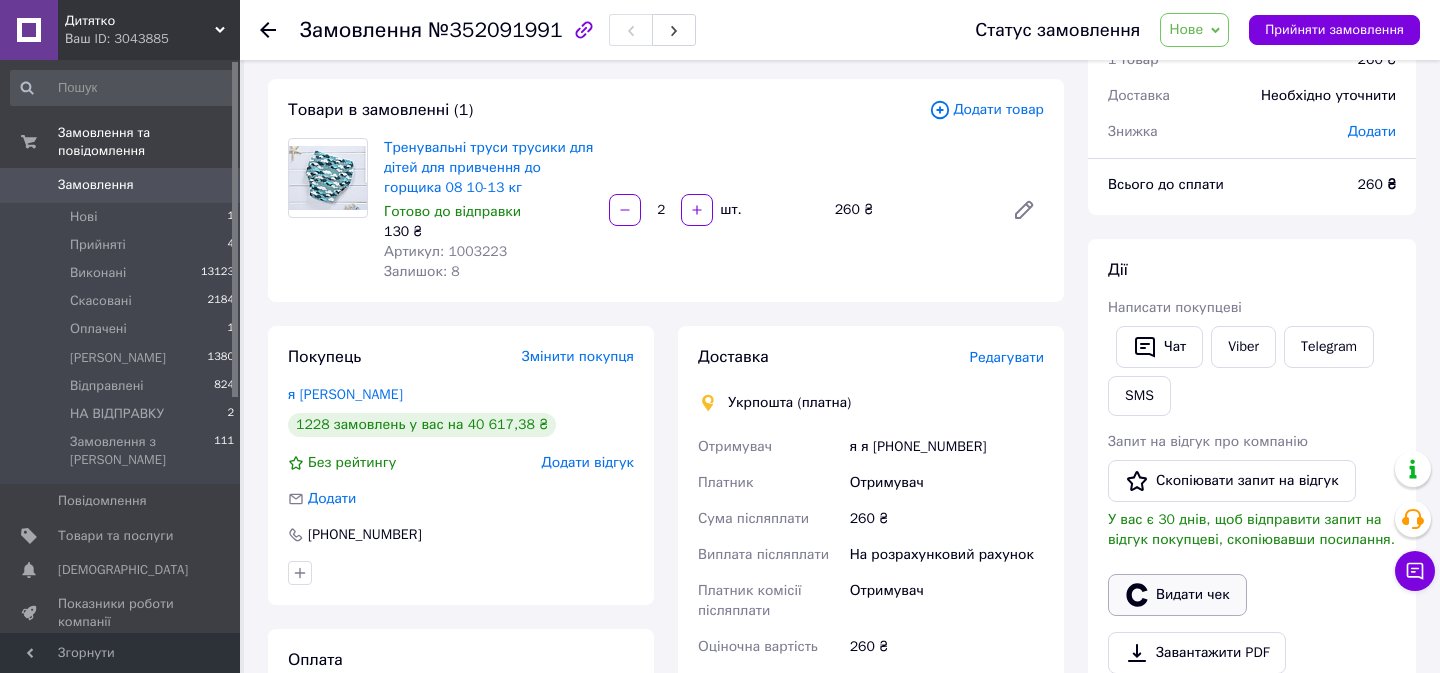 click on "Видати чек" at bounding box center (1177, 595) 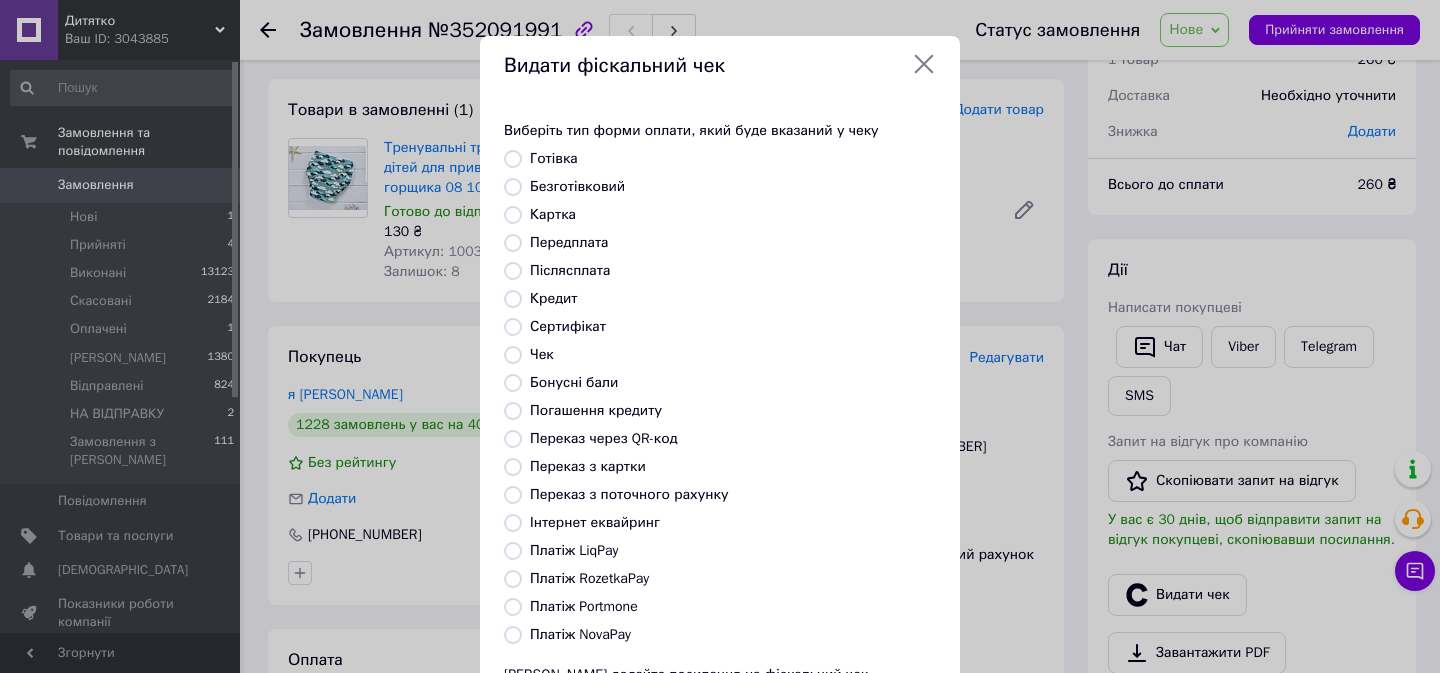click on "Виберіть тип форми оплати, який буде вказаний у чеку Готівка Безготівковий Картка Передплата Післясплата Кредит Сертифікат Чек Бонусні бали Погашення кредиту Переказ через QR-код Переказ з картки Переказ з поточного рахунку Інтернет еквайринг Платіж LiqPay Платіж RozetkaPay Платіж Portmone Платіж NovaPay Або додайте посилання на фіскальний чек" at bounding box center [720, 427] 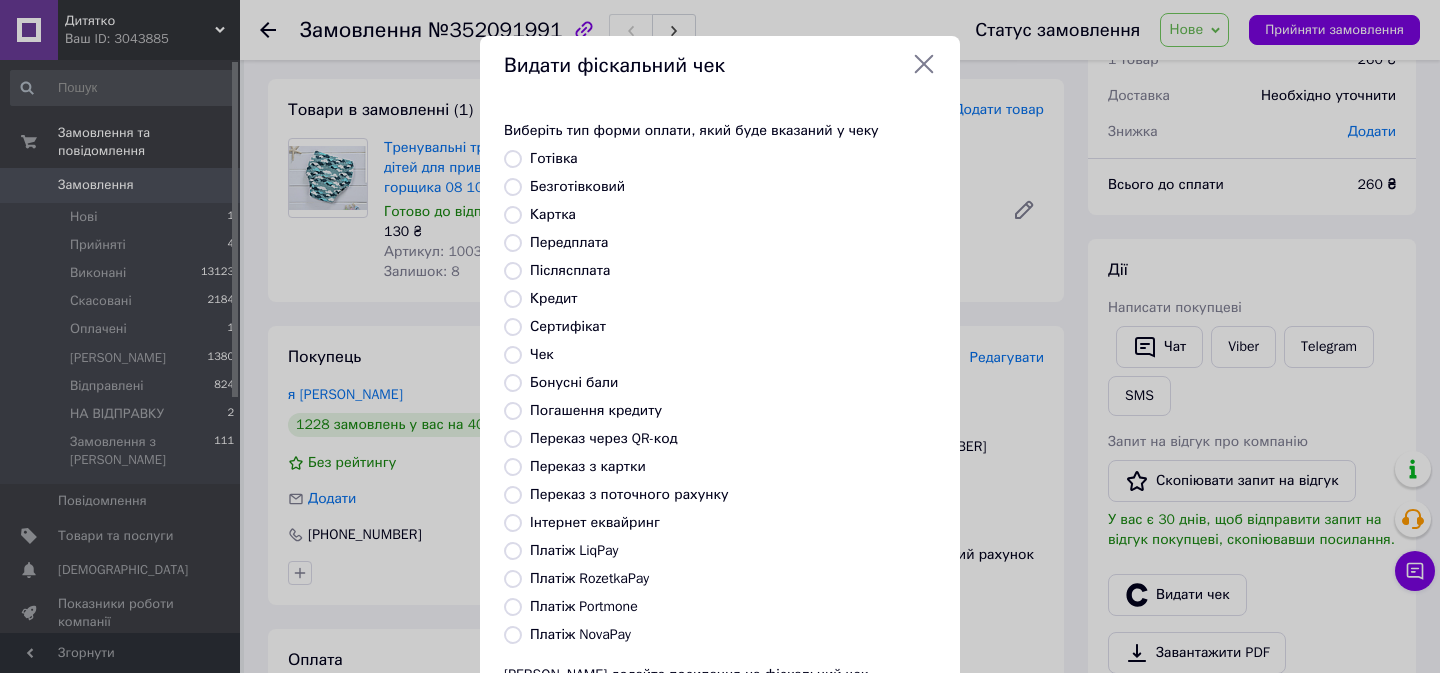 radio on "true" 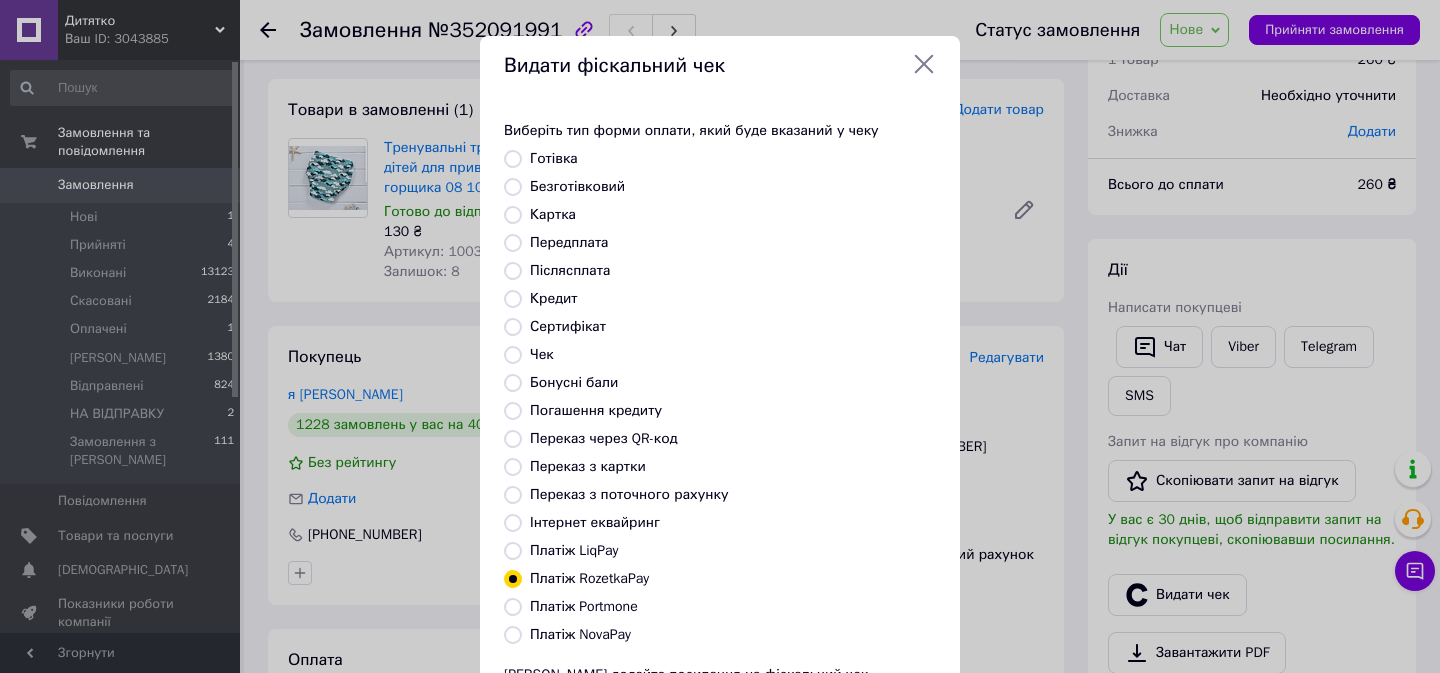 scroll, scrollTop: 186, scrollLeft: 0, axis: vertical 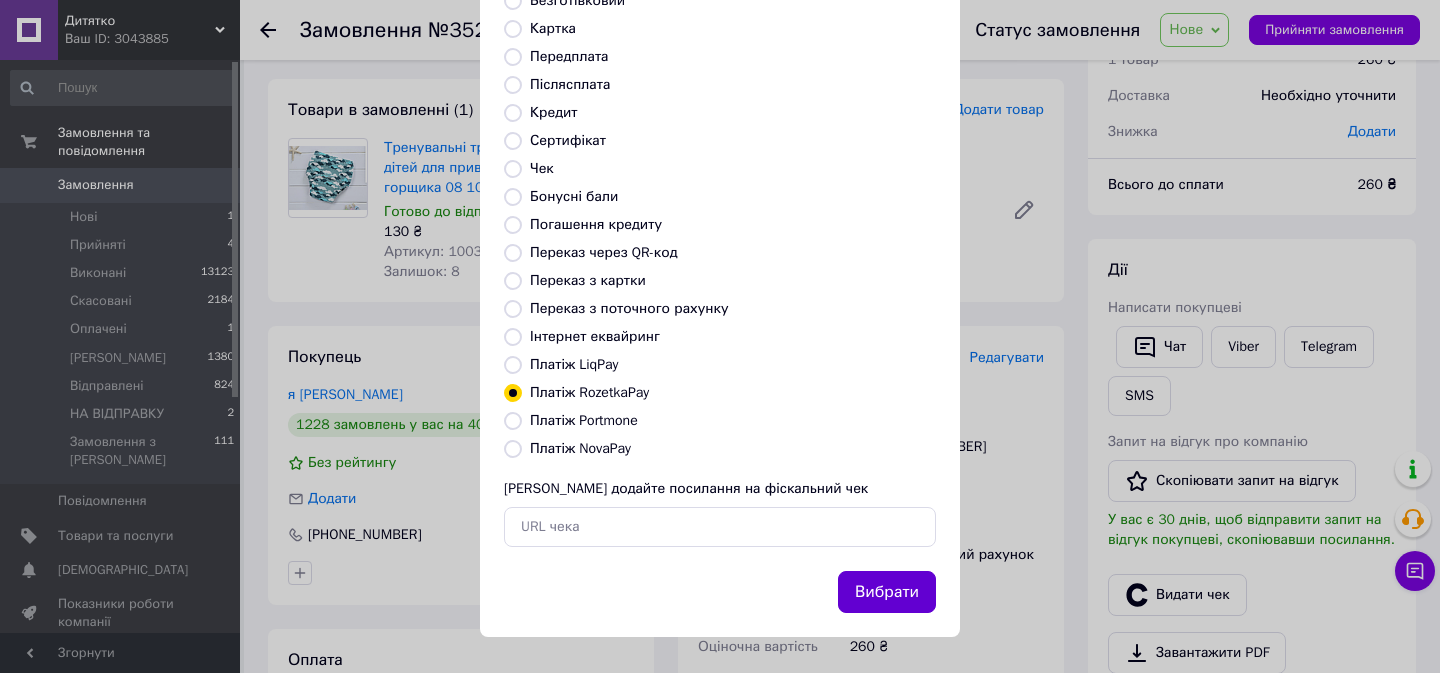 click on "Вибрати" at bounding box center [887, 592] 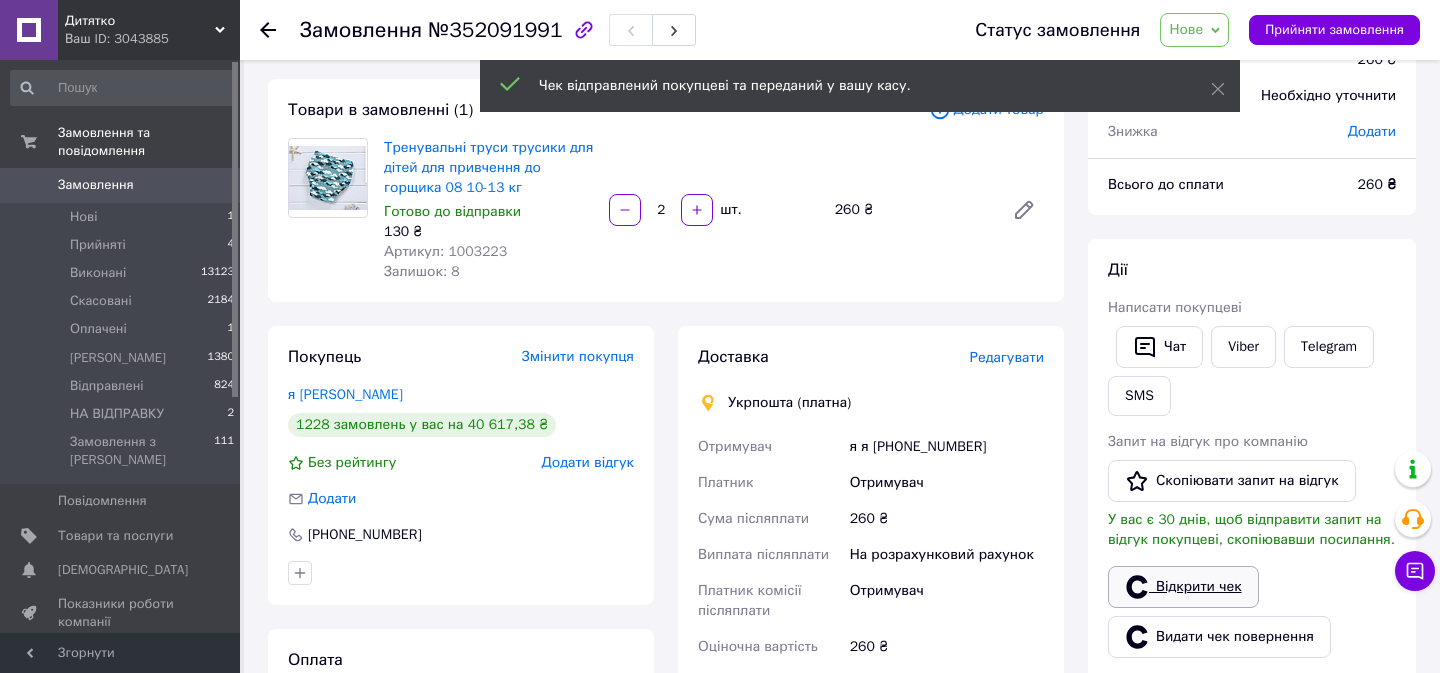 click on "Відкрити чек" at bounding box center [1183, 587] 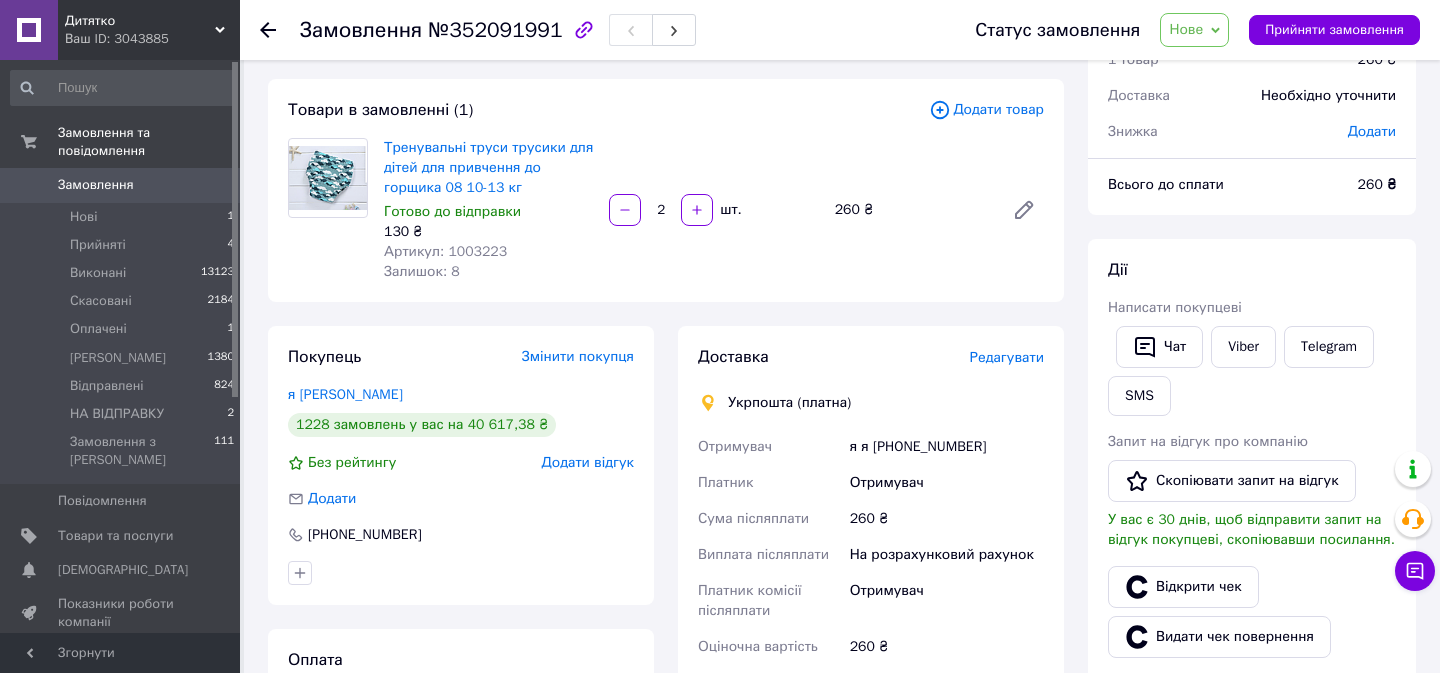 click on "Нове" at bounding box center (1186, 29) 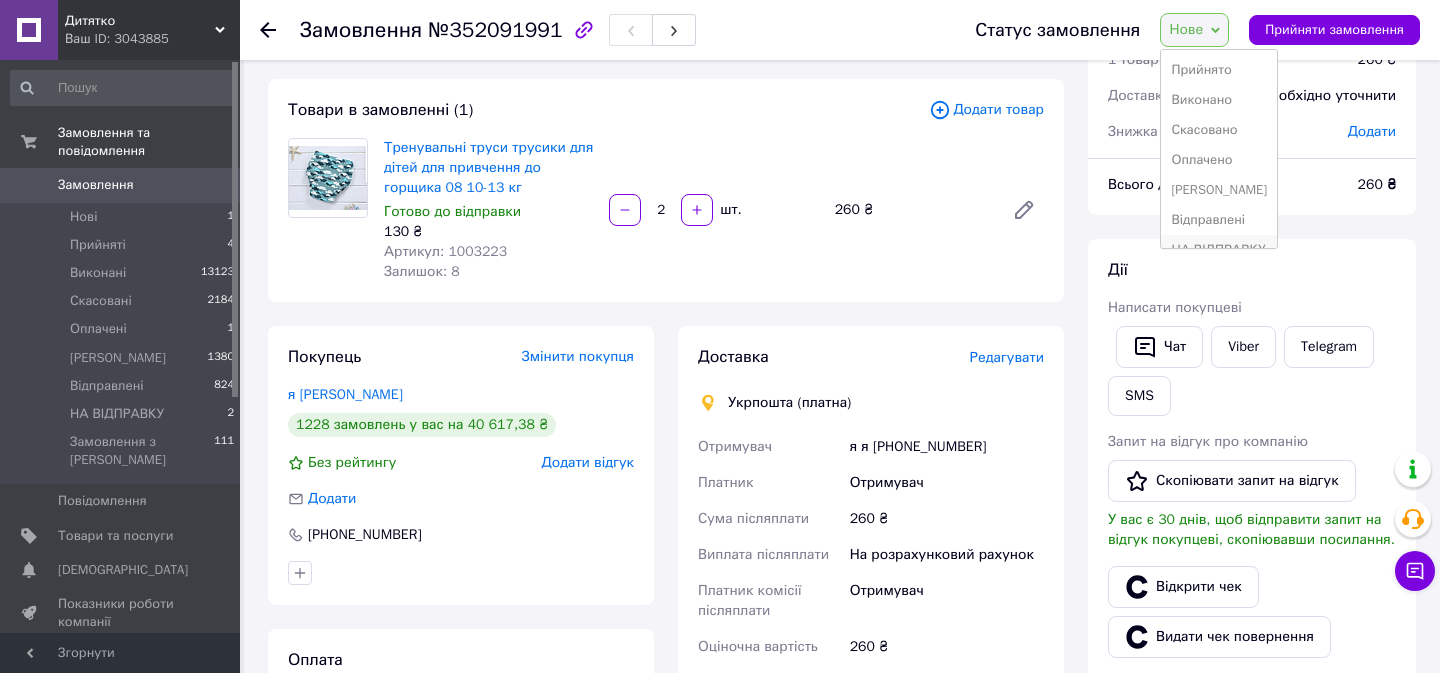 click on "НА ВІДПРАВКУ" at bounding box center [1219, 250] 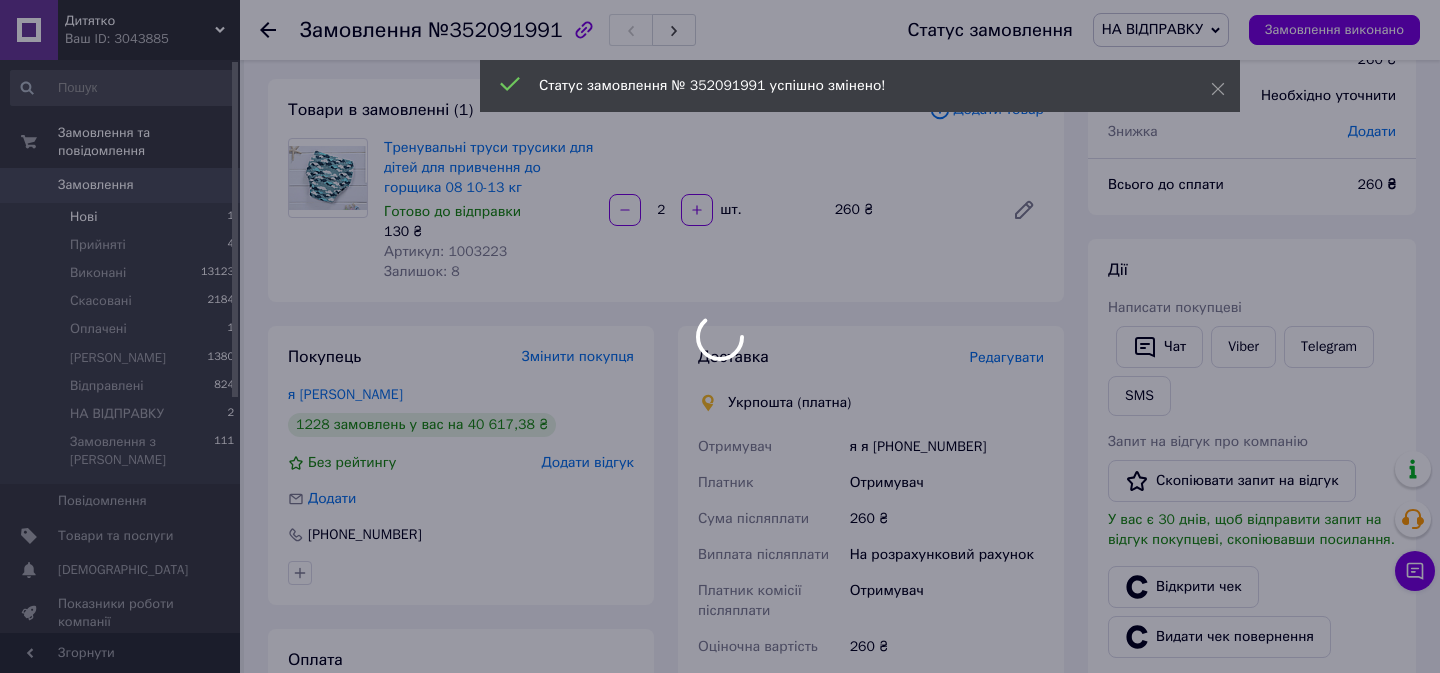 scroll, scrollTop: 84, scrollLeft: 0, axis: vertical 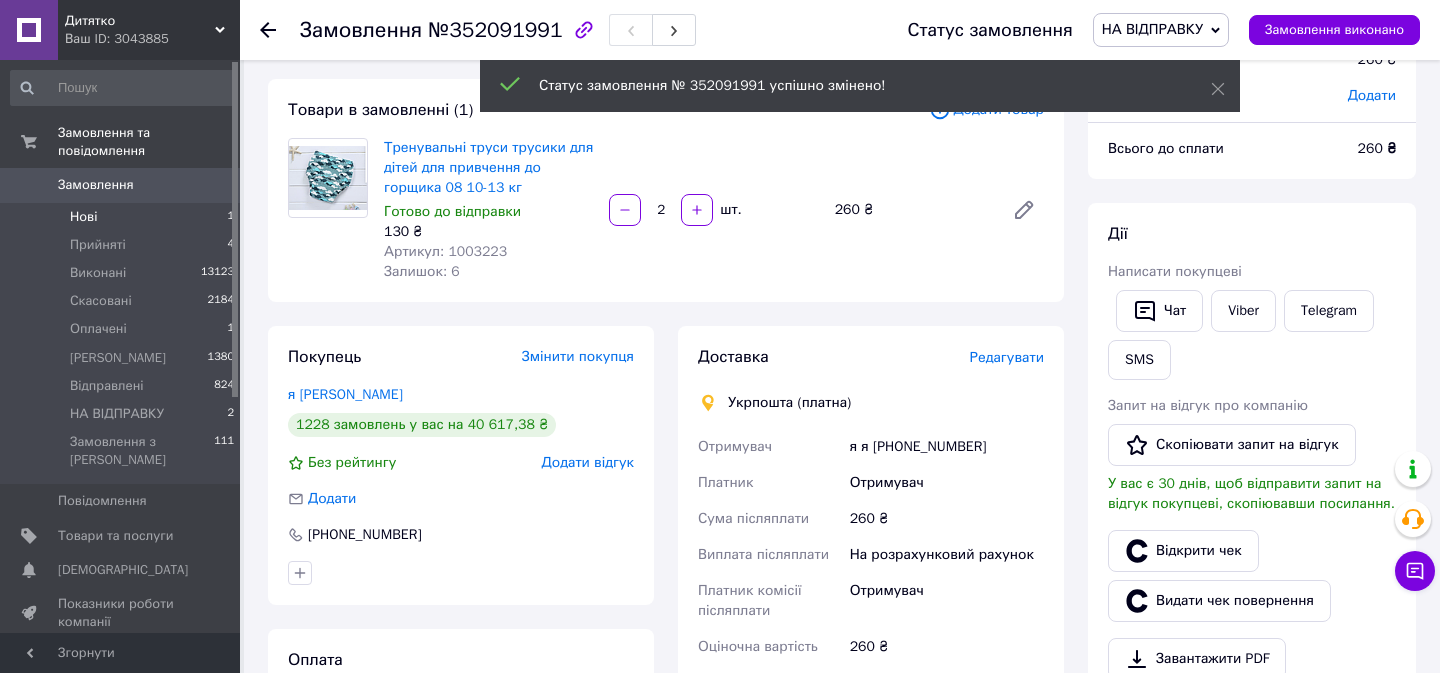 click on "Нові 1" at bounding box center (123, 217) 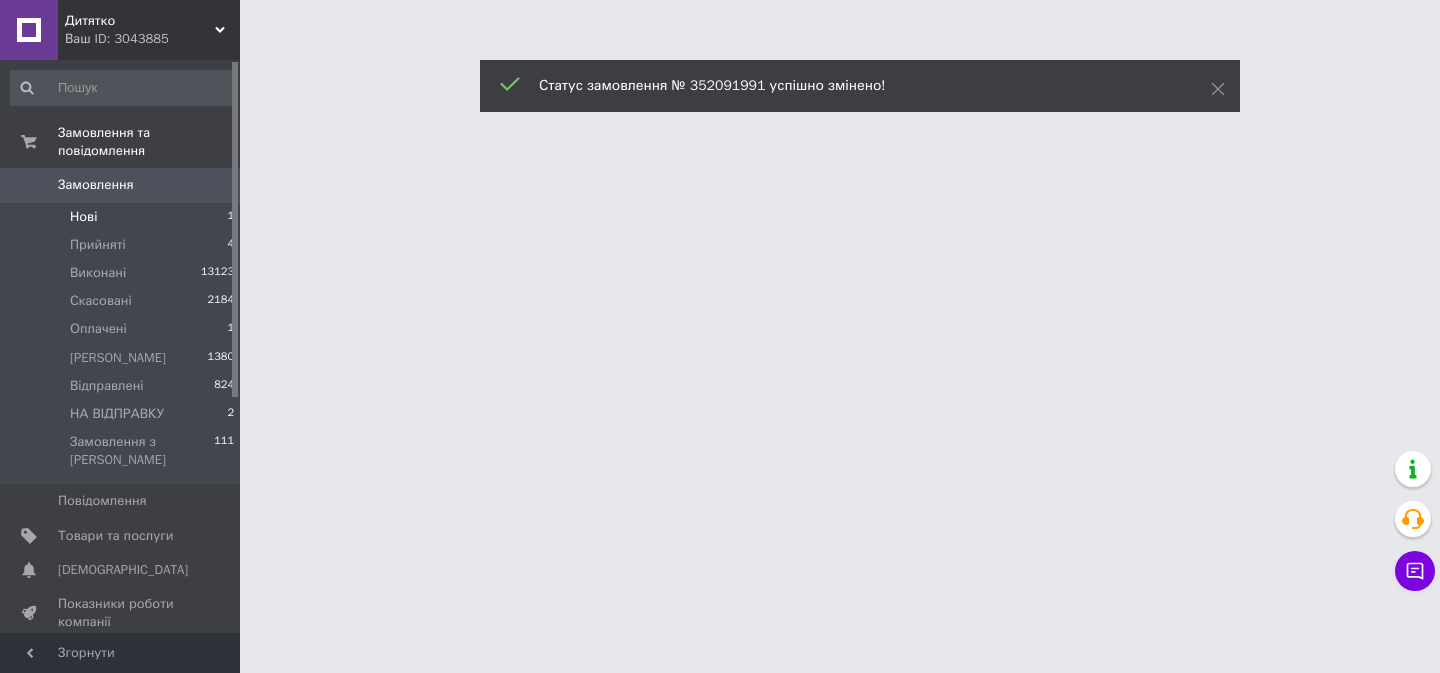 scroll, scrollTop: 0, scrollLeft: 0, axis: both 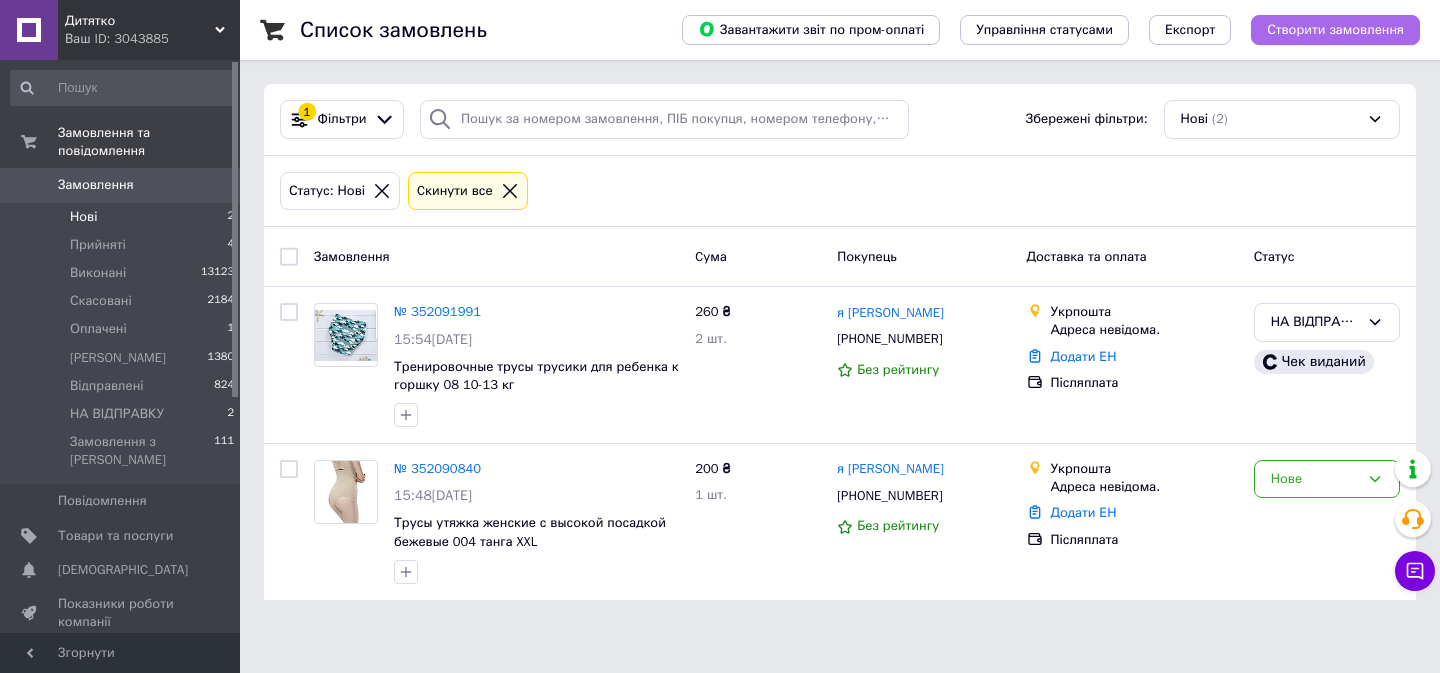 click on "Створити замовлення" at bounding box center [1335, 30] 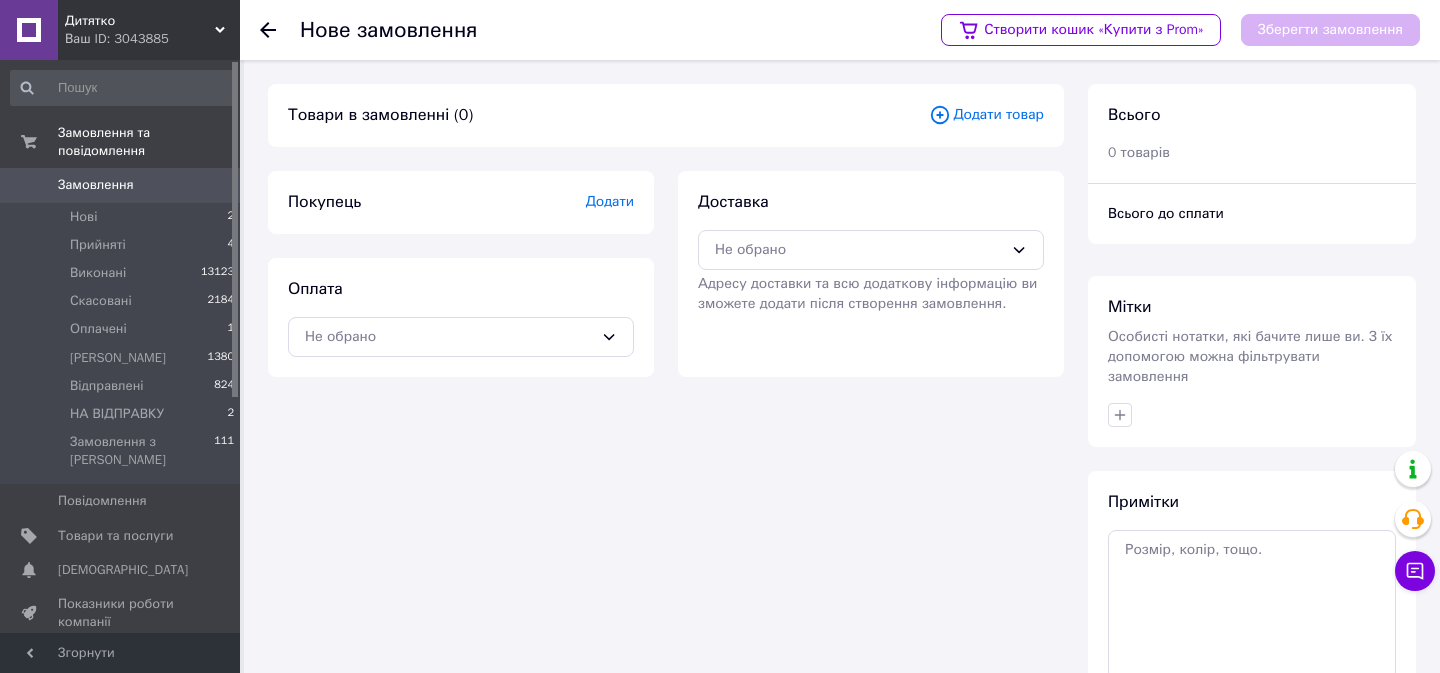 click on "Додати товар" at bounding box center [986, 115] 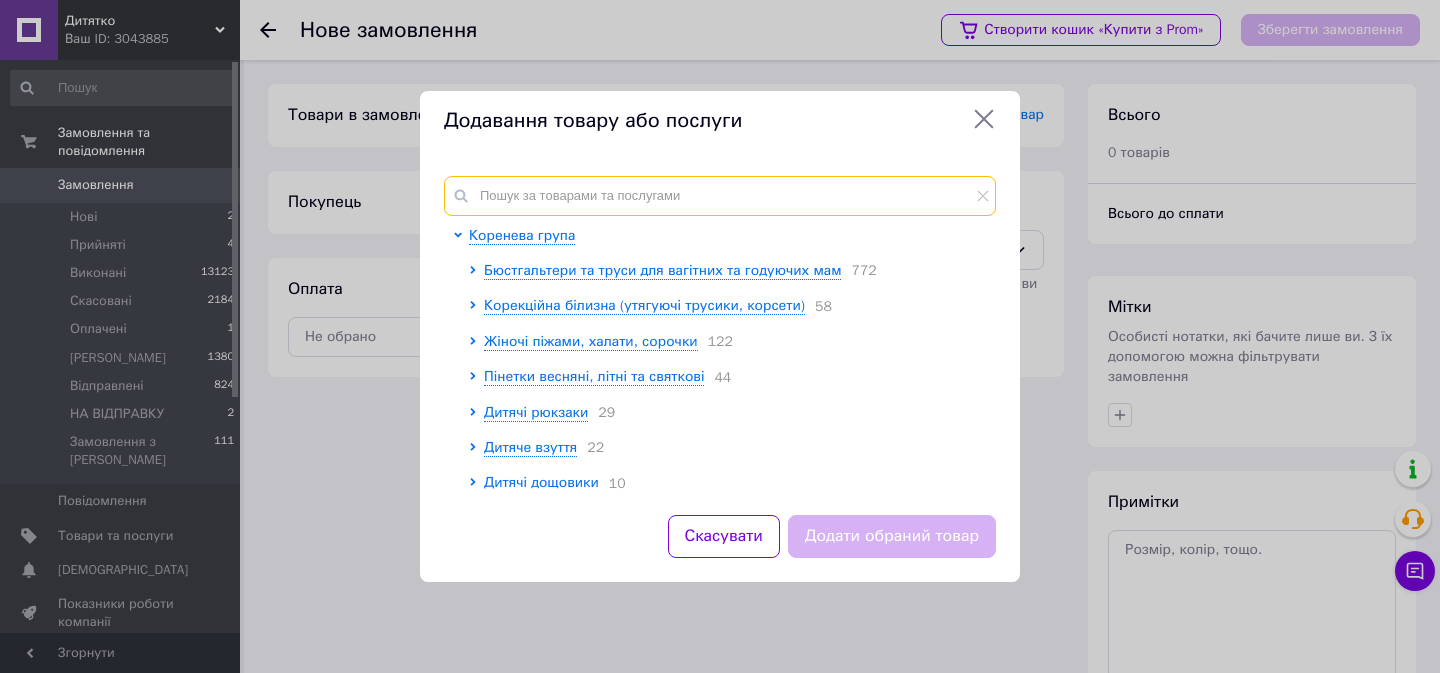 click at bounding box center [720, 196] 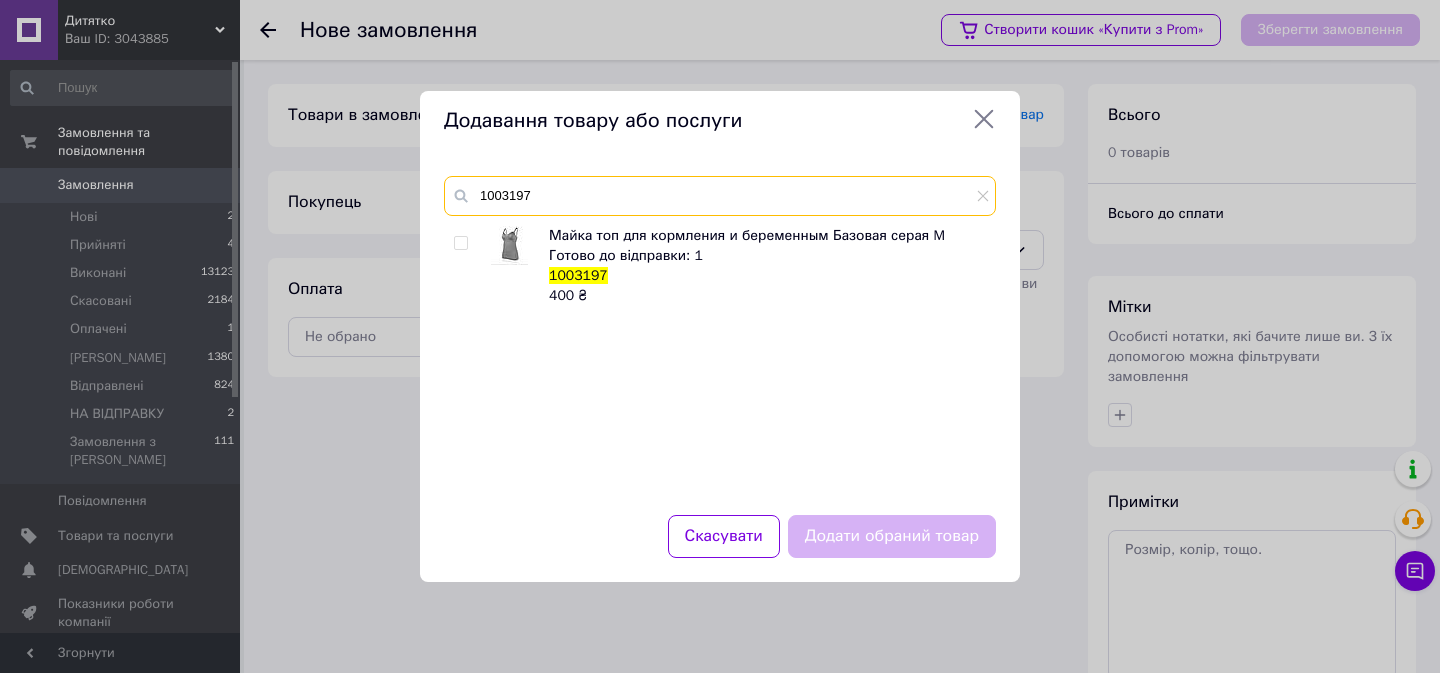 type on "1003197" 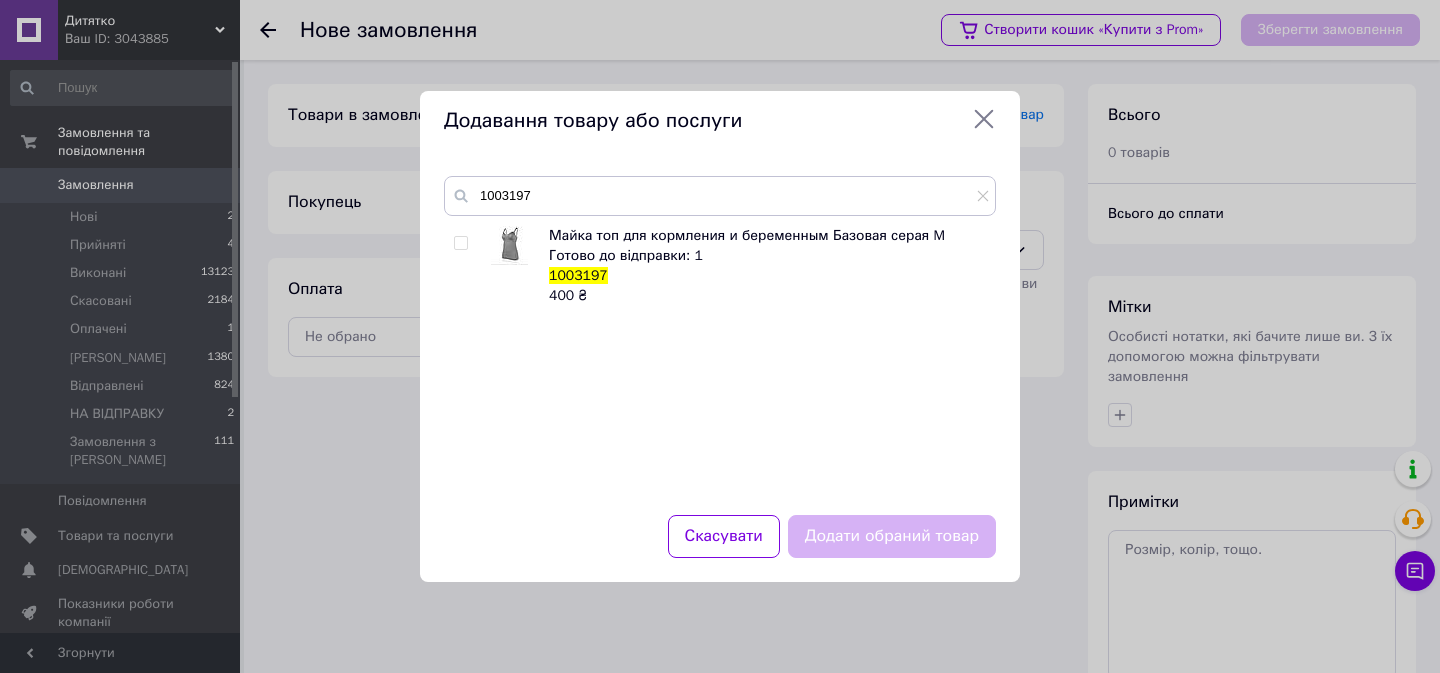 click at bounding box center [460, 243] 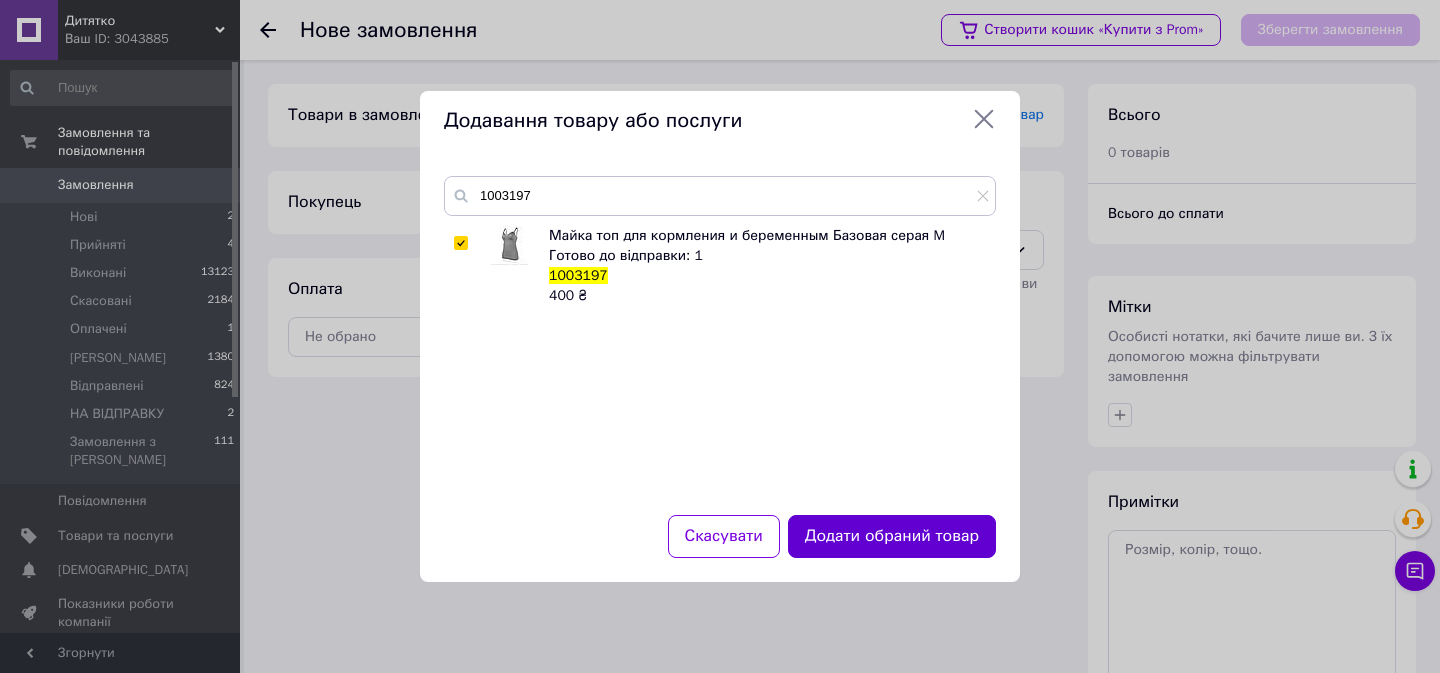 click on "Додати обраний товар" at bounding box center (892, 536) 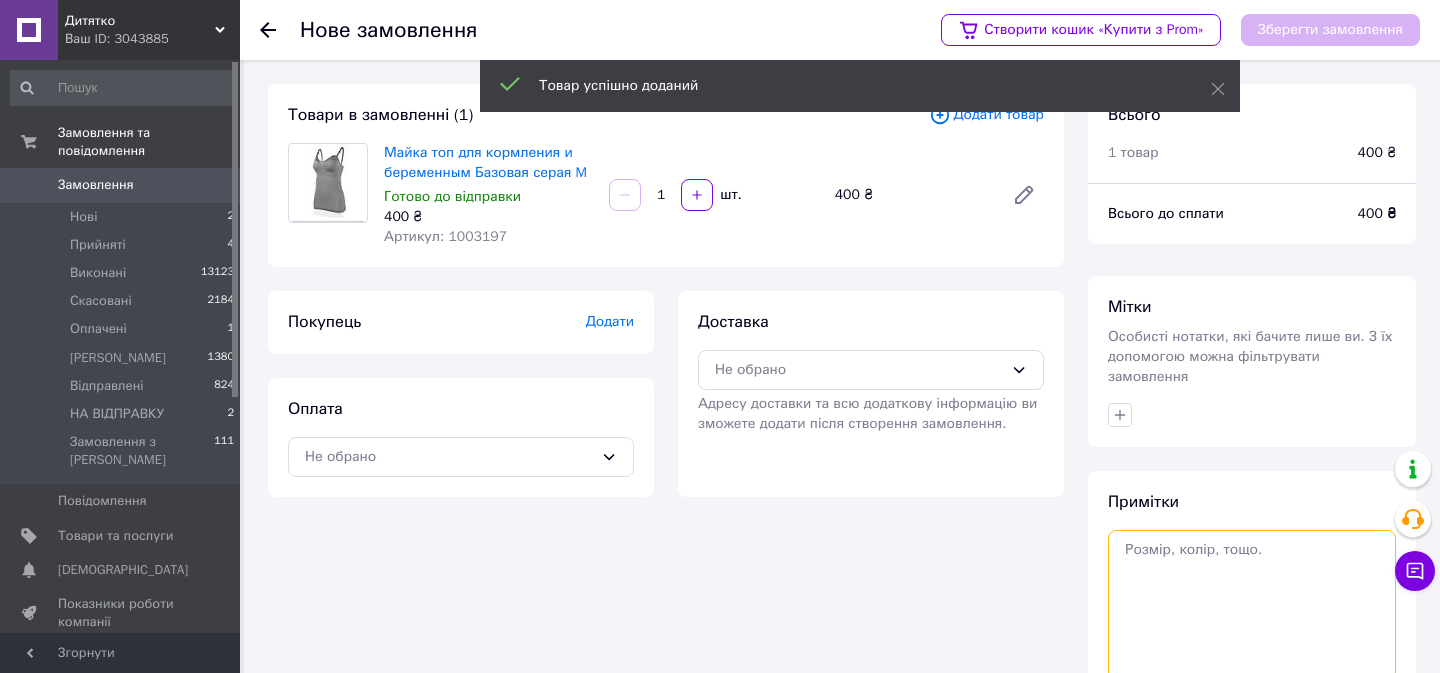 click at bounding box center (1252, 605) 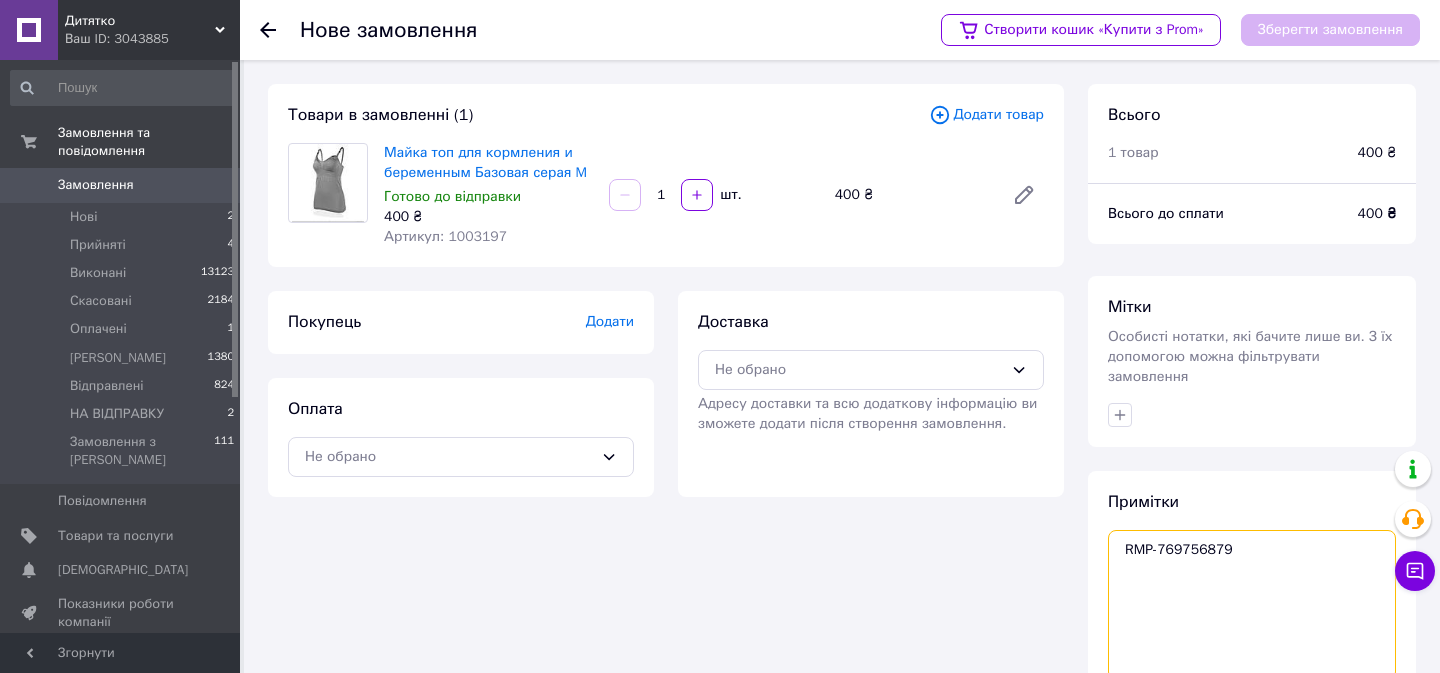 scroll, scrollTop: 170, scrollLeft: 0, axis: vertical 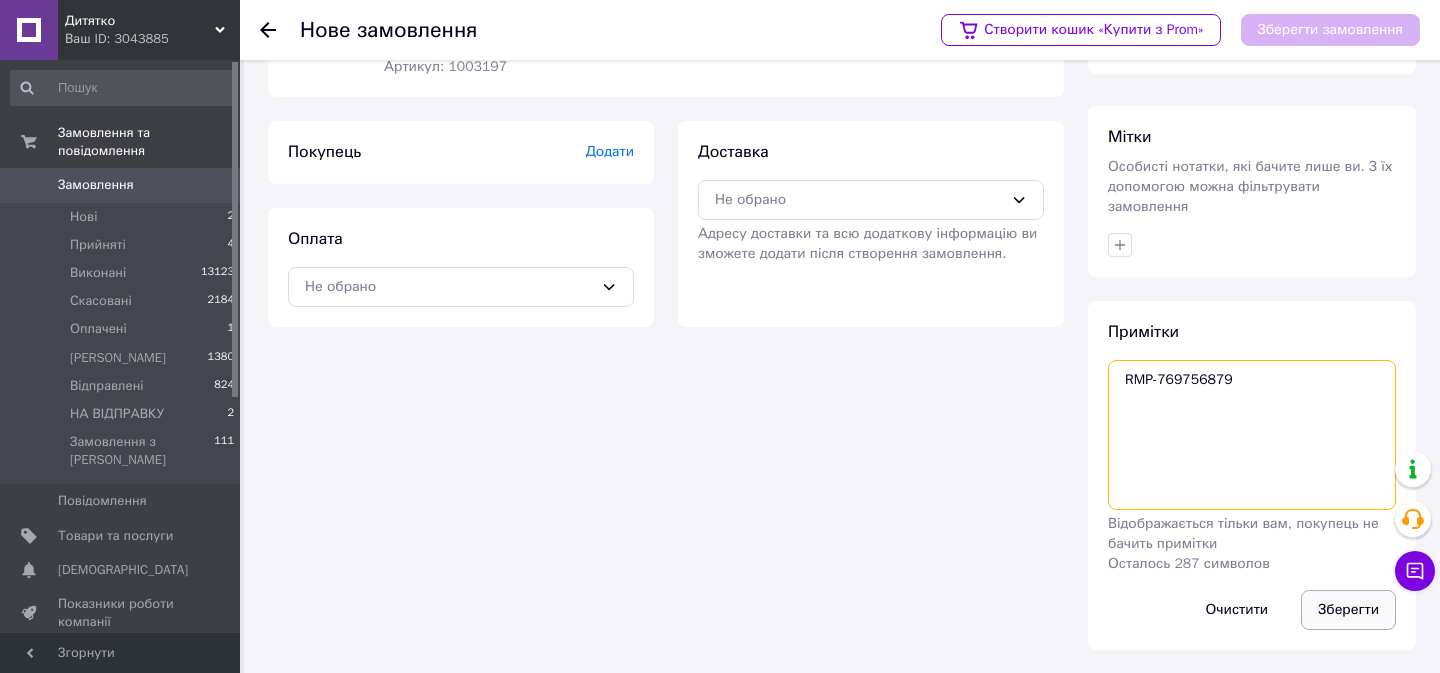 type on "RMP-769756879" 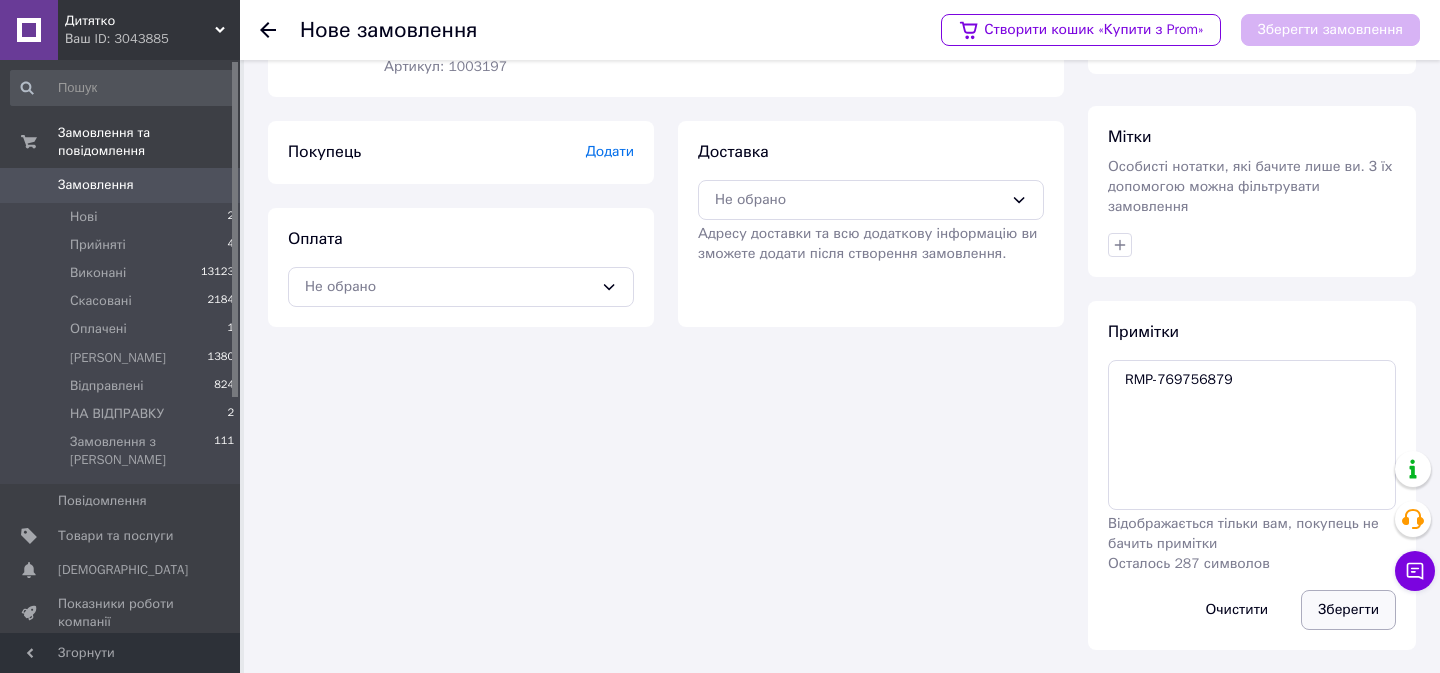 click on "Зберегти" at bounding box center [1348, 610] 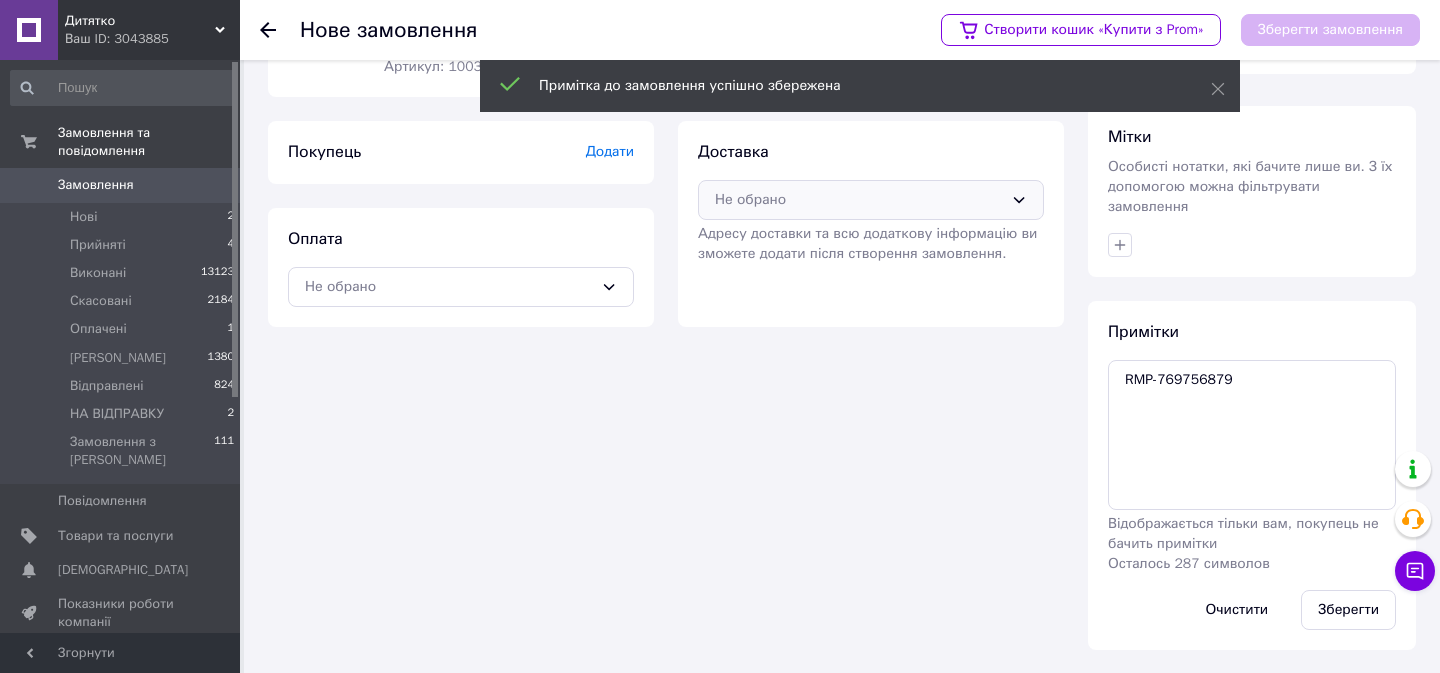 click on "Не обрано" at bounding box center (859, 200) 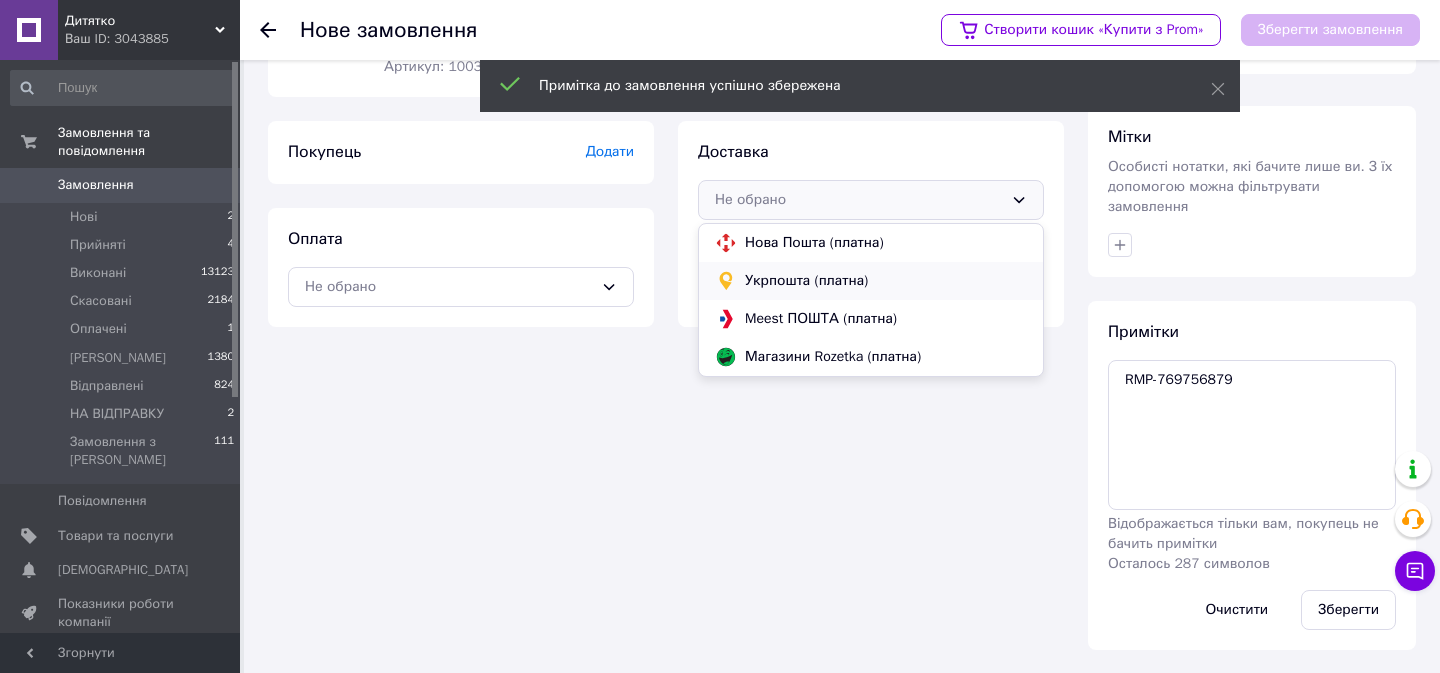 click on "Укрпошта (платна)" at bounding box center (886, 281) 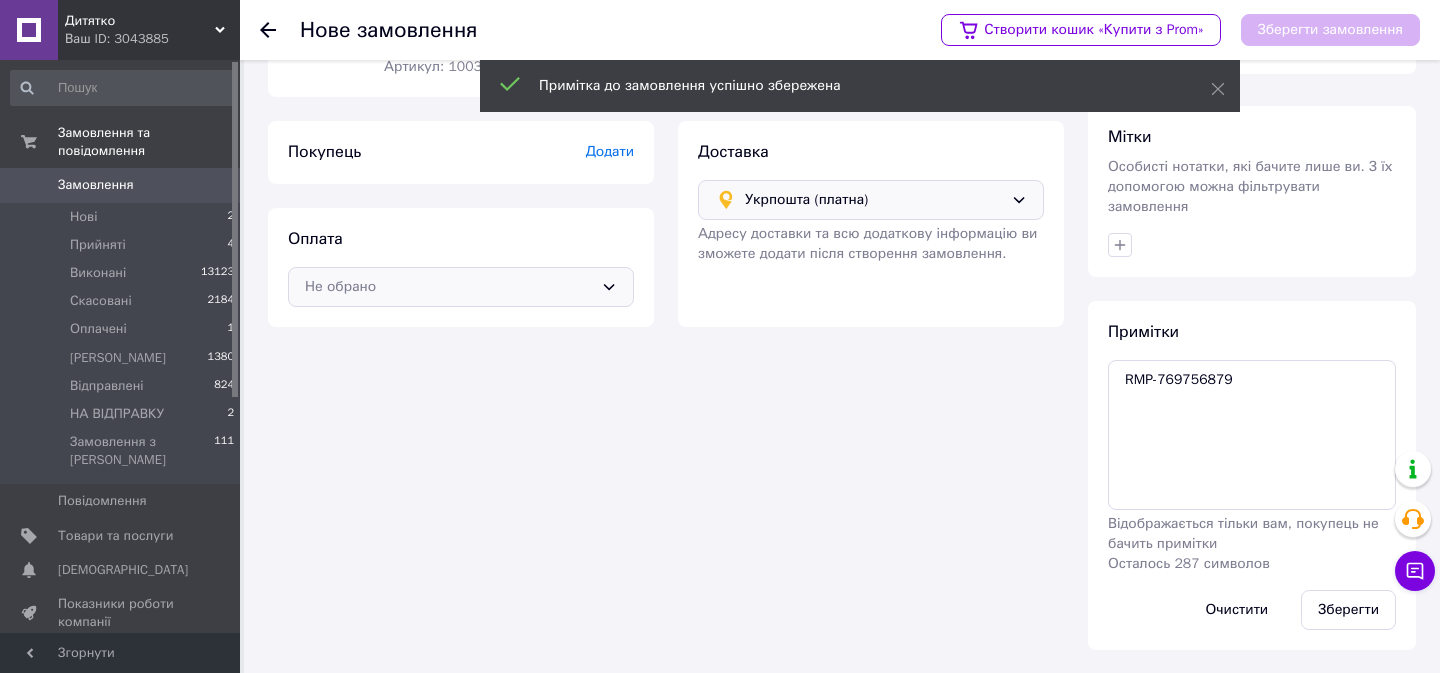 click on "Не обрано" at bounding box center (449, 287) 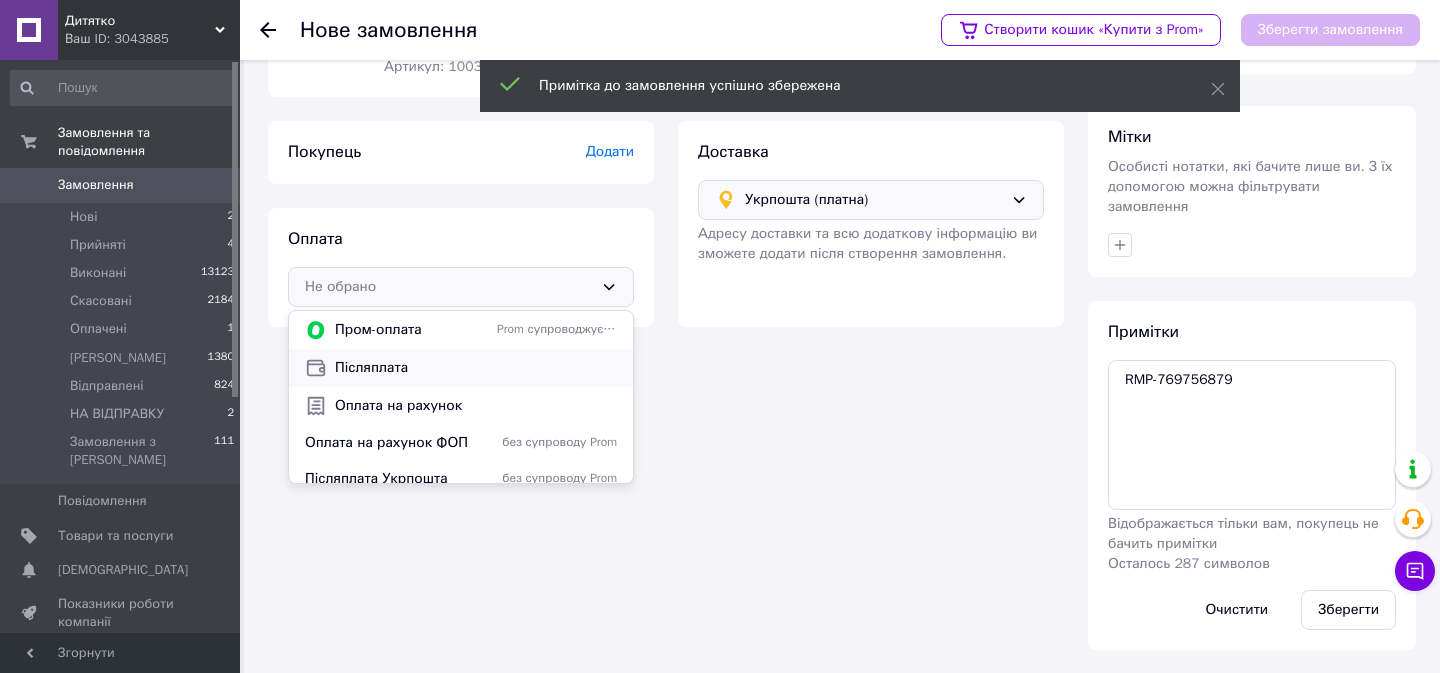 click on "Післяплата" at bounding box center (461, 368) 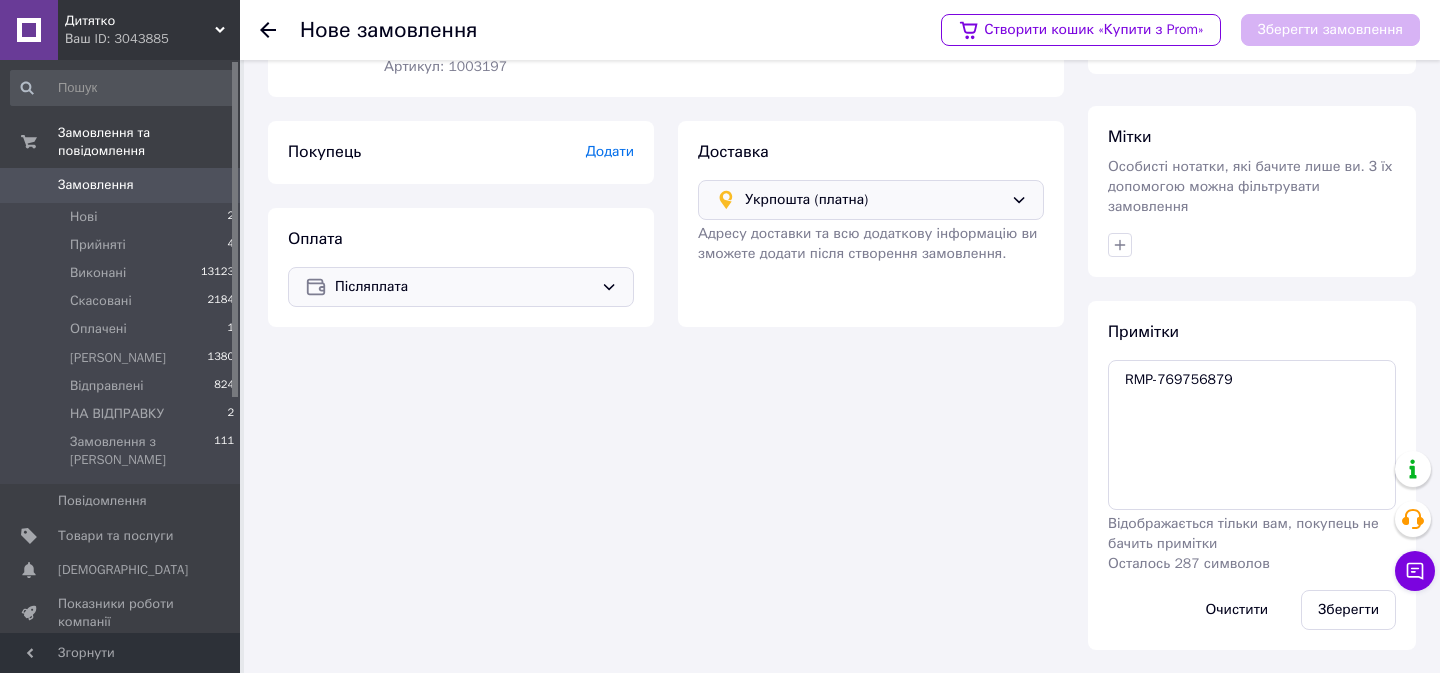 click on "Додати" at bounding box center (610, 151) 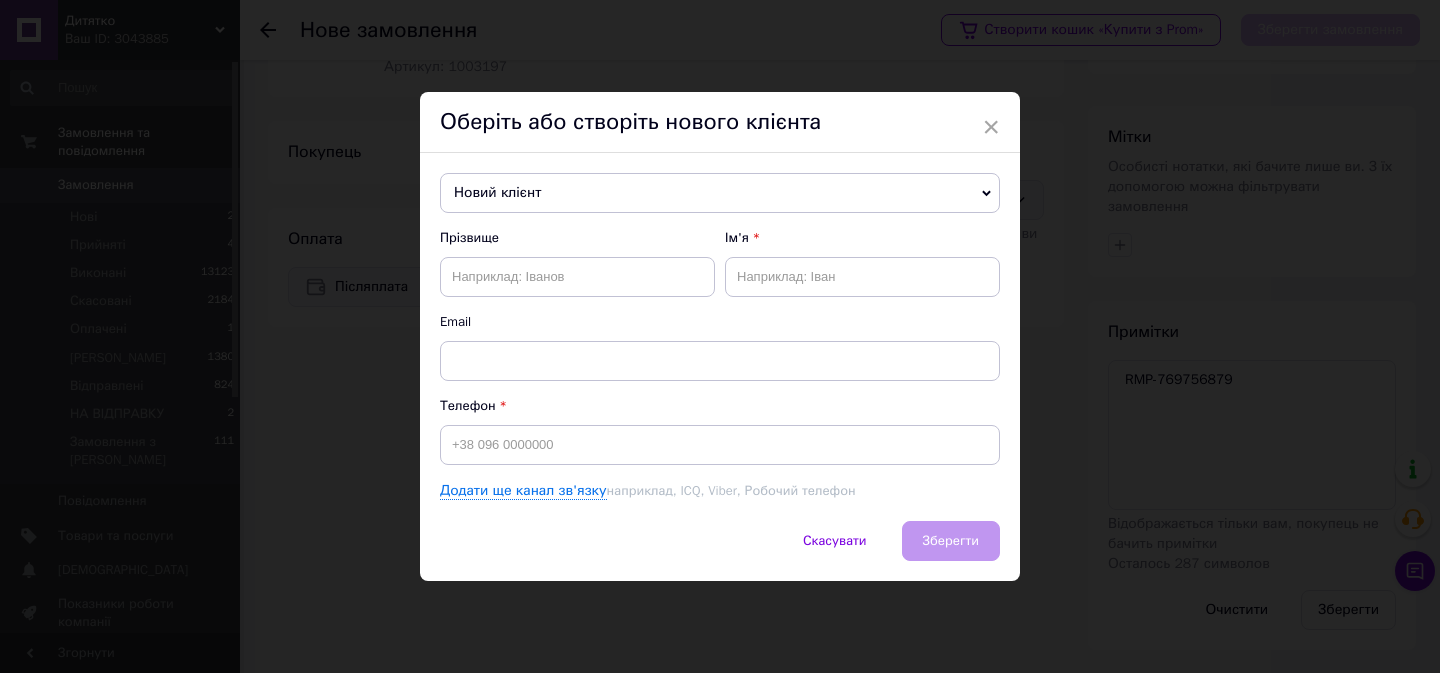 click on "Новий клієнт" at bounding box center (720, 193) 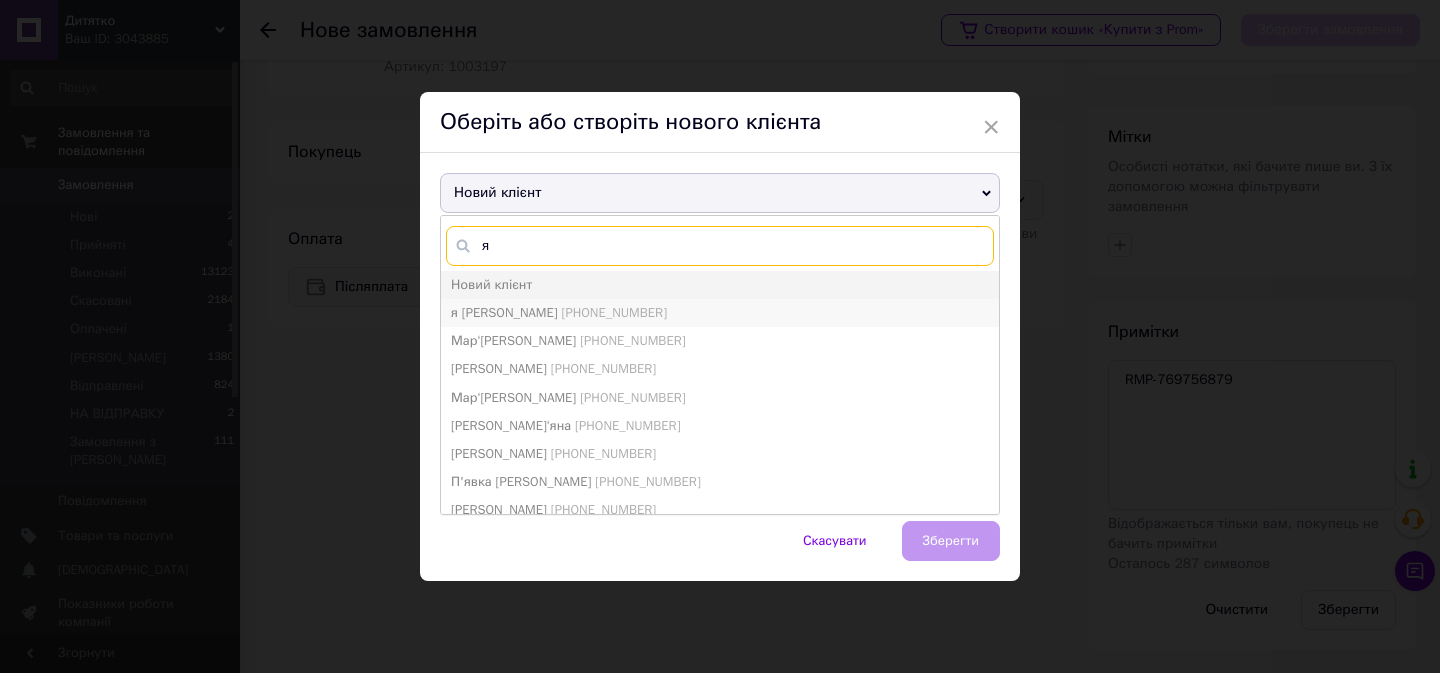 type on "я" 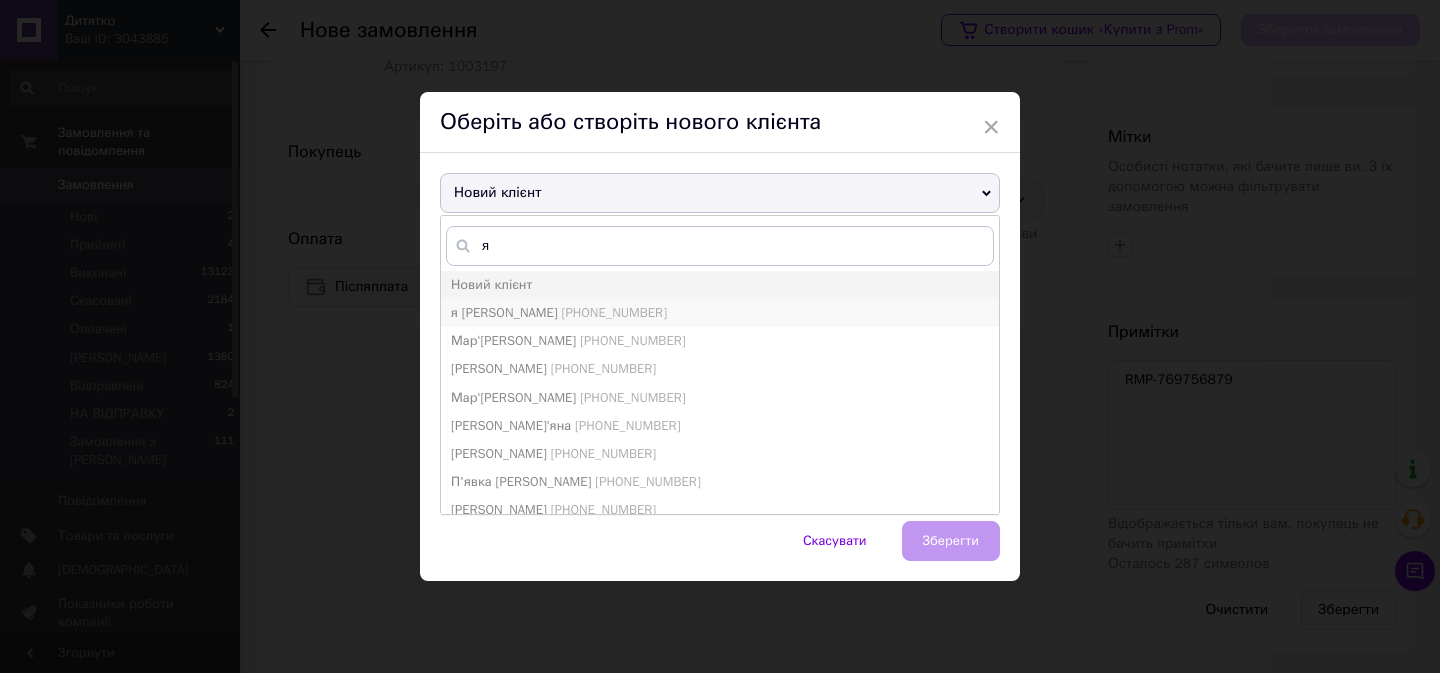 click on "[PHONE_NUMBER]" at bounding box center (614, 312) 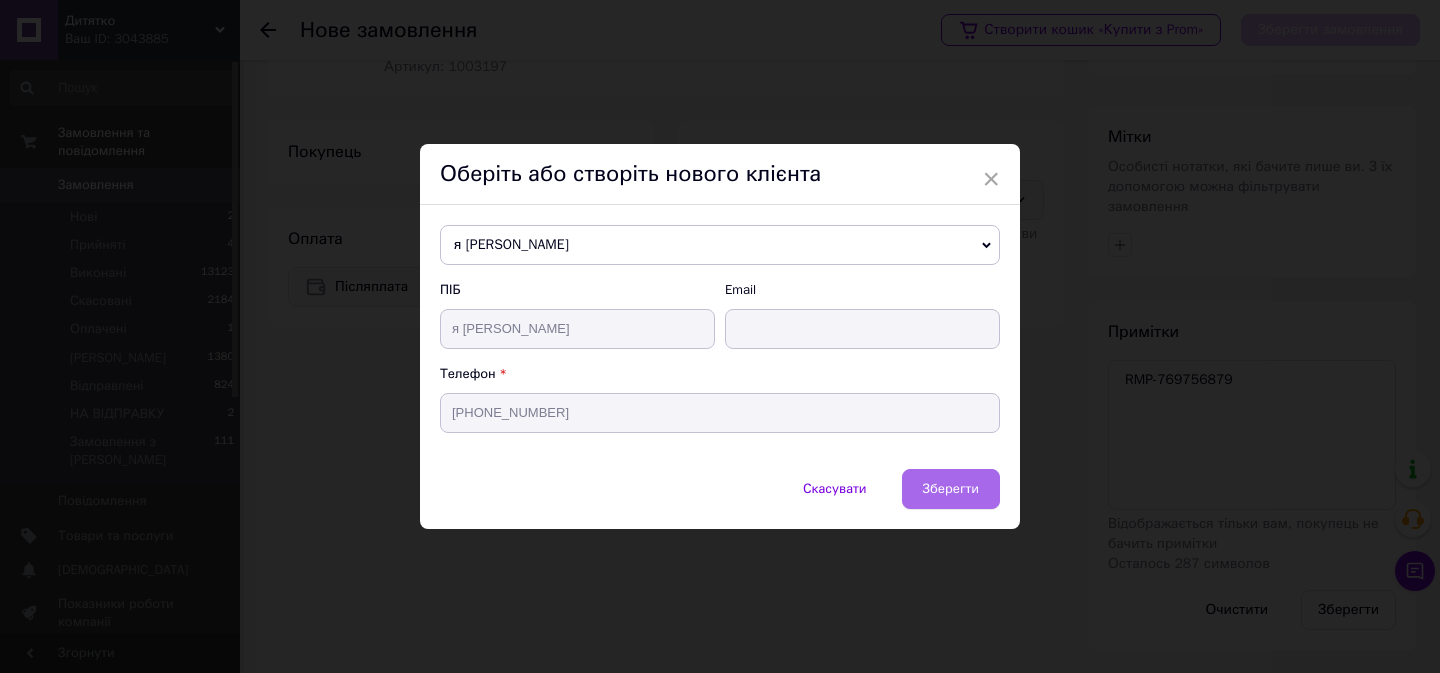 click on "Зберегти" at bounding box center [951, 489] 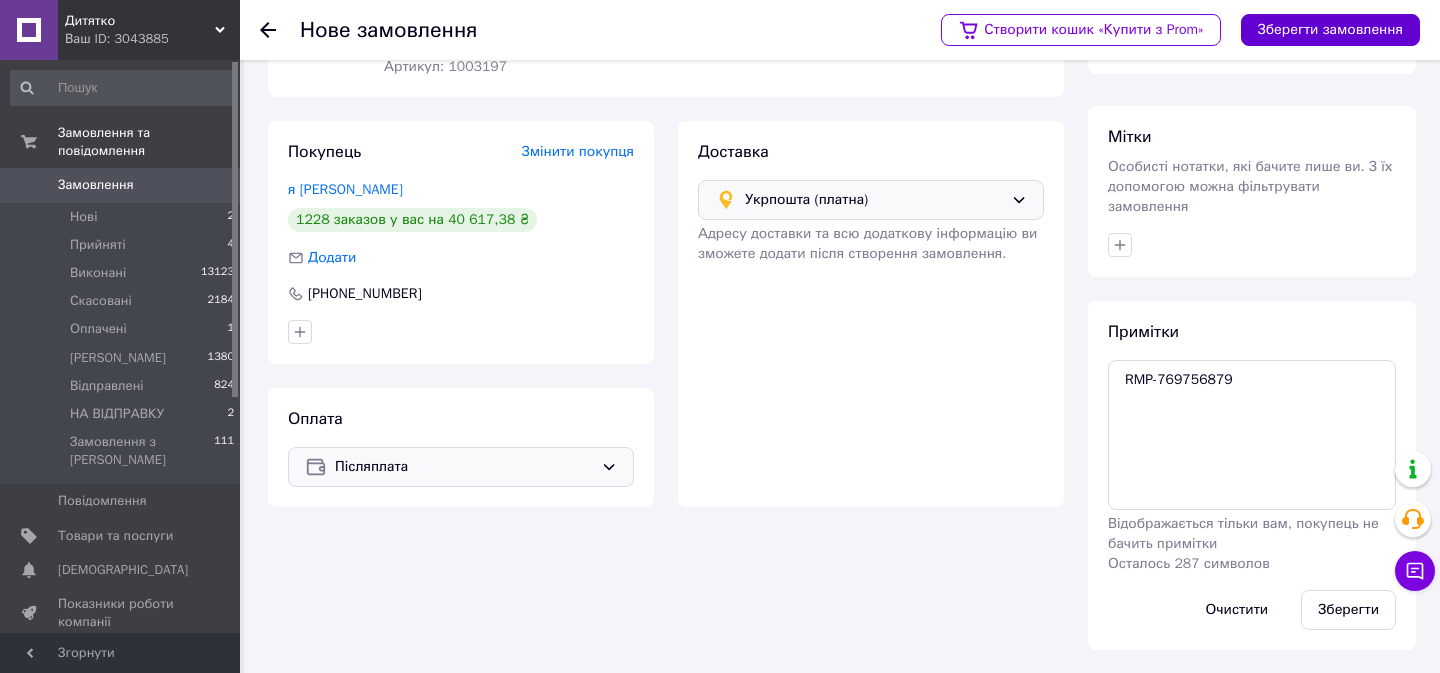 click on "Зберегти замовлення" at bounding box center (1330, 30) 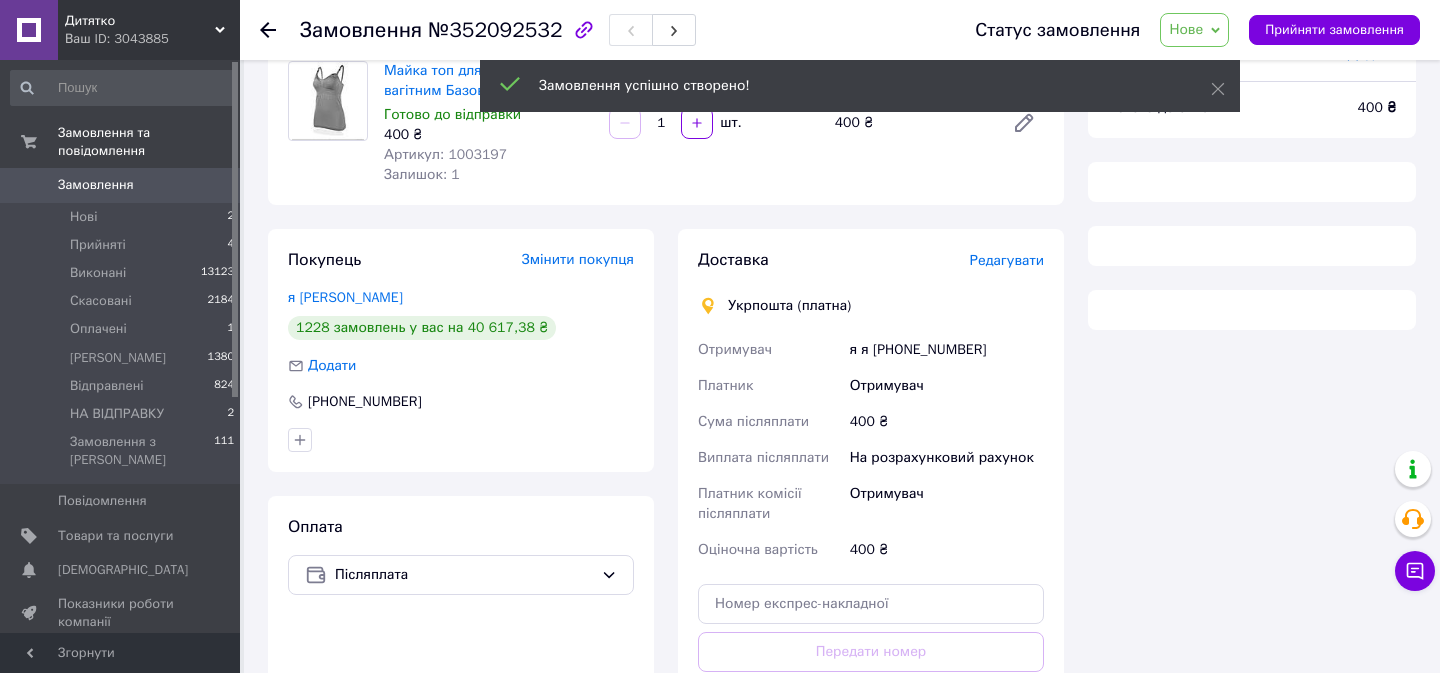 click on "Нове" at bounding box center (1186, 29) 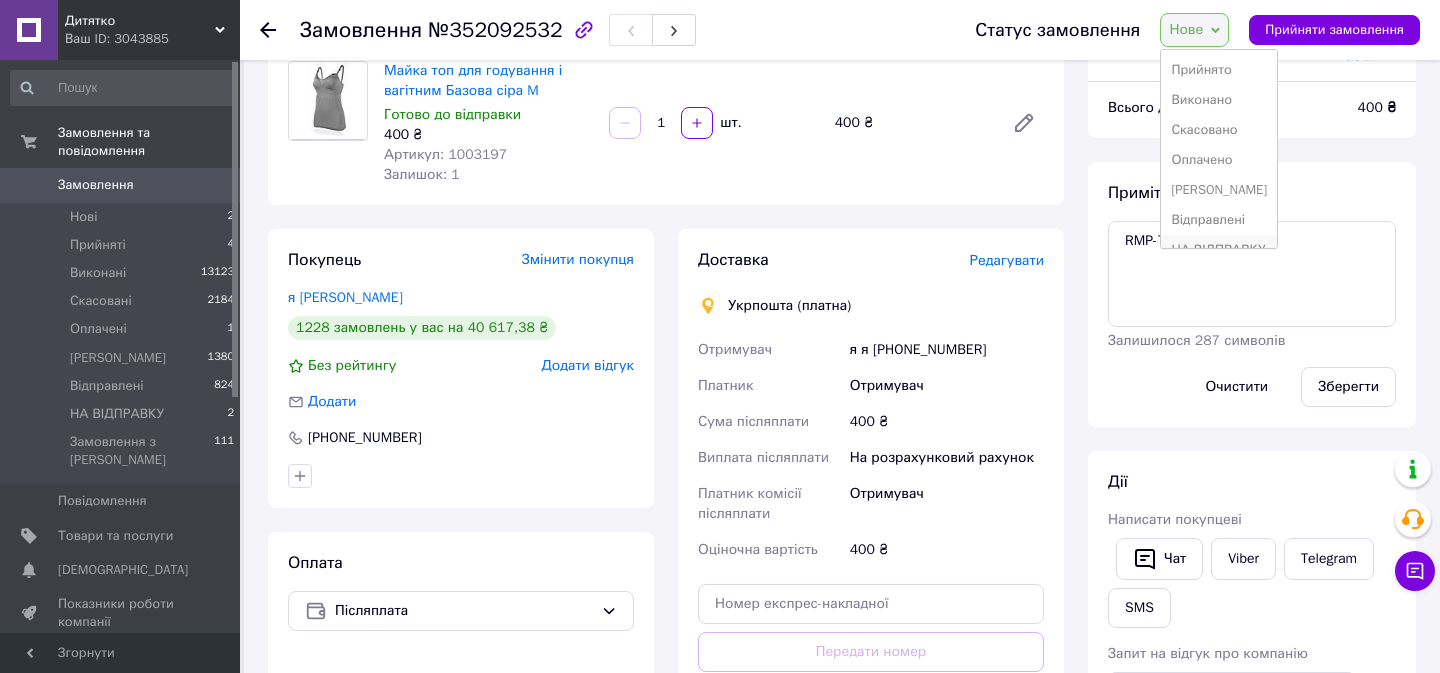 click on "НА ВІДПРАВКУ" at bounding box center [1219, 250] 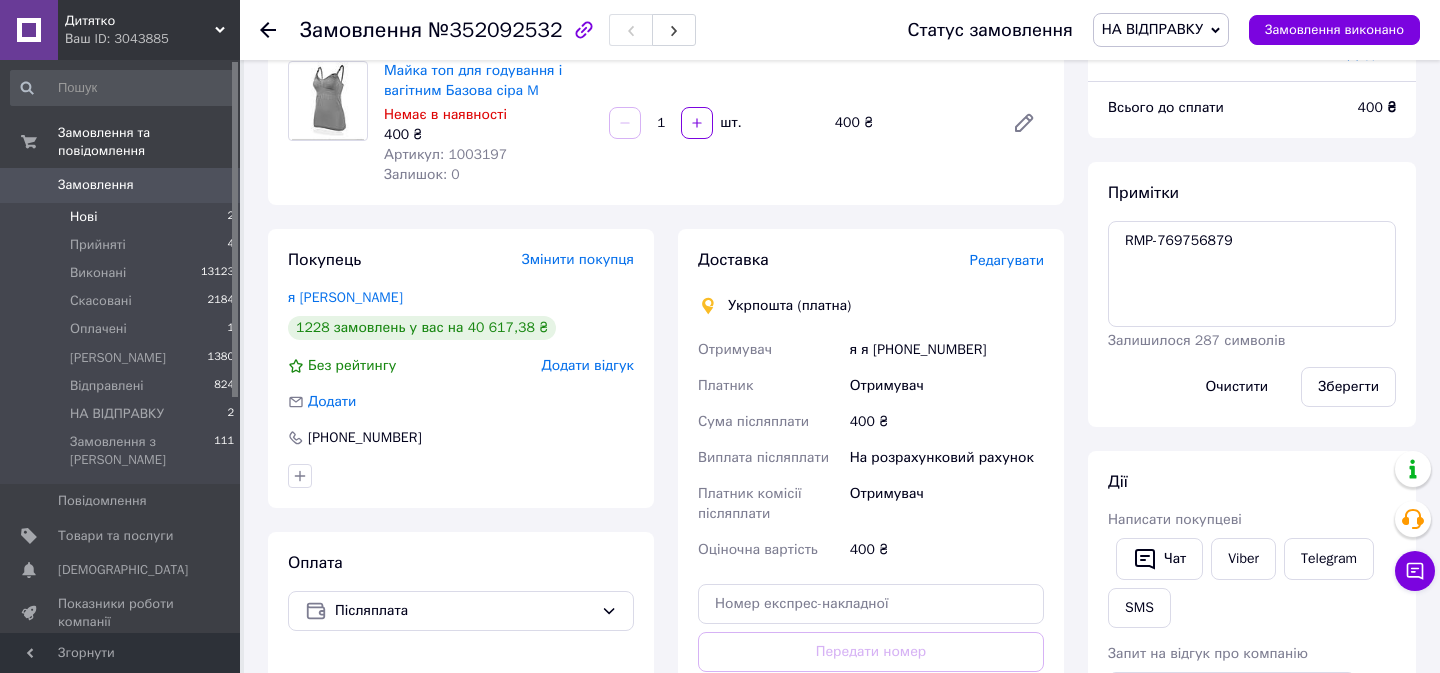 click on "Нові" at bounding box center (83, 217) 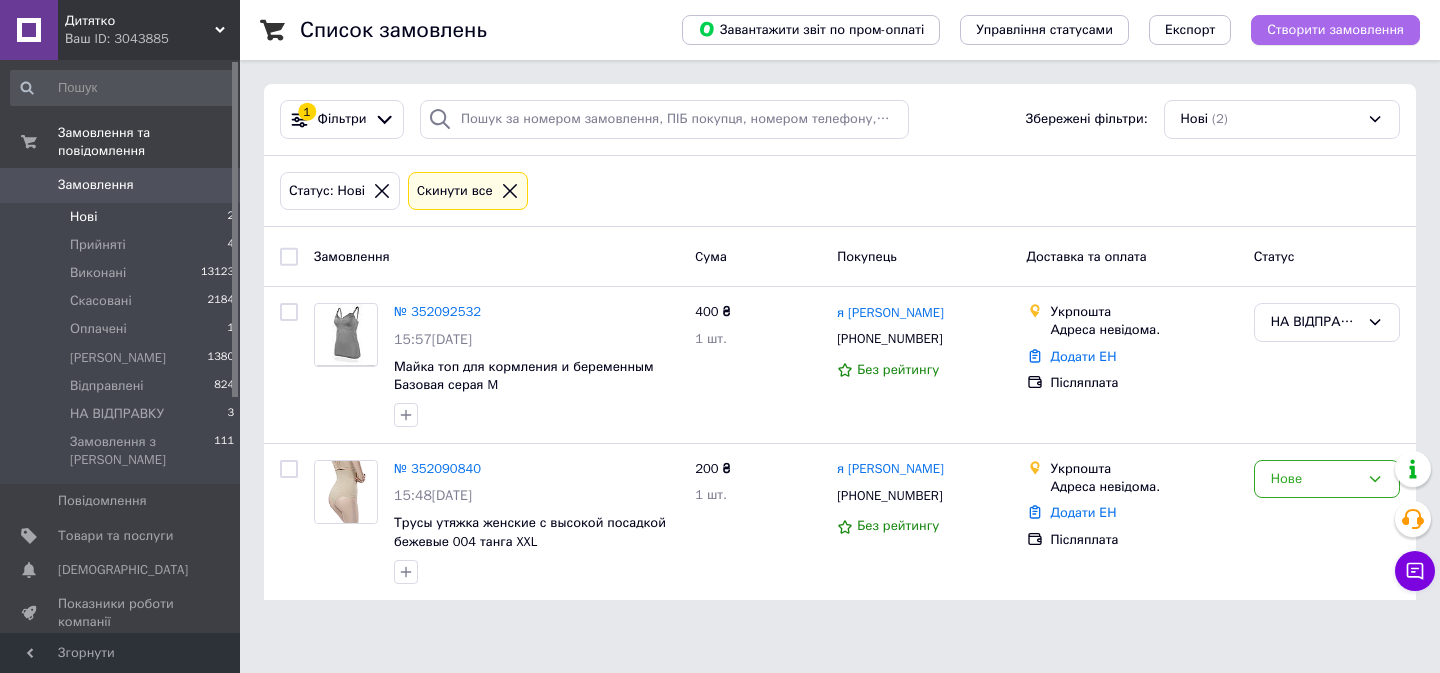 click on "Створити замовлення" at bounding box center (1335, 30) 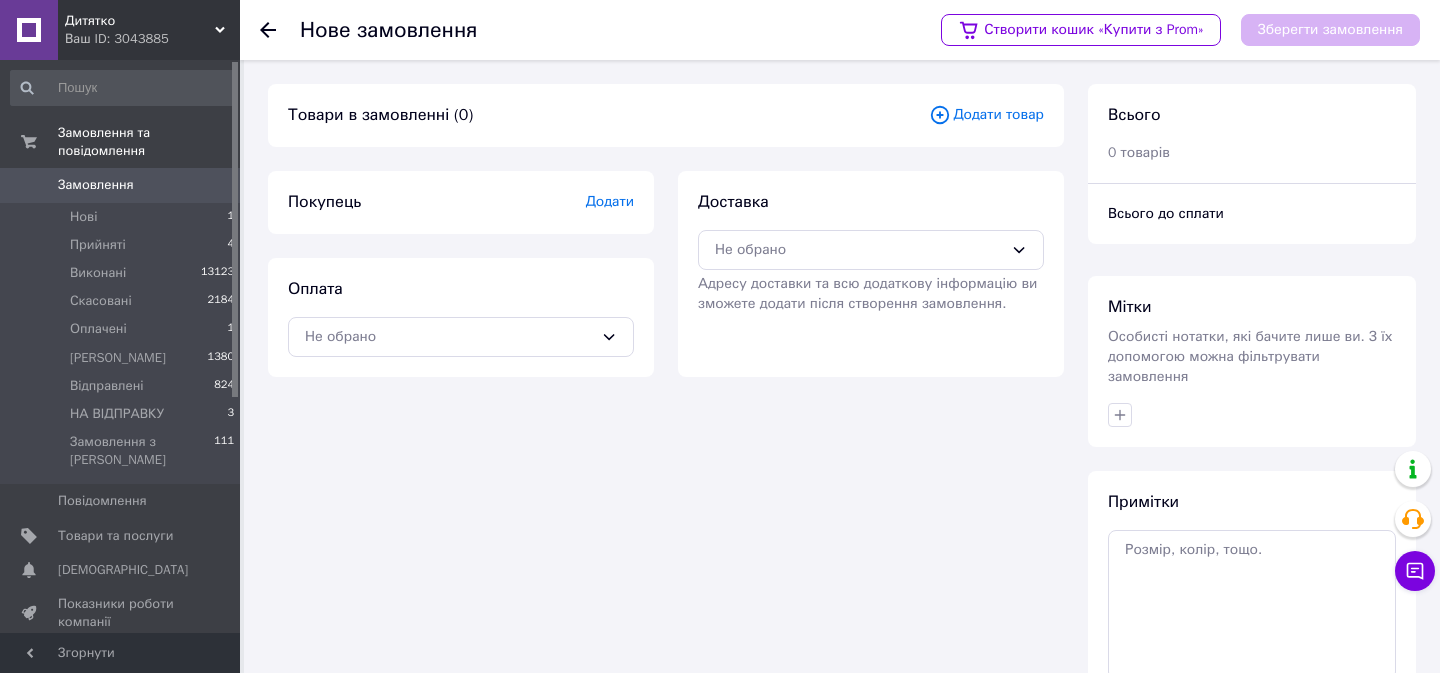click on "Додати товар" at bounding box center [986, 115] 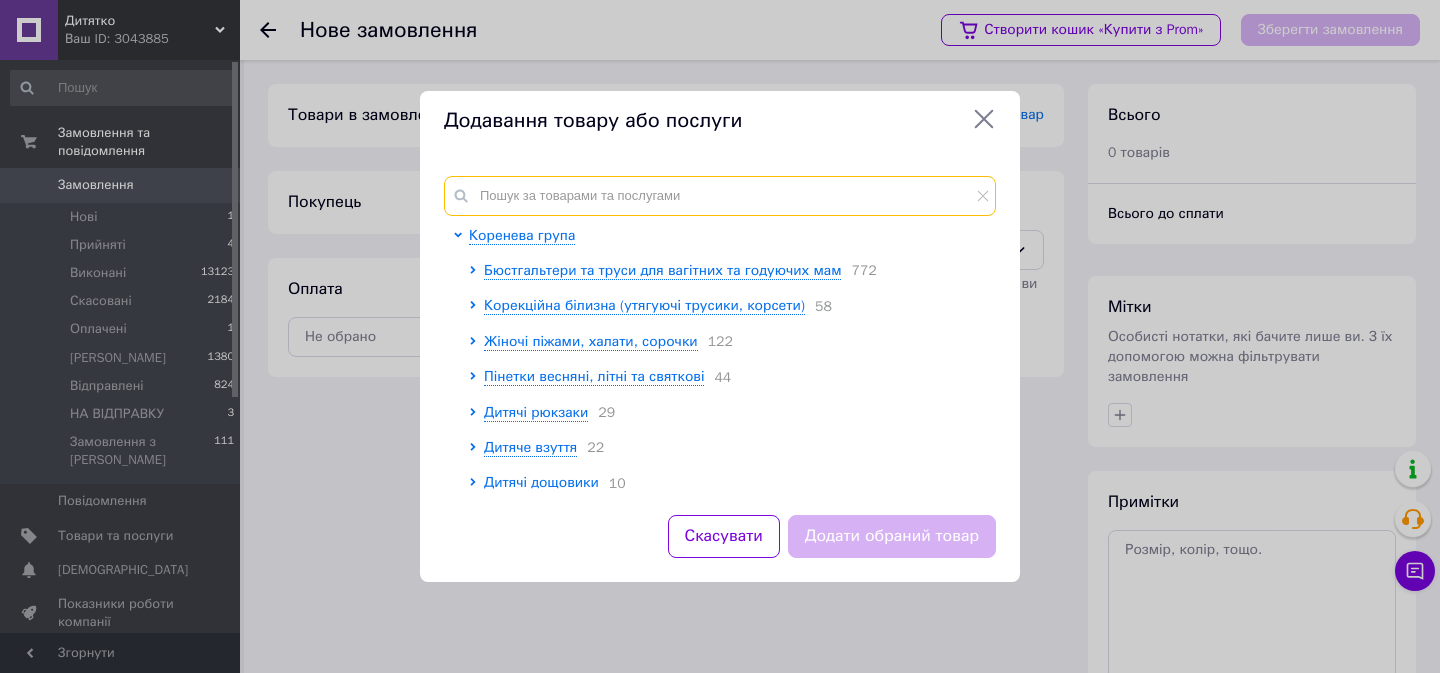 click at bounding box center [720, 196] 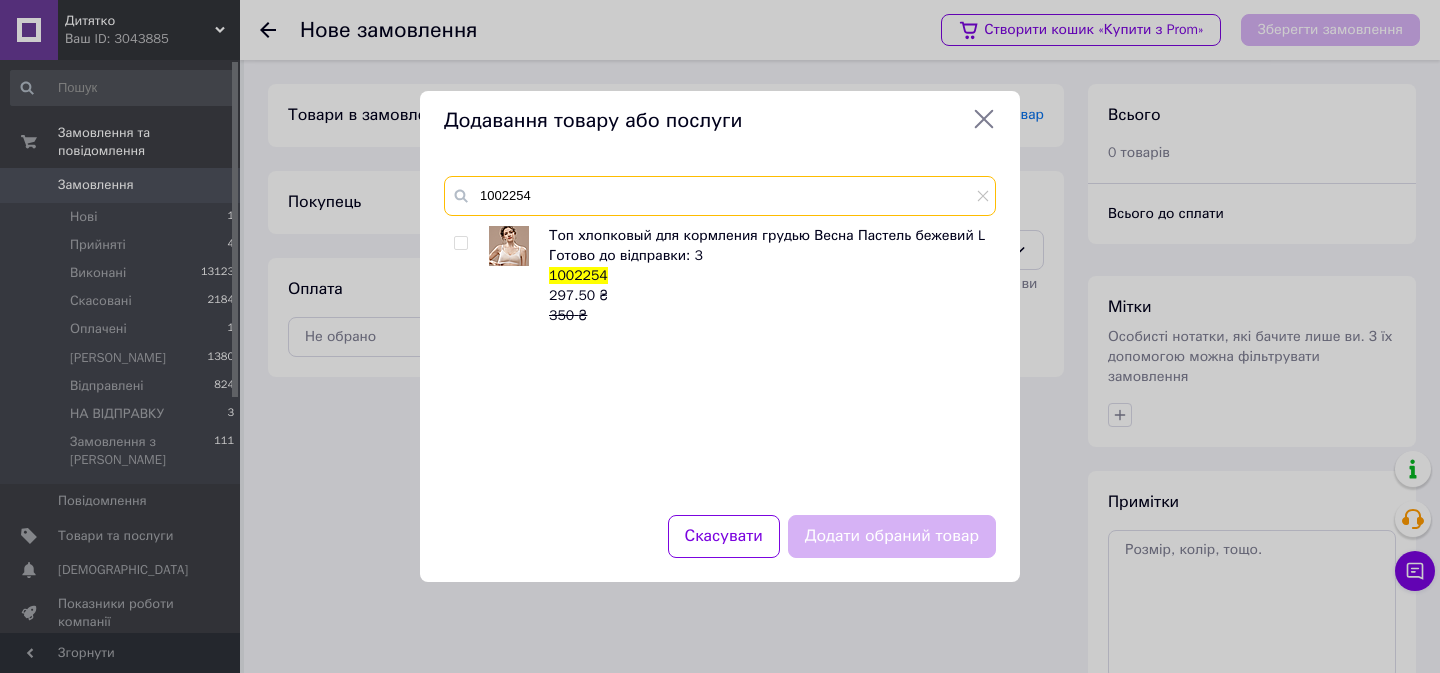 type on "1002254" 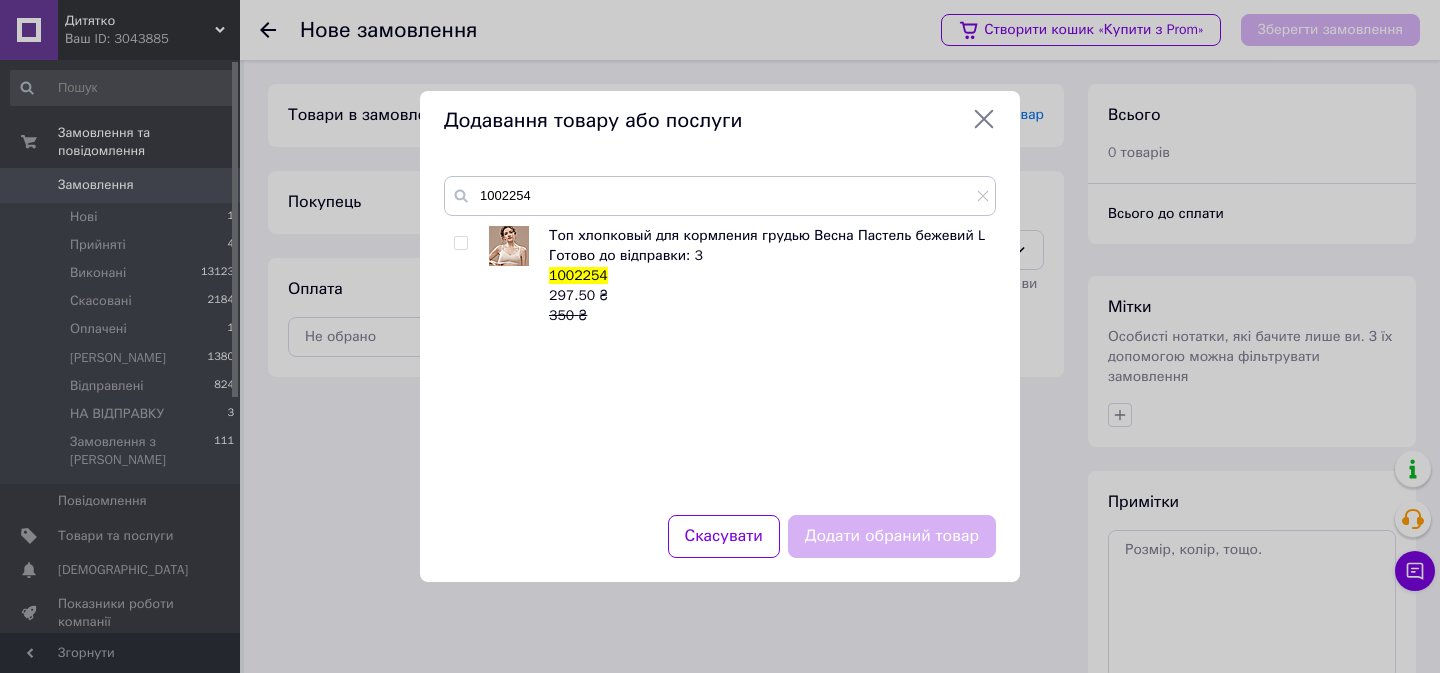 click at bounding box center (460, 243) 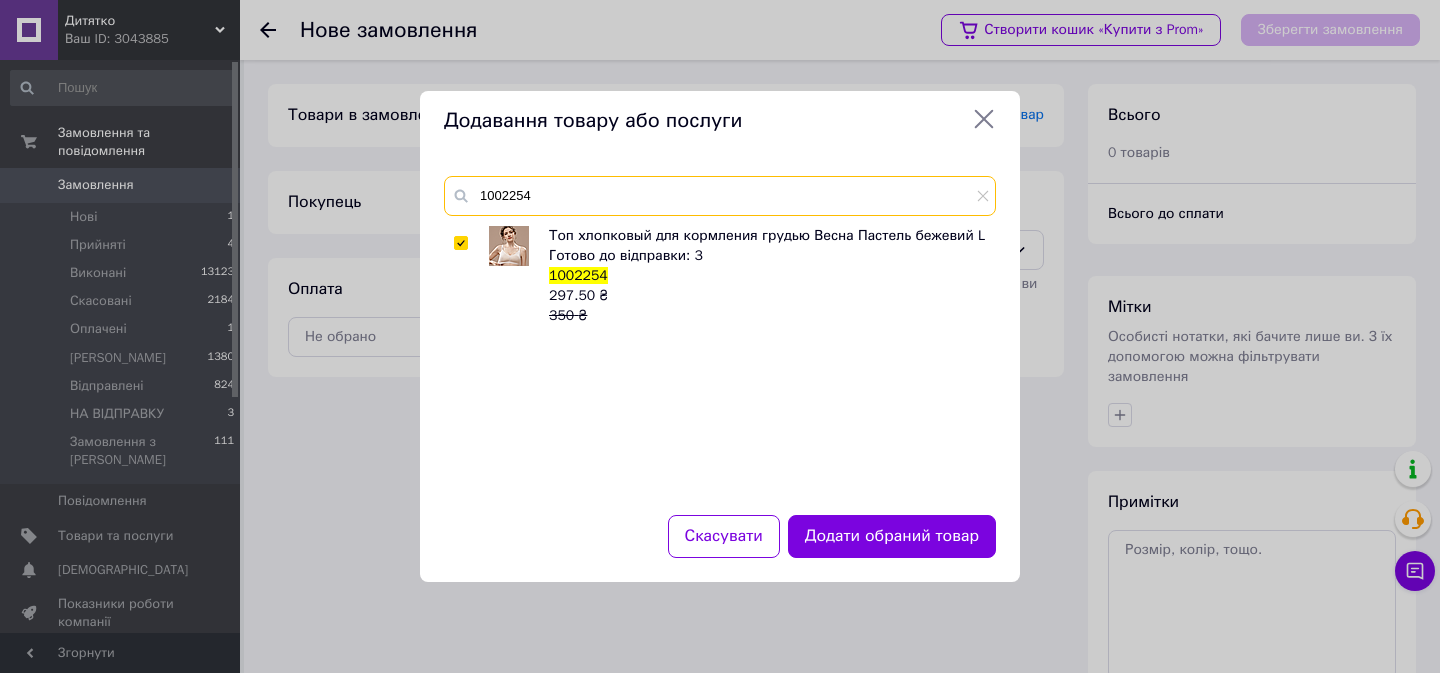 click on "1002254" at bounding box center [720, 196] 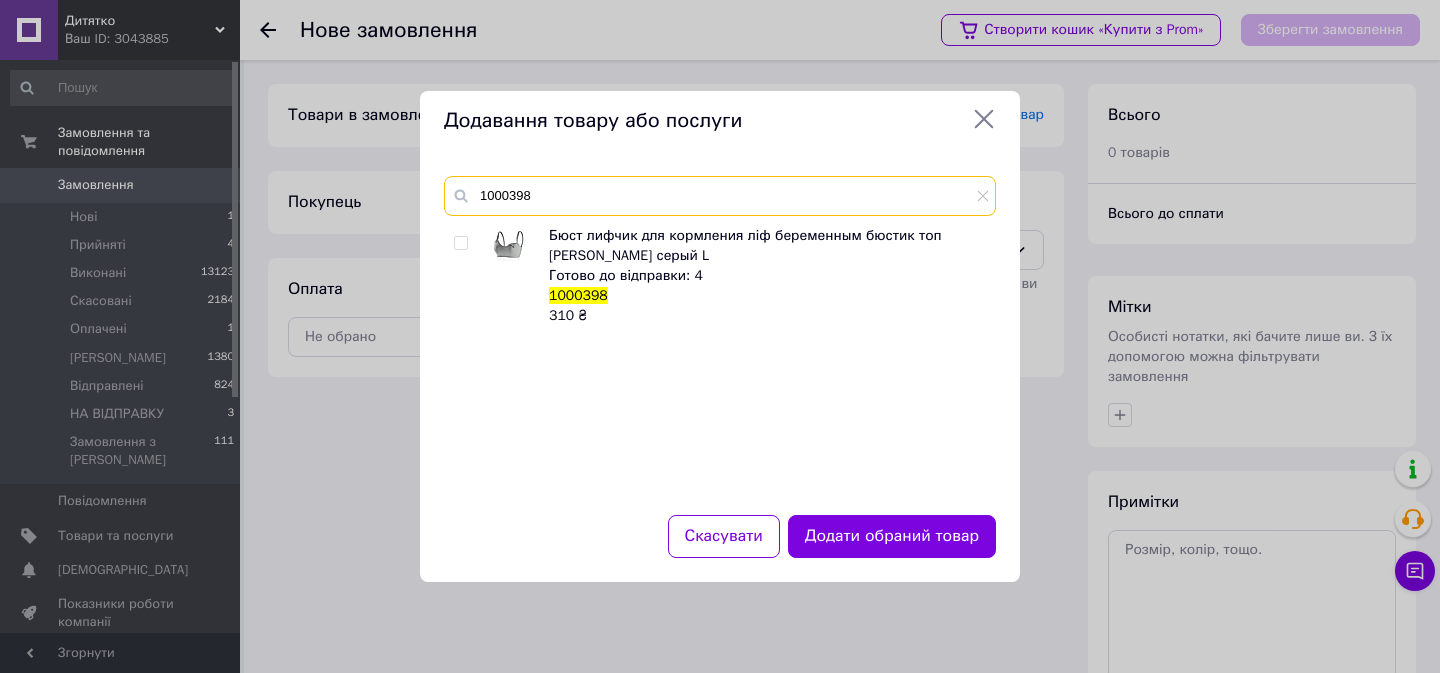 type on "1000398" 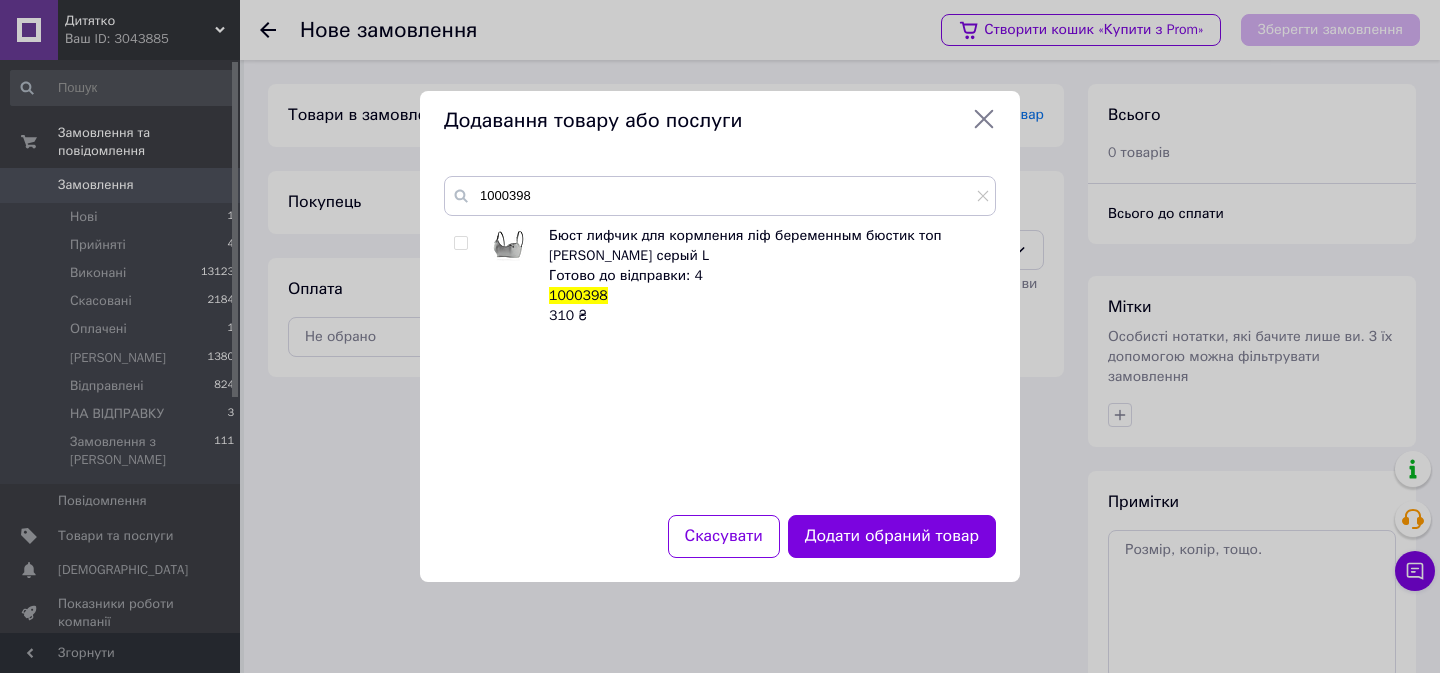 click at bounding box center (460, 243) 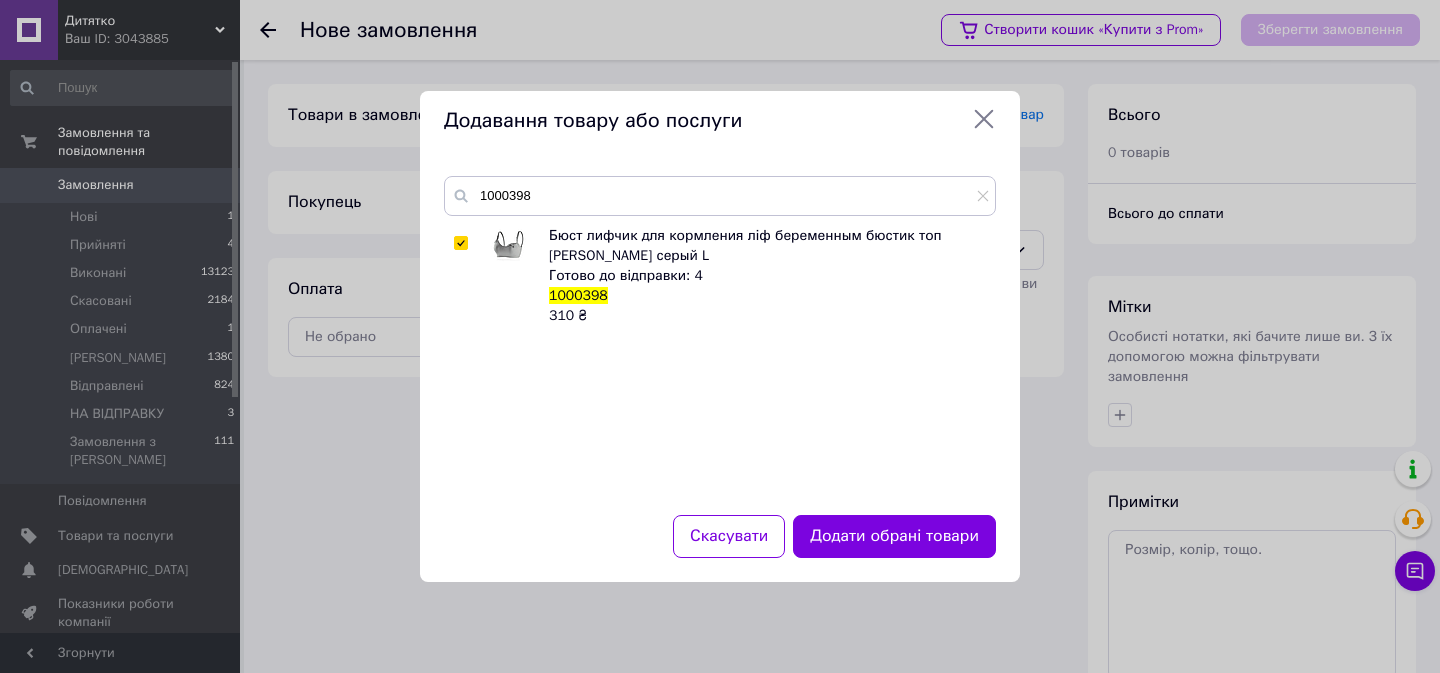 click on "Додати обрані товари" at bounding box center [894, 536] 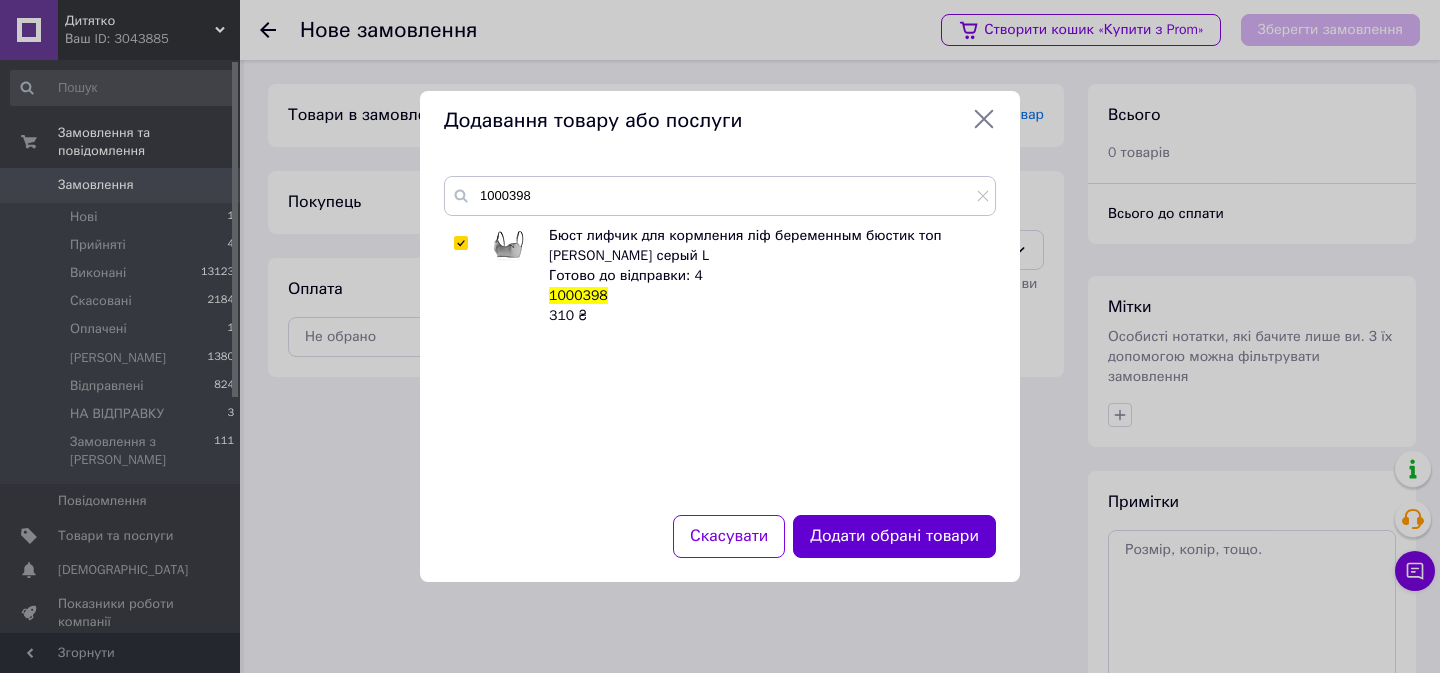 click on "Додати обрані товари" at bounding box center [894, 536] 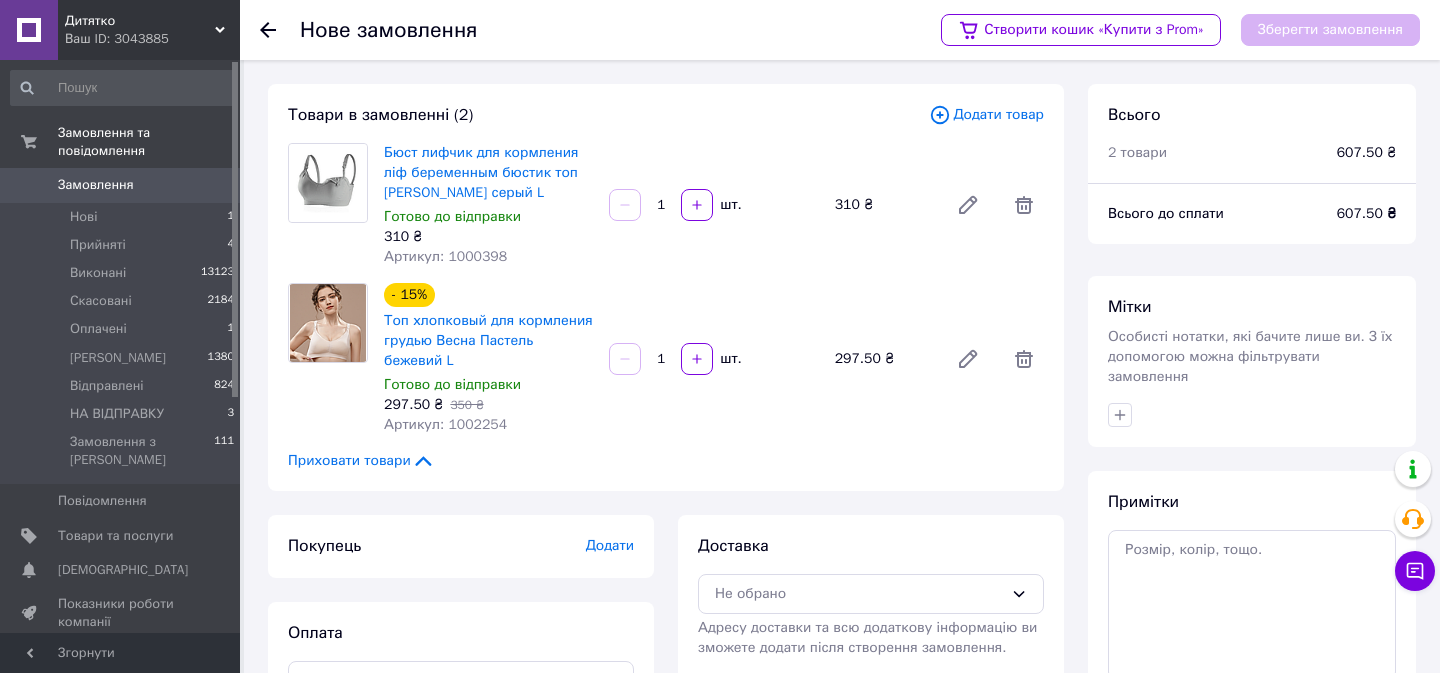 scroll, scrollTop: 170, scrollLeft: 0, axis: vertical 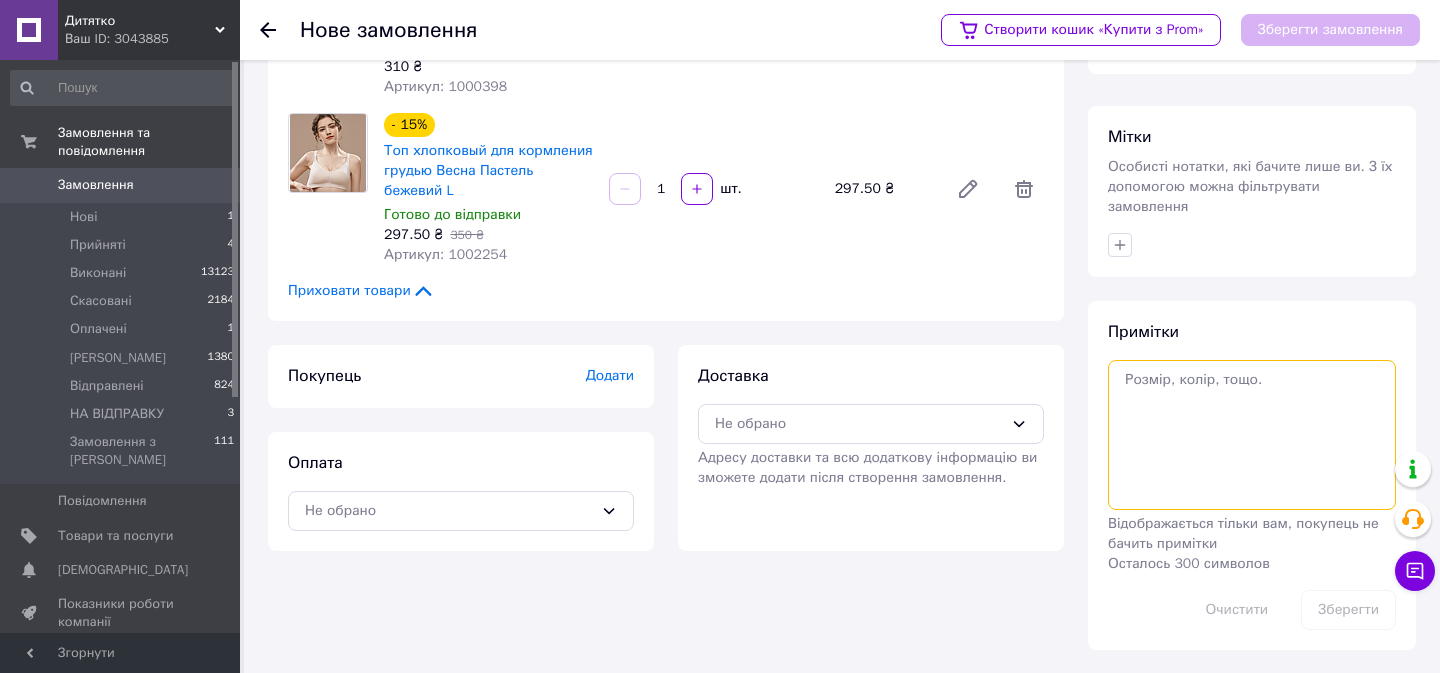 click at bounding box center [1252, 435] 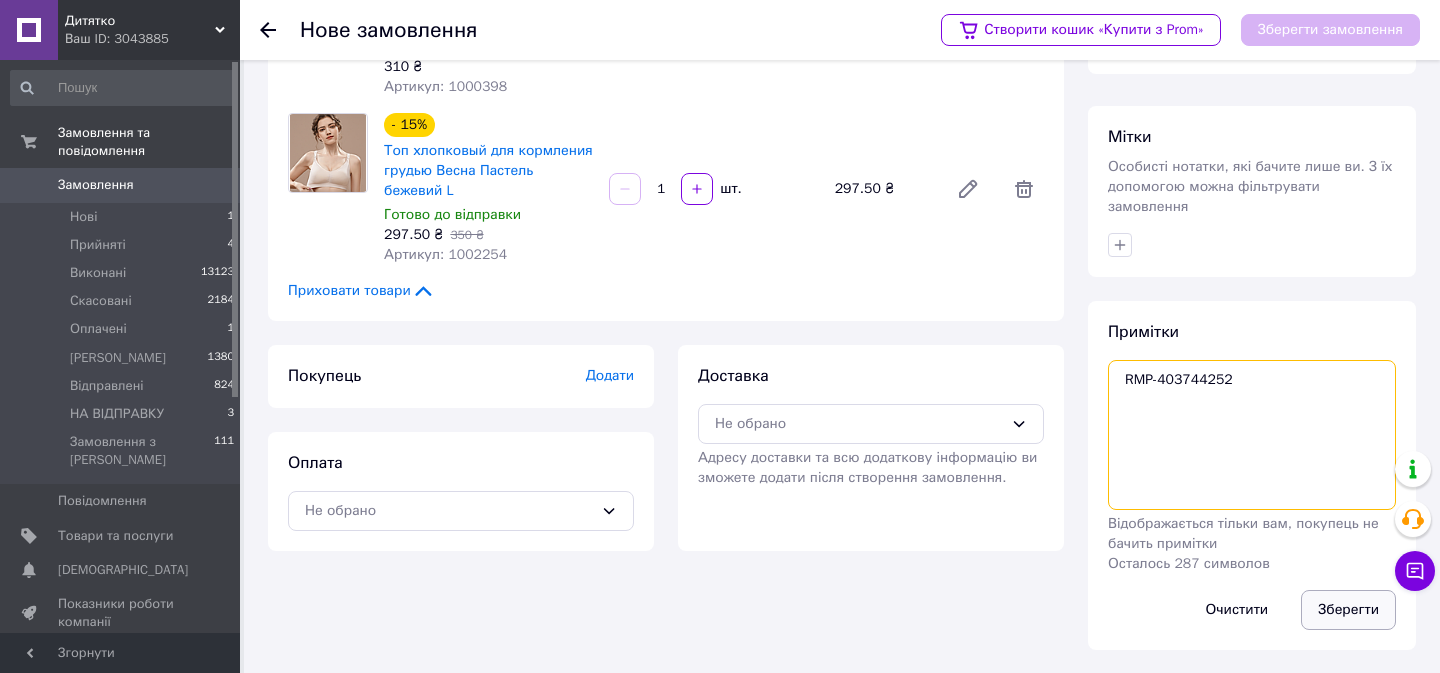 type on "RMP-403744252" 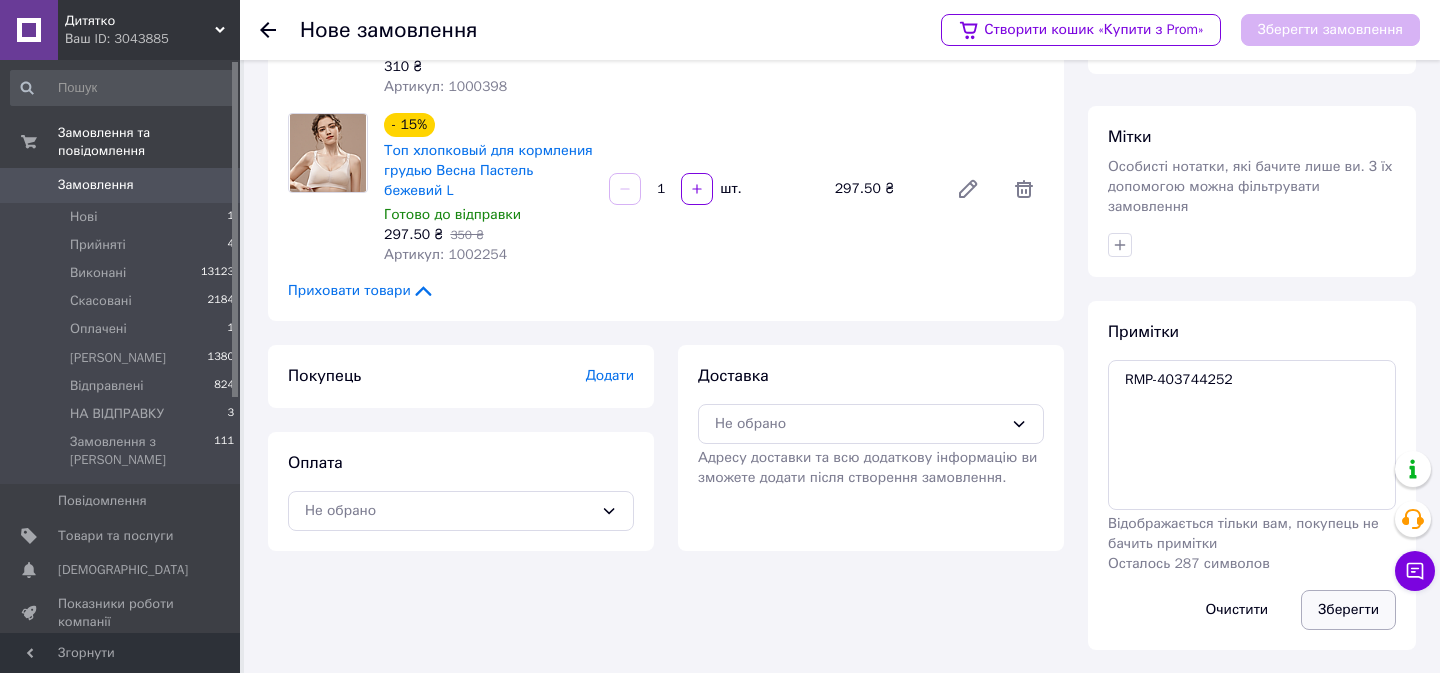 click on "Зберегти" at bounding box center (1348, 610) 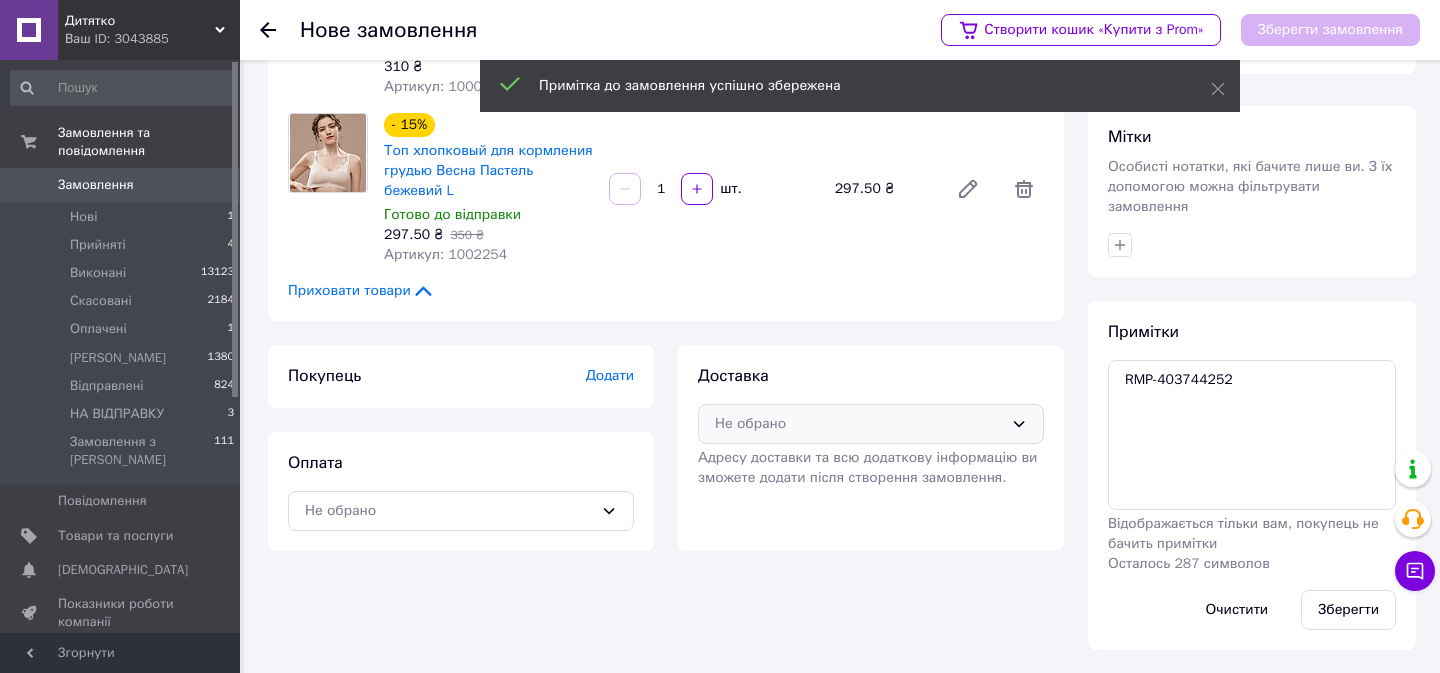 click on "Не обрано" at bounding box center [859, 424] 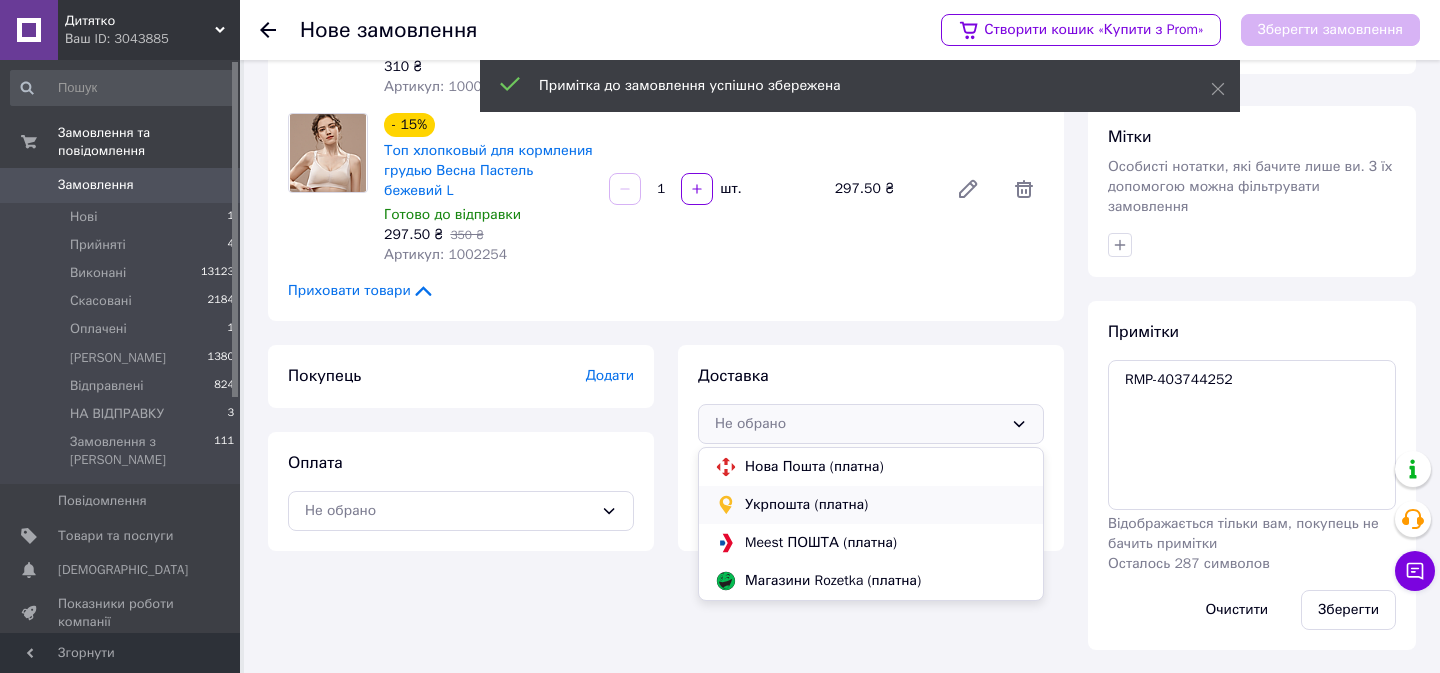 click on "Укрпошта (платна)" at bounding box center (871, 505) 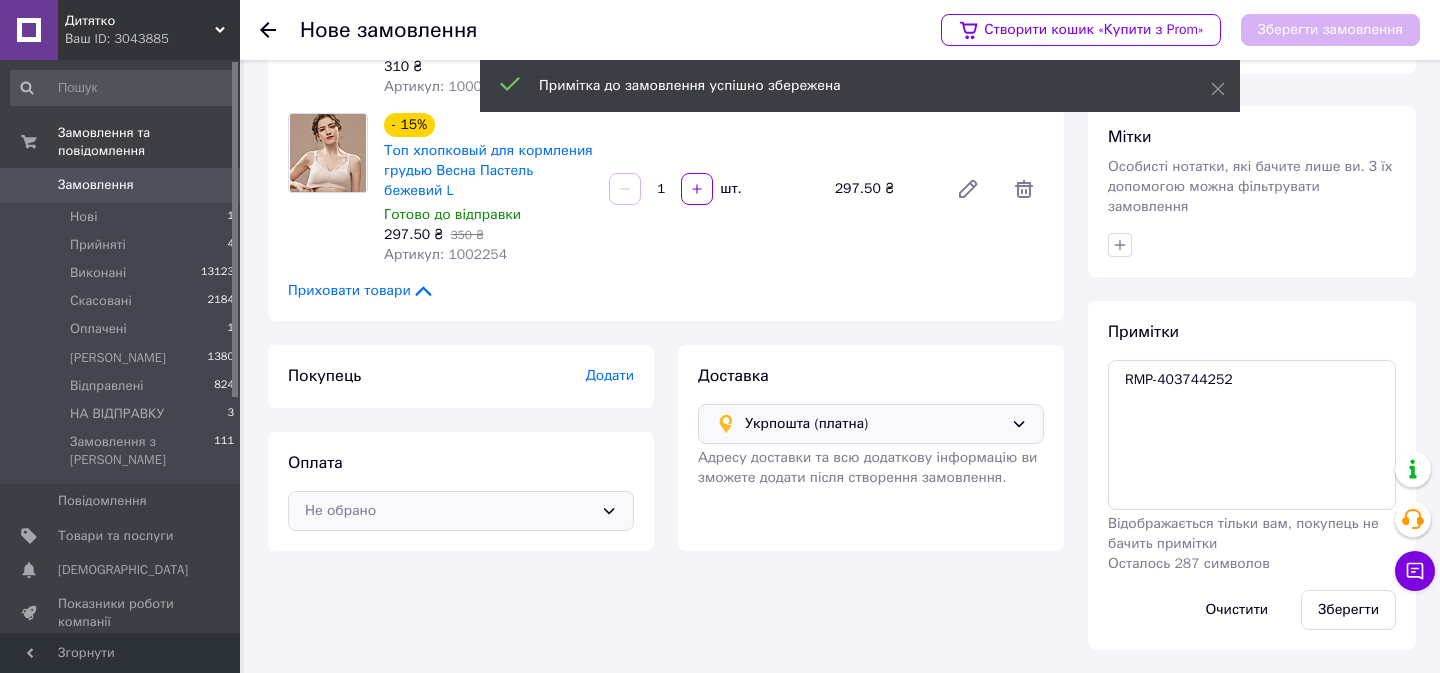 click on "Не обрано" at bounding box center [449, 511] 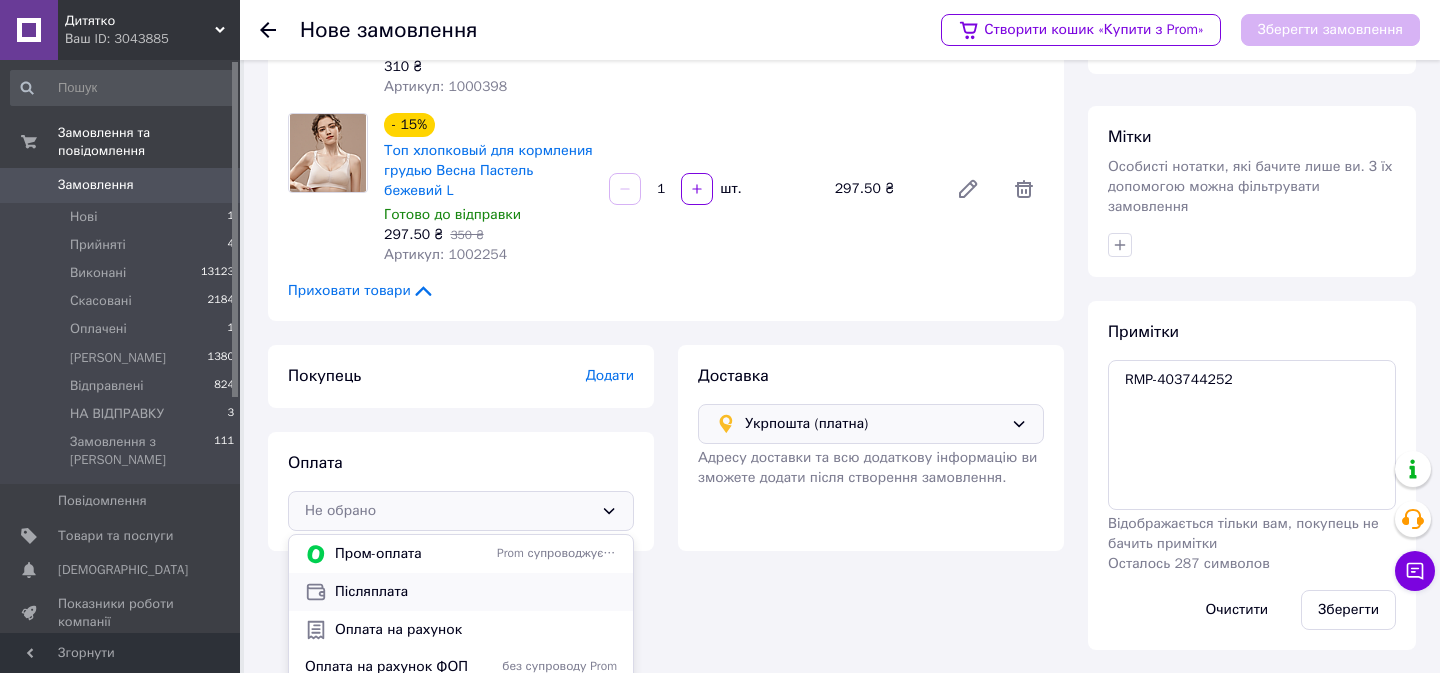 click on "Післяплата" at bounding box center [476, 592] 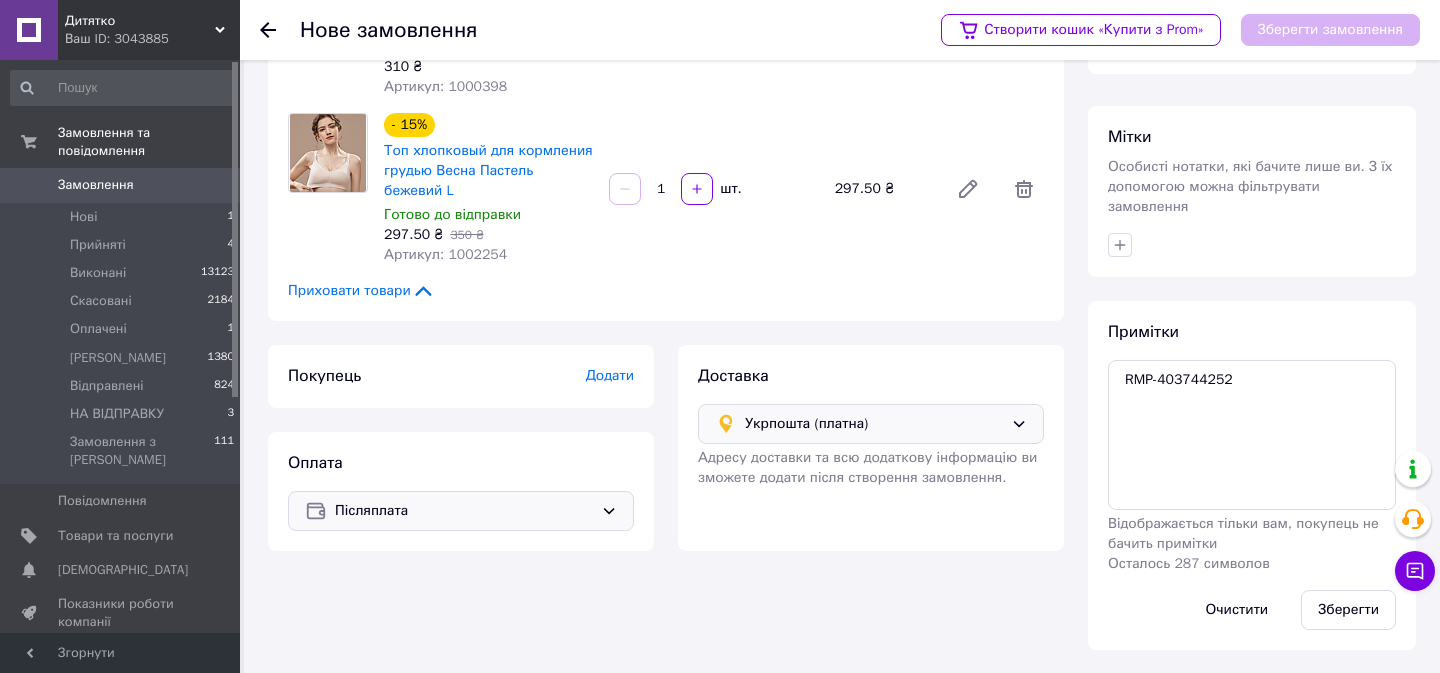 click on "Додати" at bounding box center [610, 375] 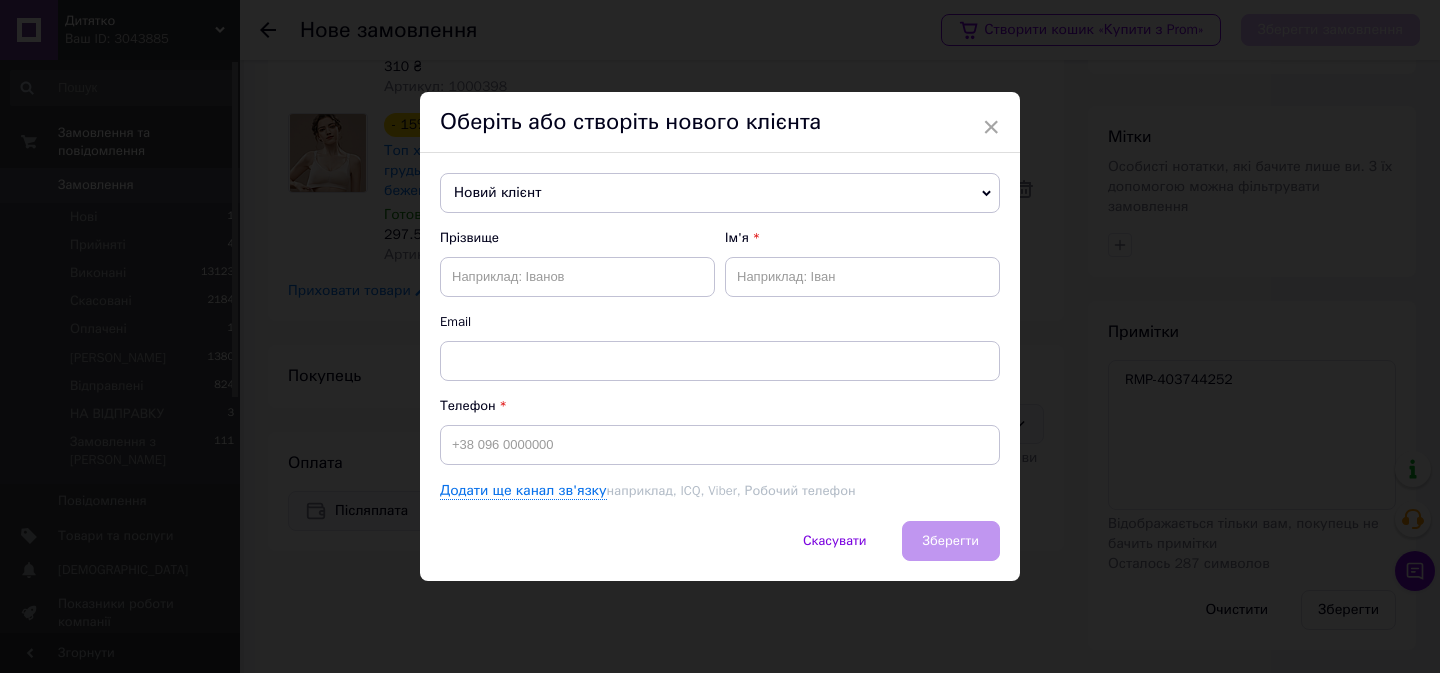 click on "Новий клієнт" at bounding box center (720, 193) 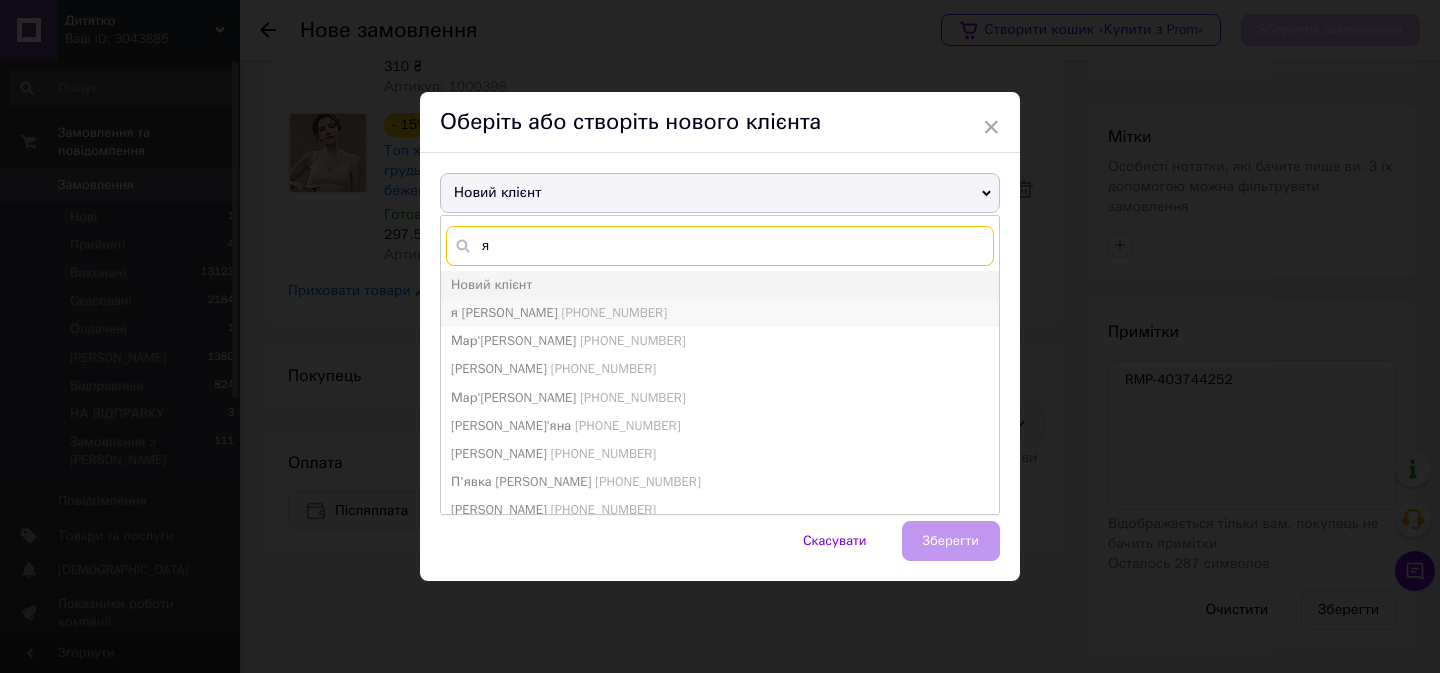 type on "я" 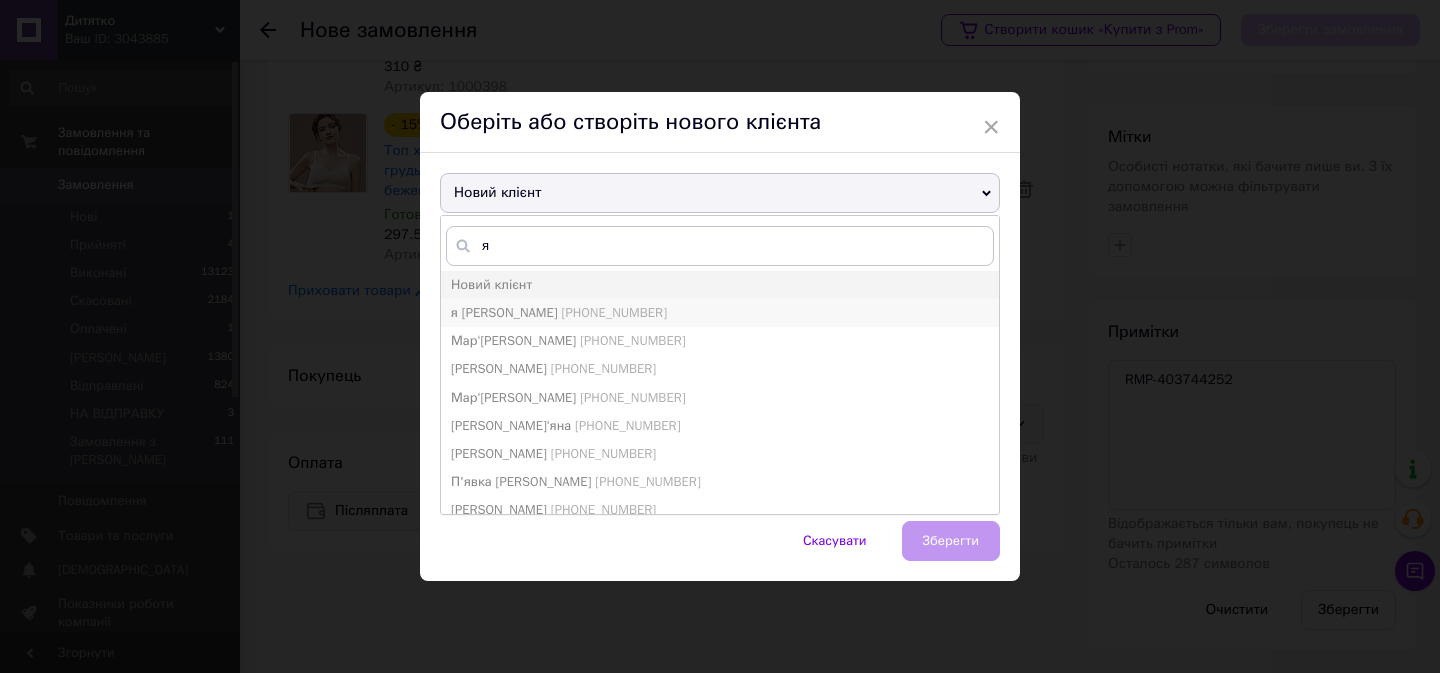 click on "я я   [PHONE_NUMBER]" at bounding box center [720, 313] 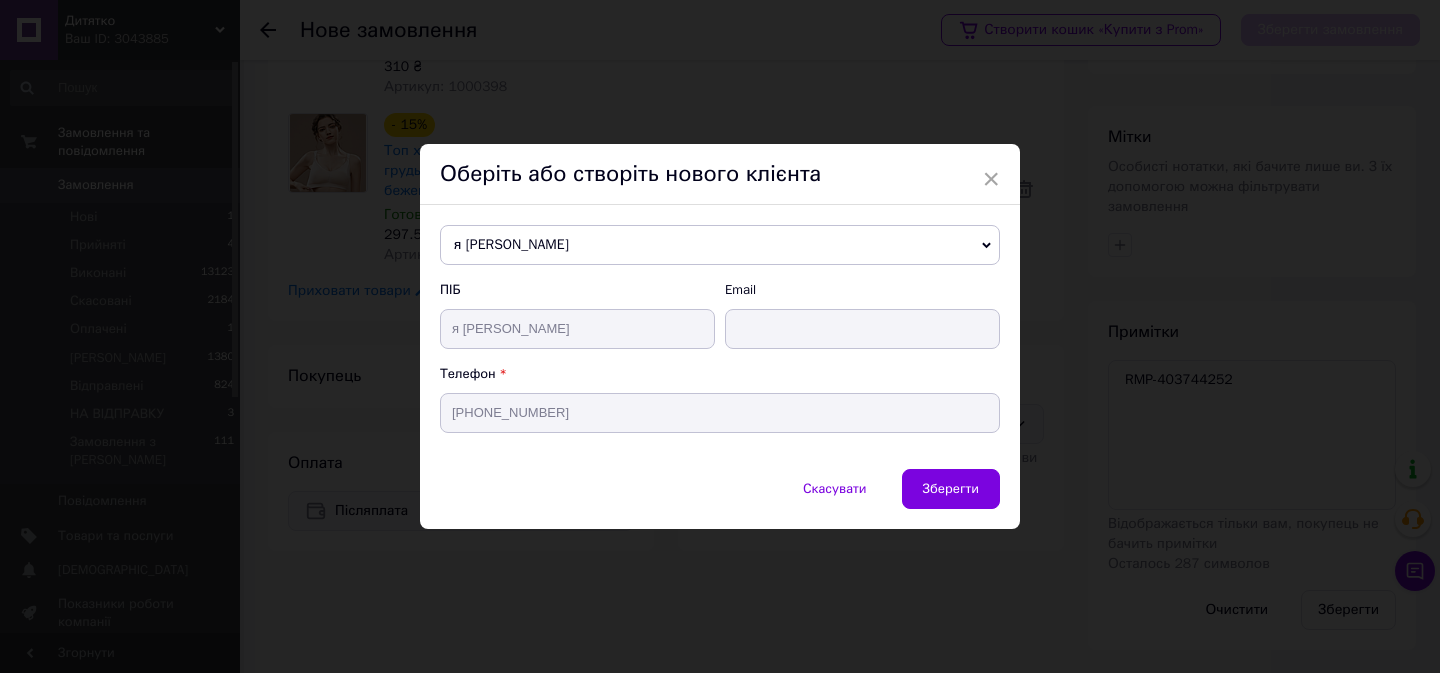 click on "Скасувати   Зберегти" at bounding box center (720, 499) 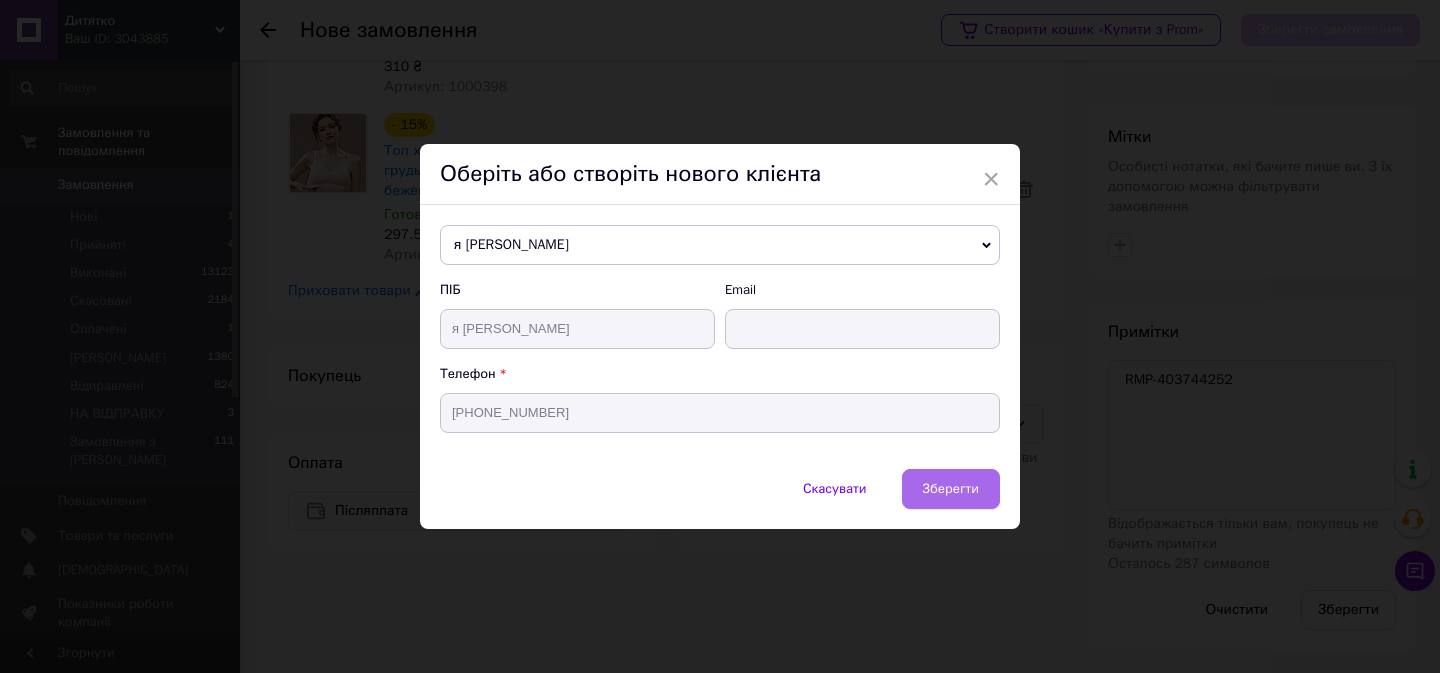 click on "Зберегти" at bounding box center (951, 488) 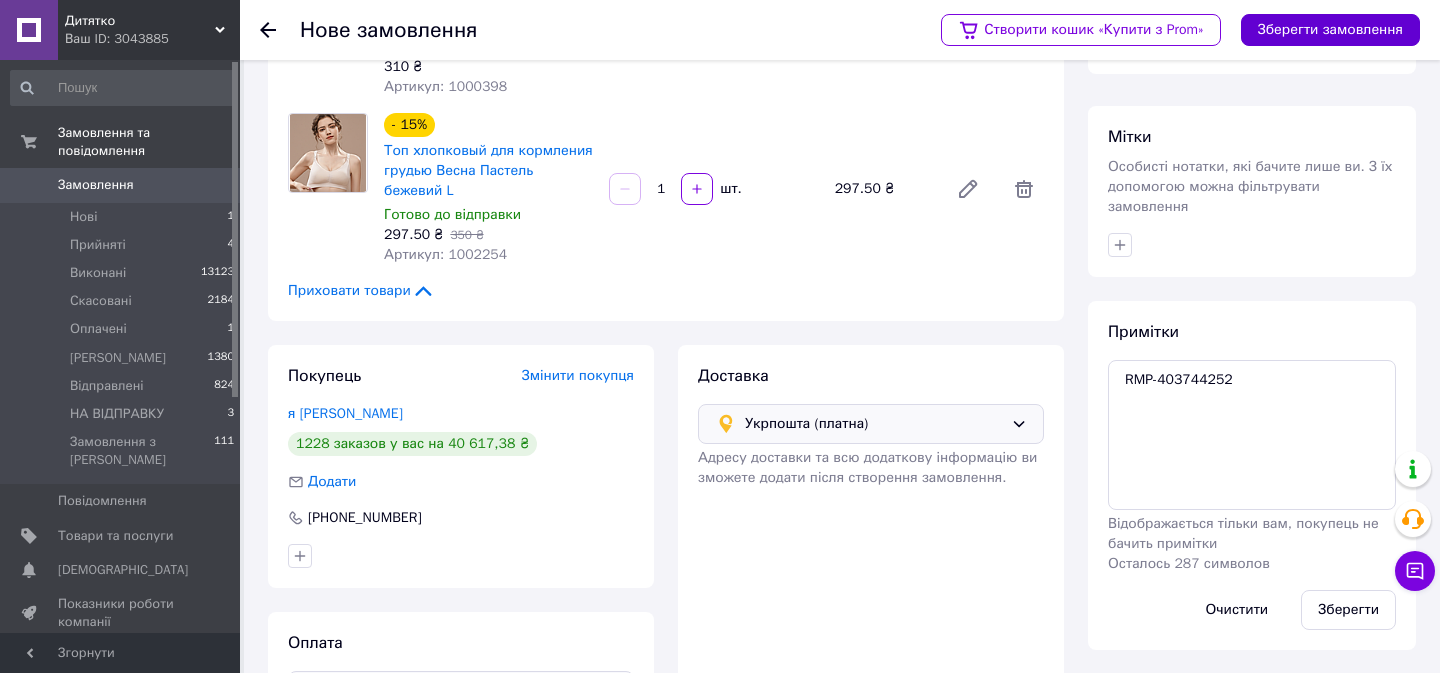 click on "Зберегти замовлення" at bounding box center [1330, 30] 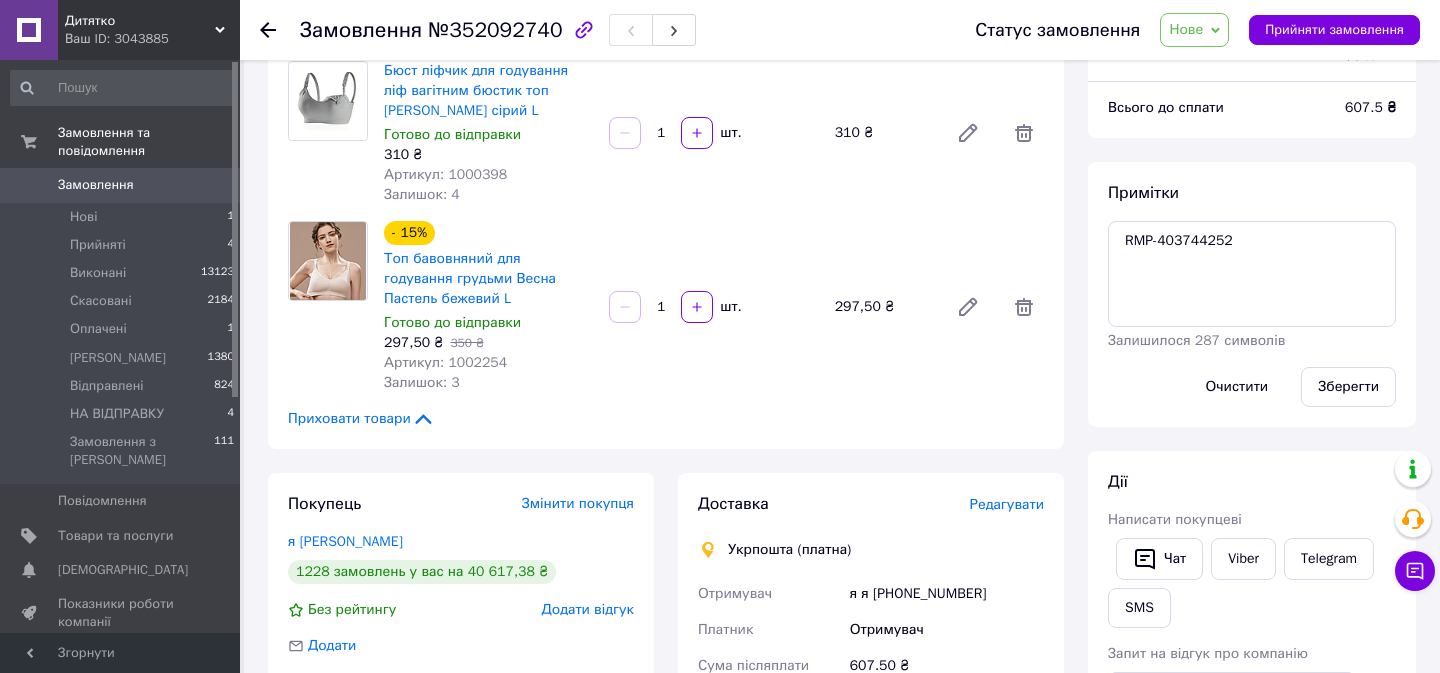 click on "Нове" at bounding box center (1186, 29) 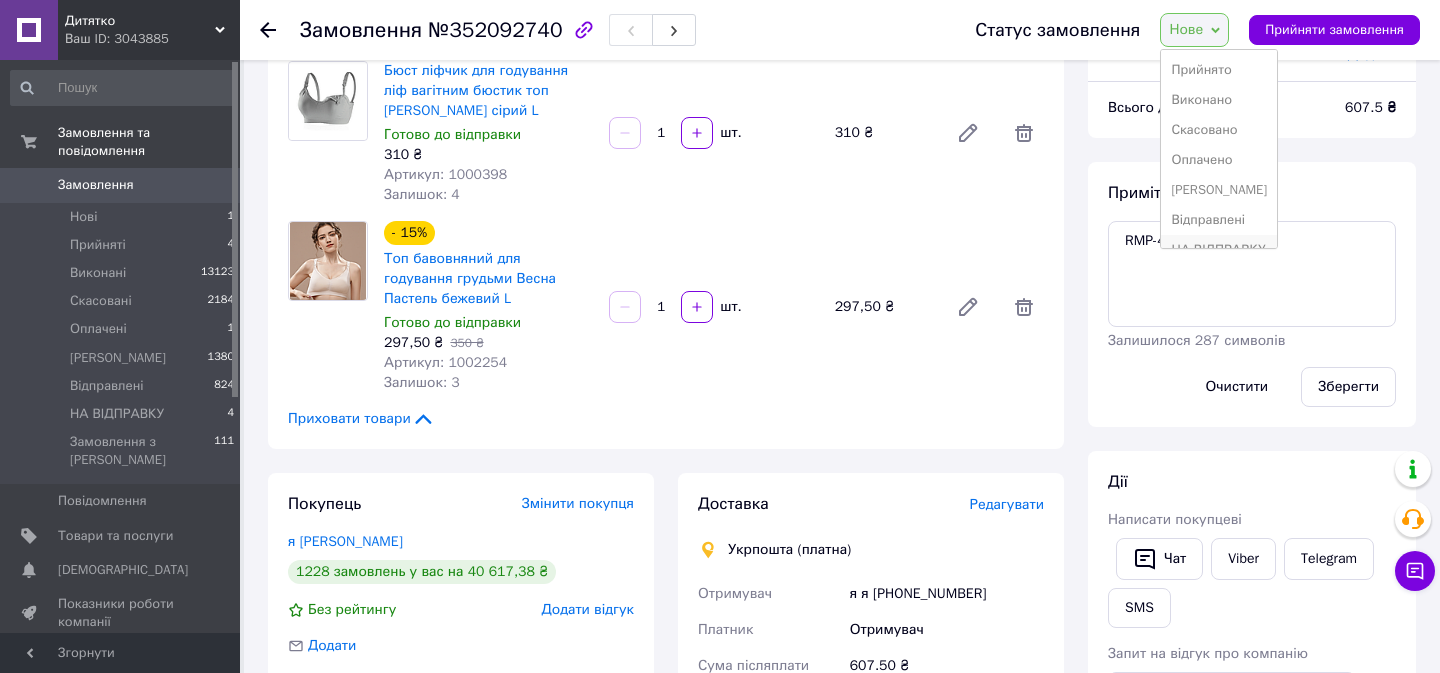 click on "НА ВІДПРАВКУ" at bounding box center [1219, 250] 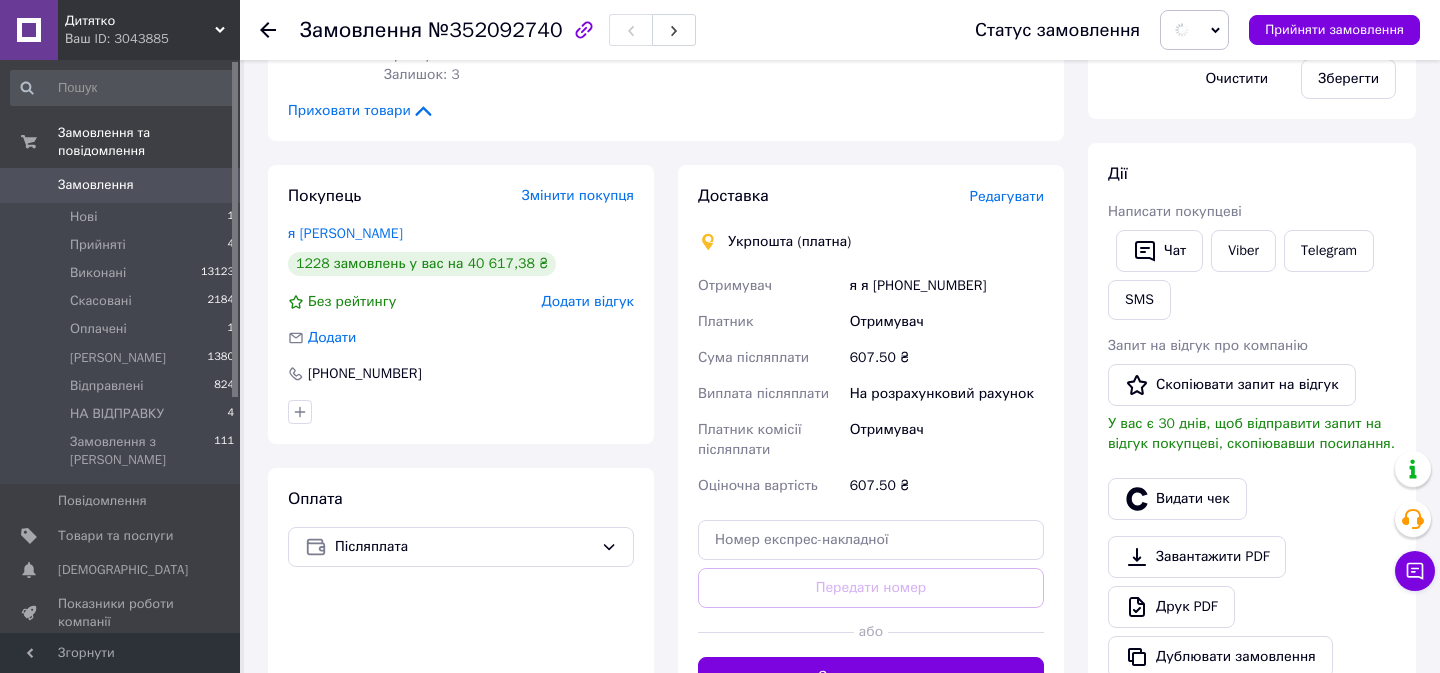 scroll, scrollTop: 636, scrollLeft: 0, axis: vertical 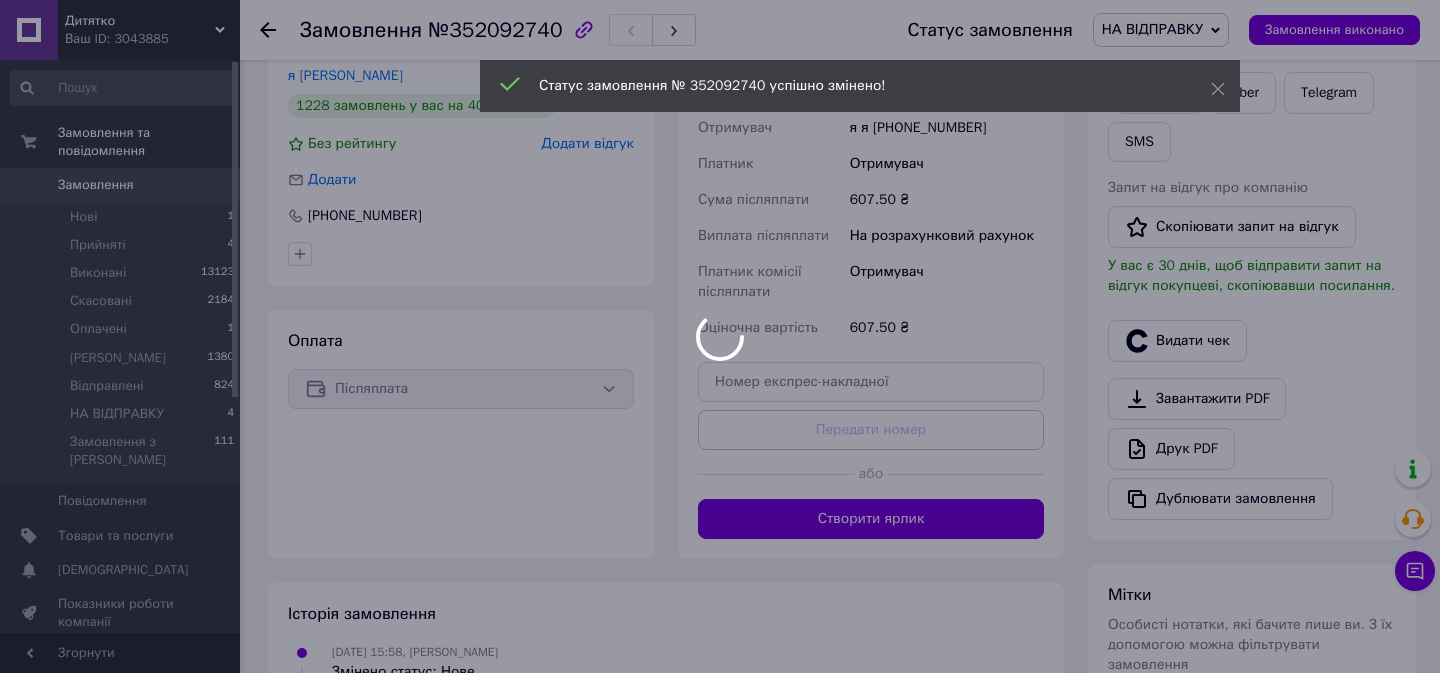 click at bounding box center (720, 336) 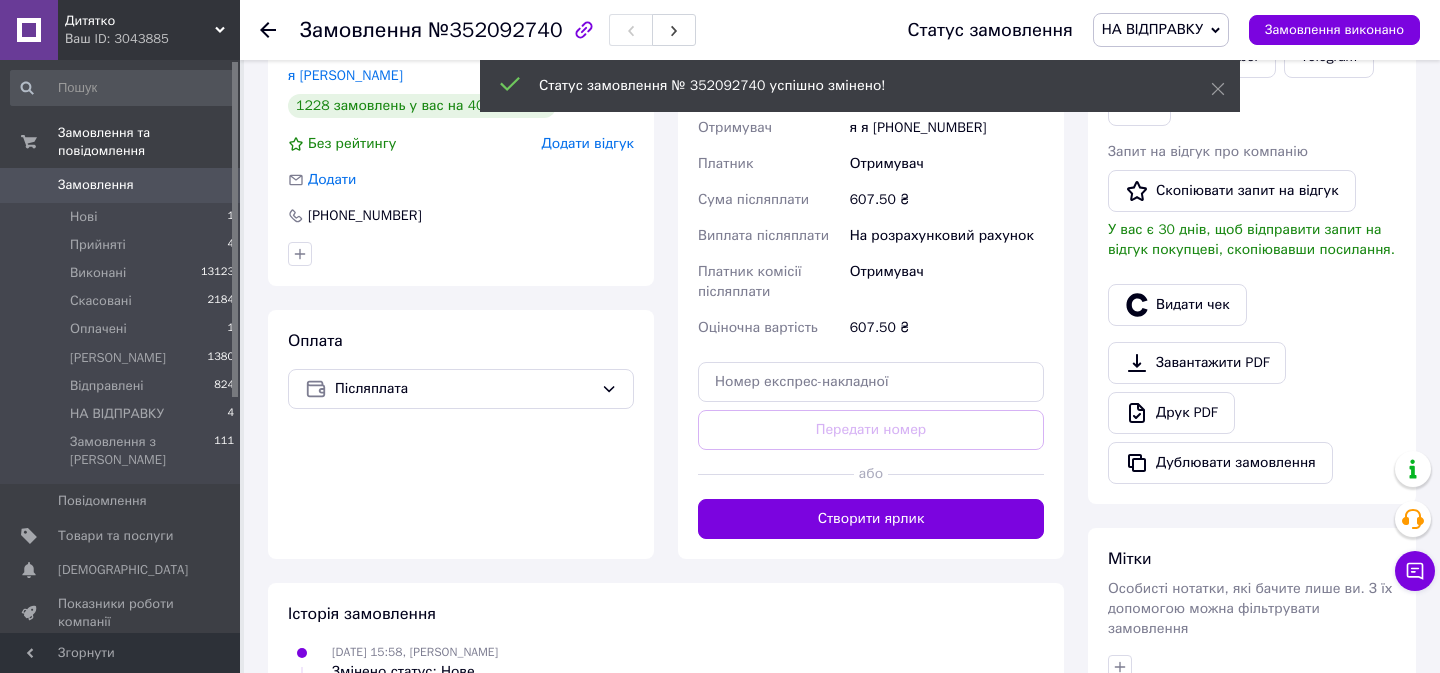 click on "Видати чек" at bounding box center [1252, 305] 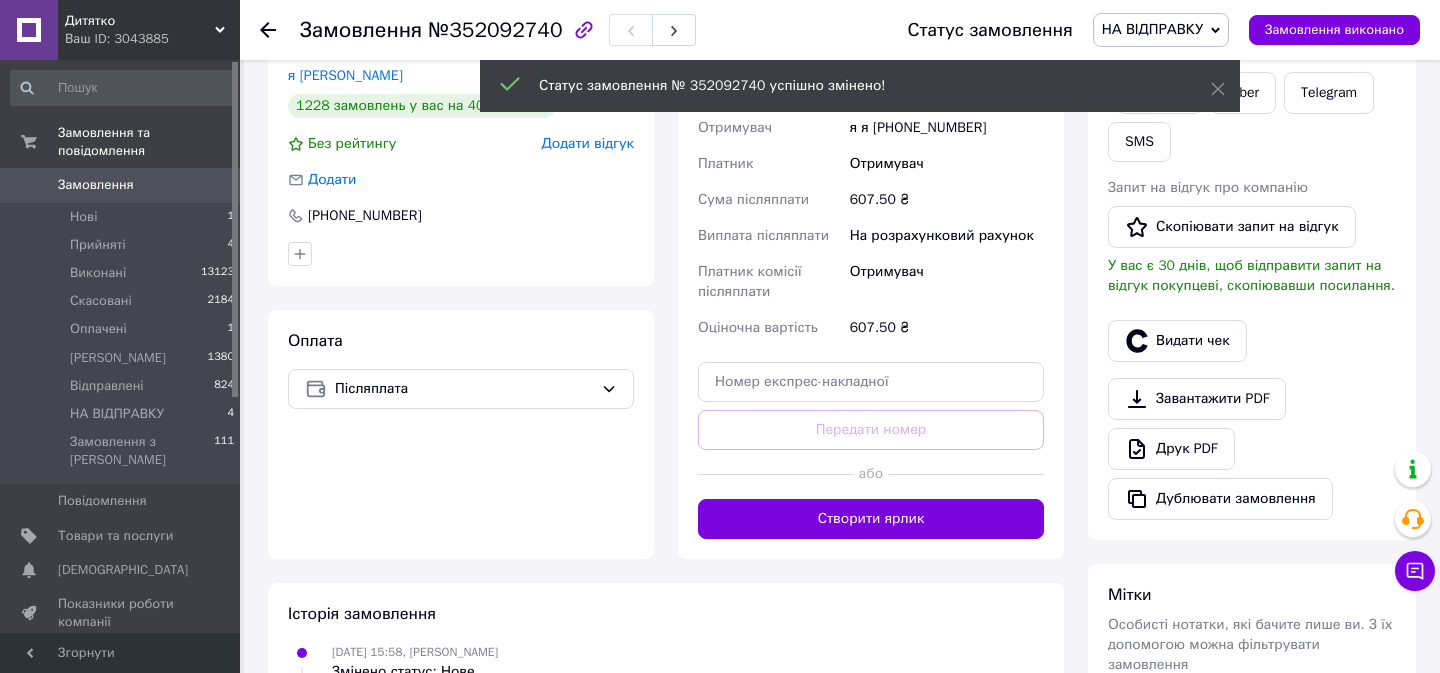 click on "Видати чек" at bounding box center (1177, 341) 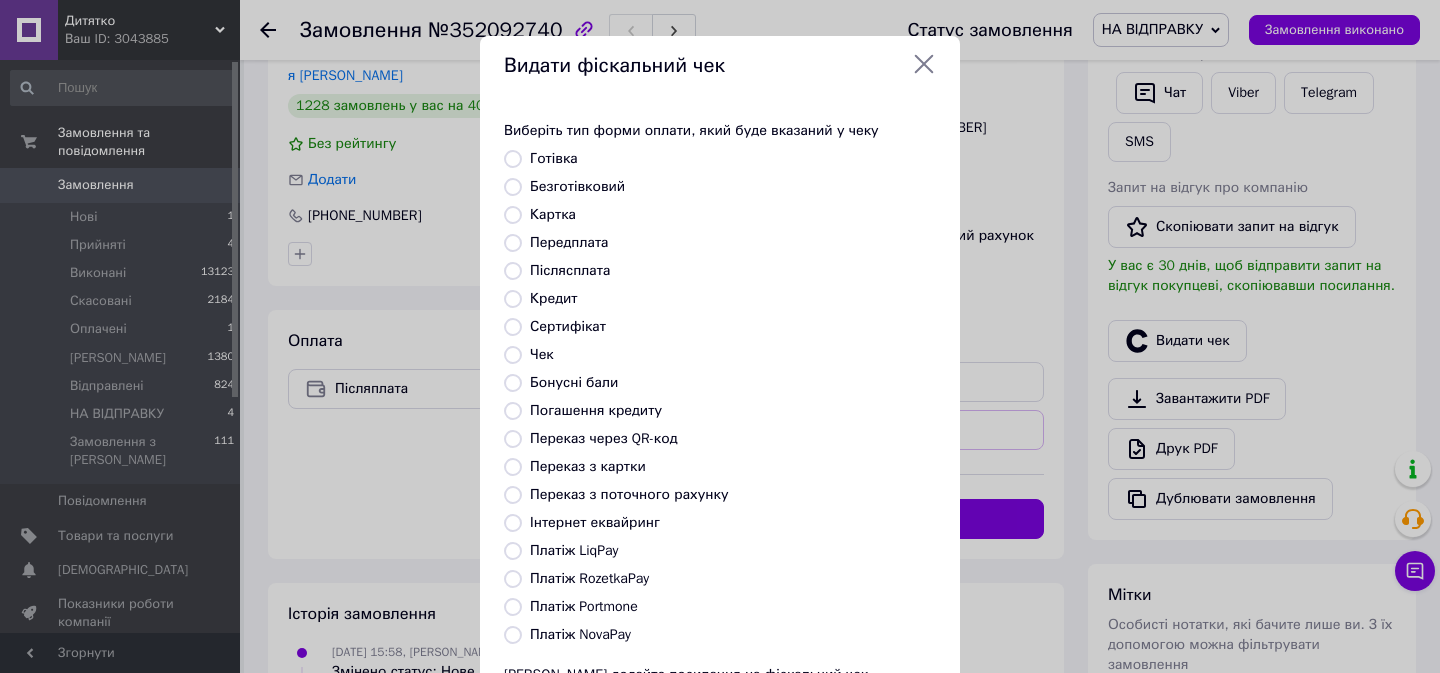 click on "Платіж RozetkaPay" at bounding box center [589, 578] 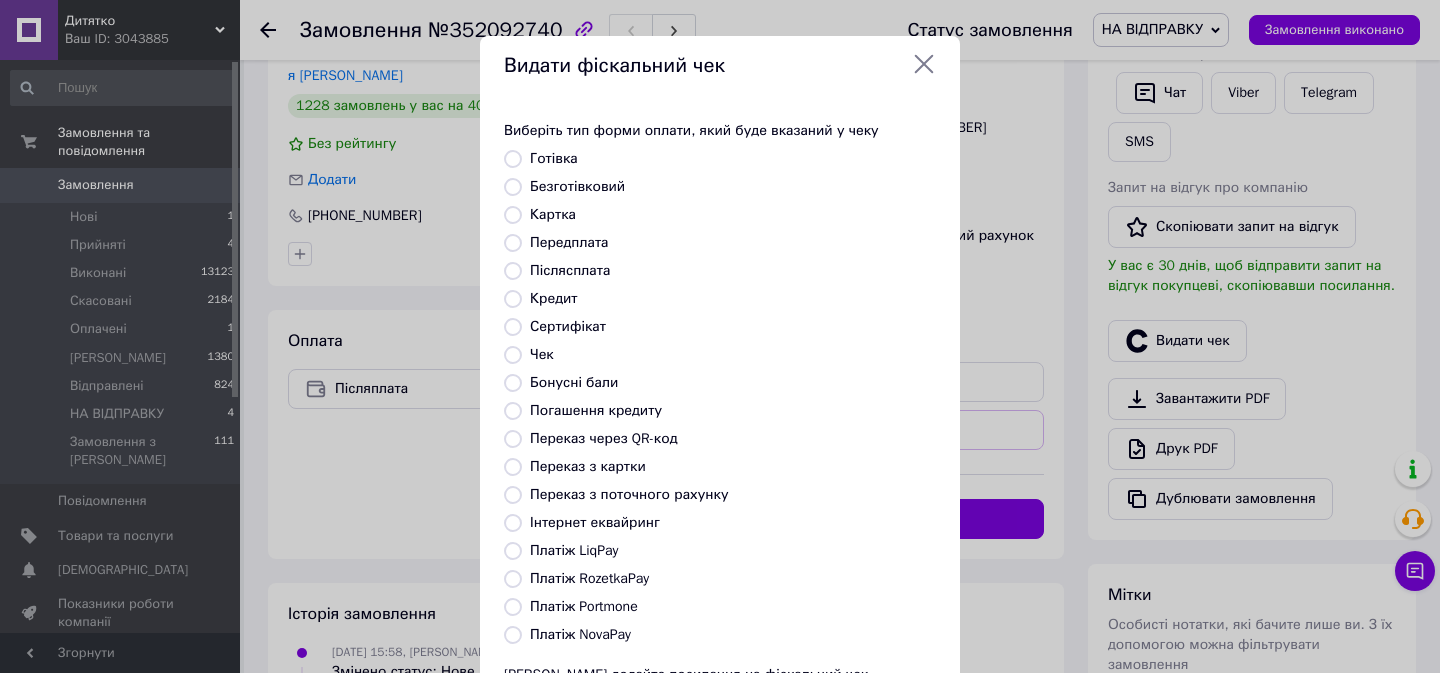 radio on "true" 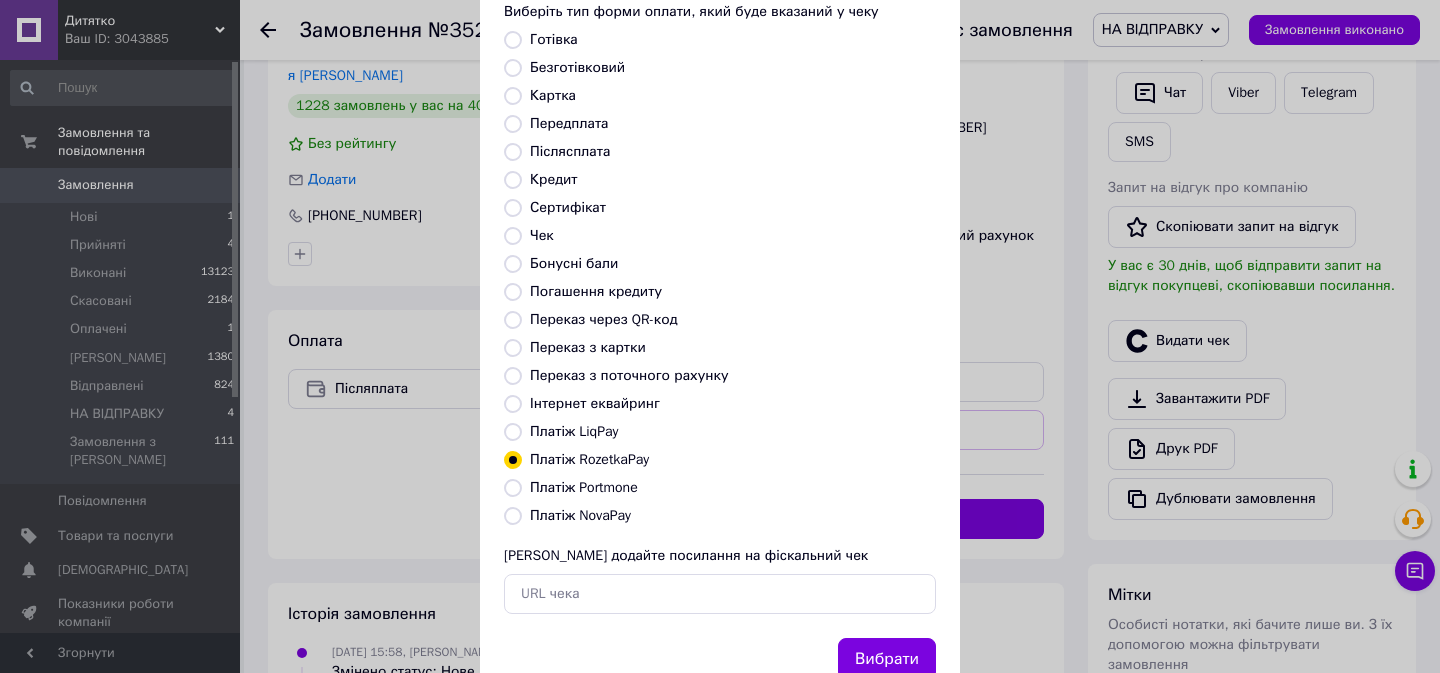 scroll, scrollTop: 186, scrollLeft: 0, axis: vertical 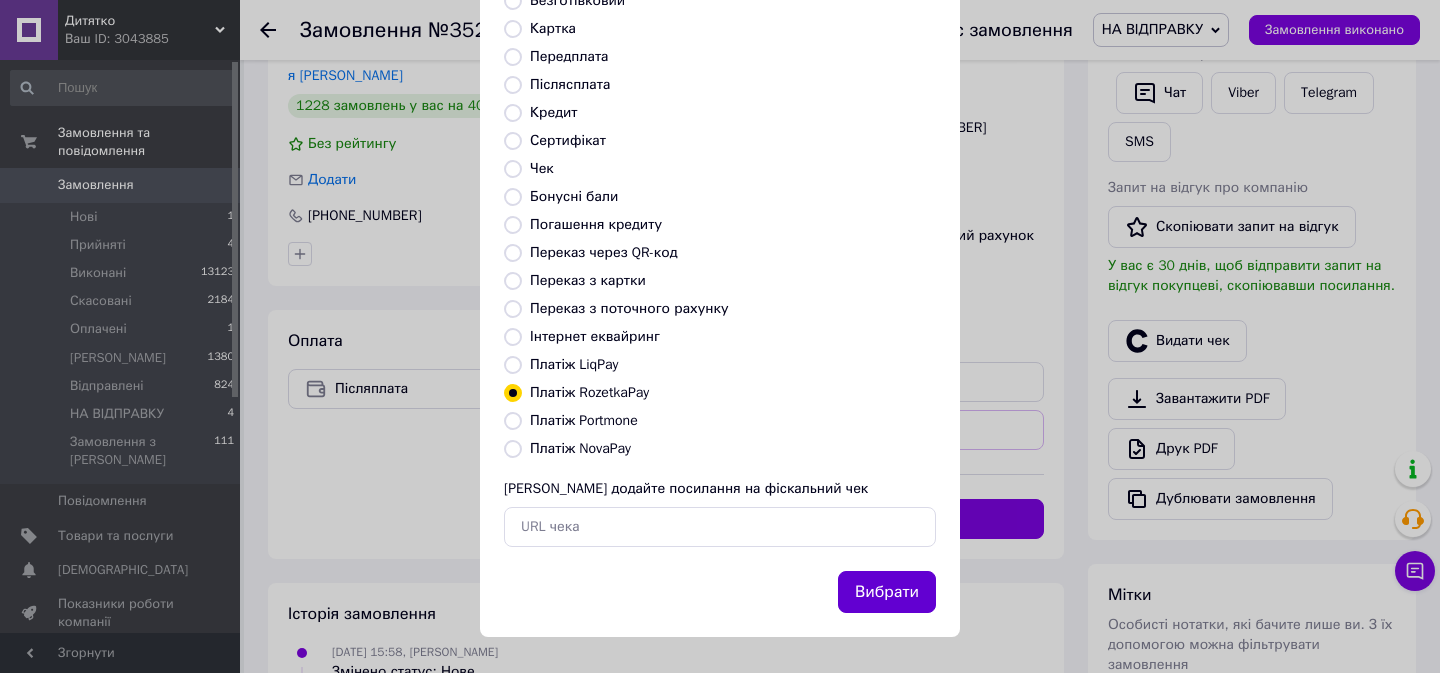 click on "Вибрати" at bounding box center (887, 592) 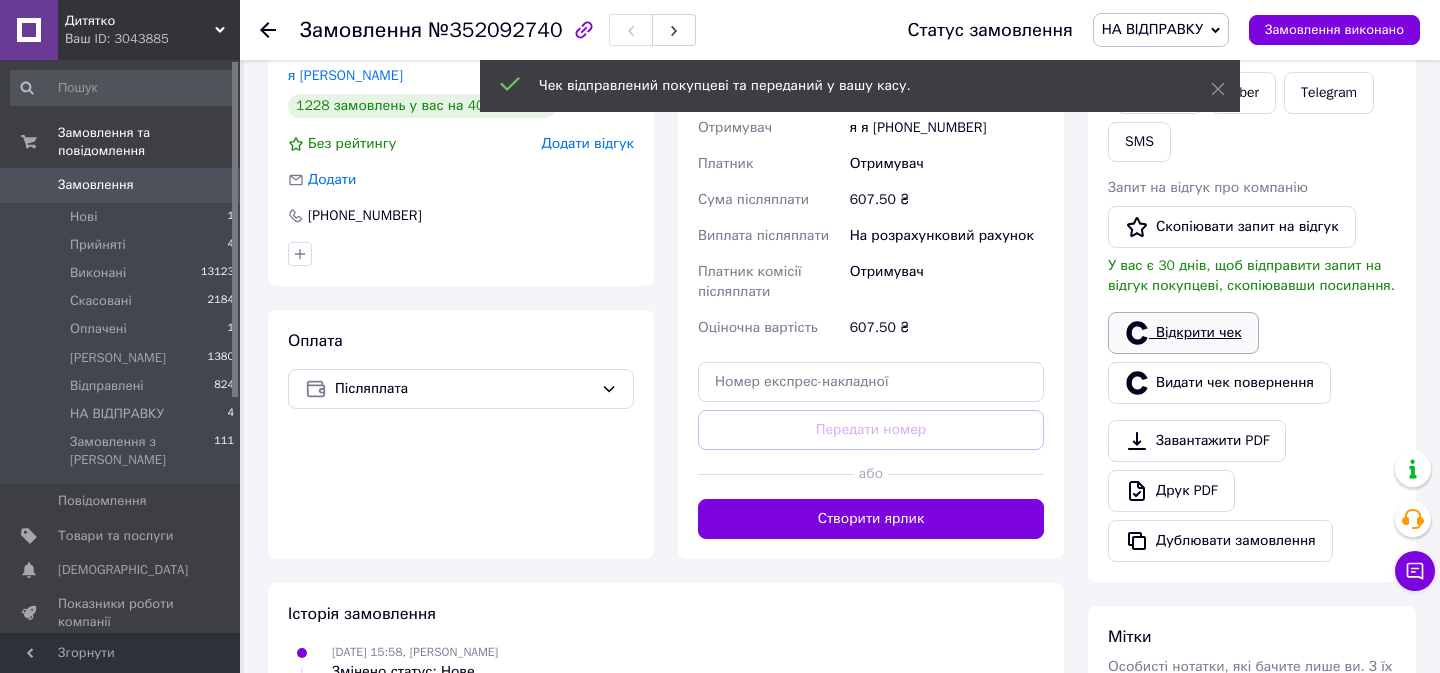 click on "Відкрити чек" at bounding box center [1183, 333] 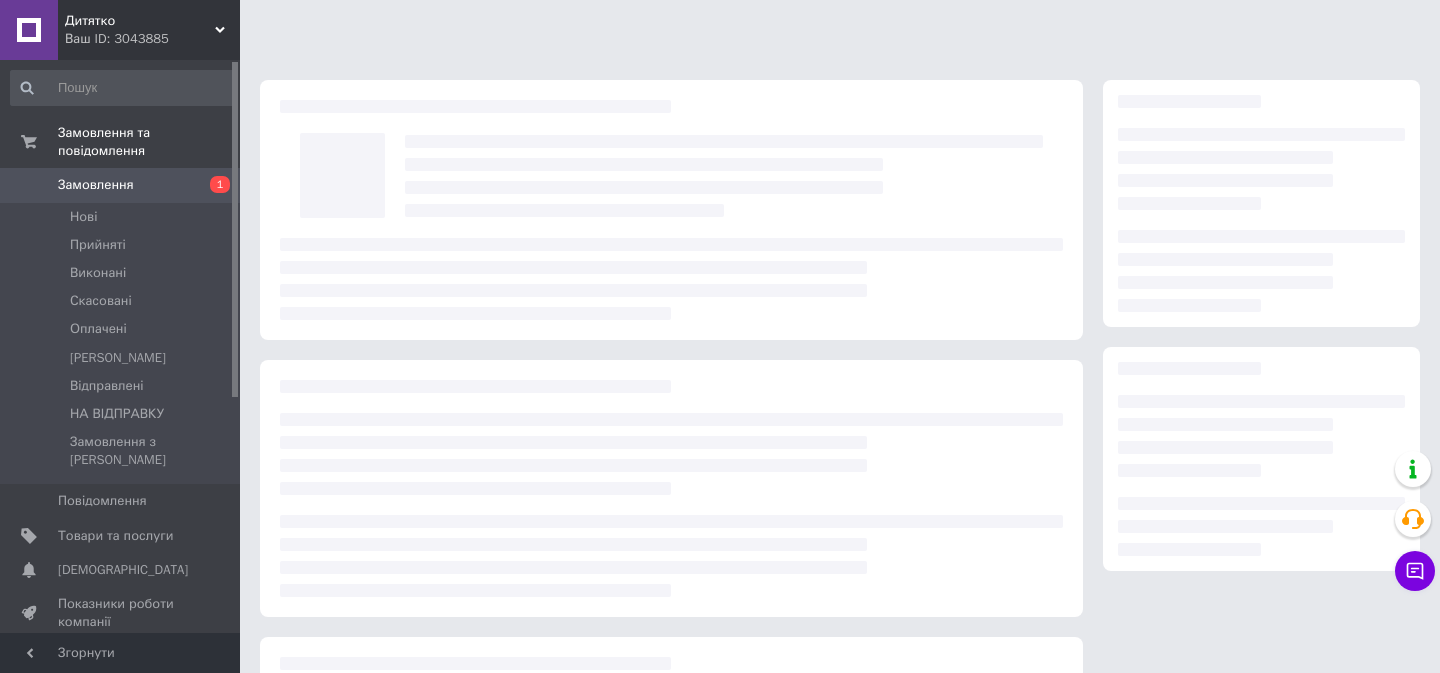 scroll, scrollTop: 241, scrollLeft: 0, axis: vertical 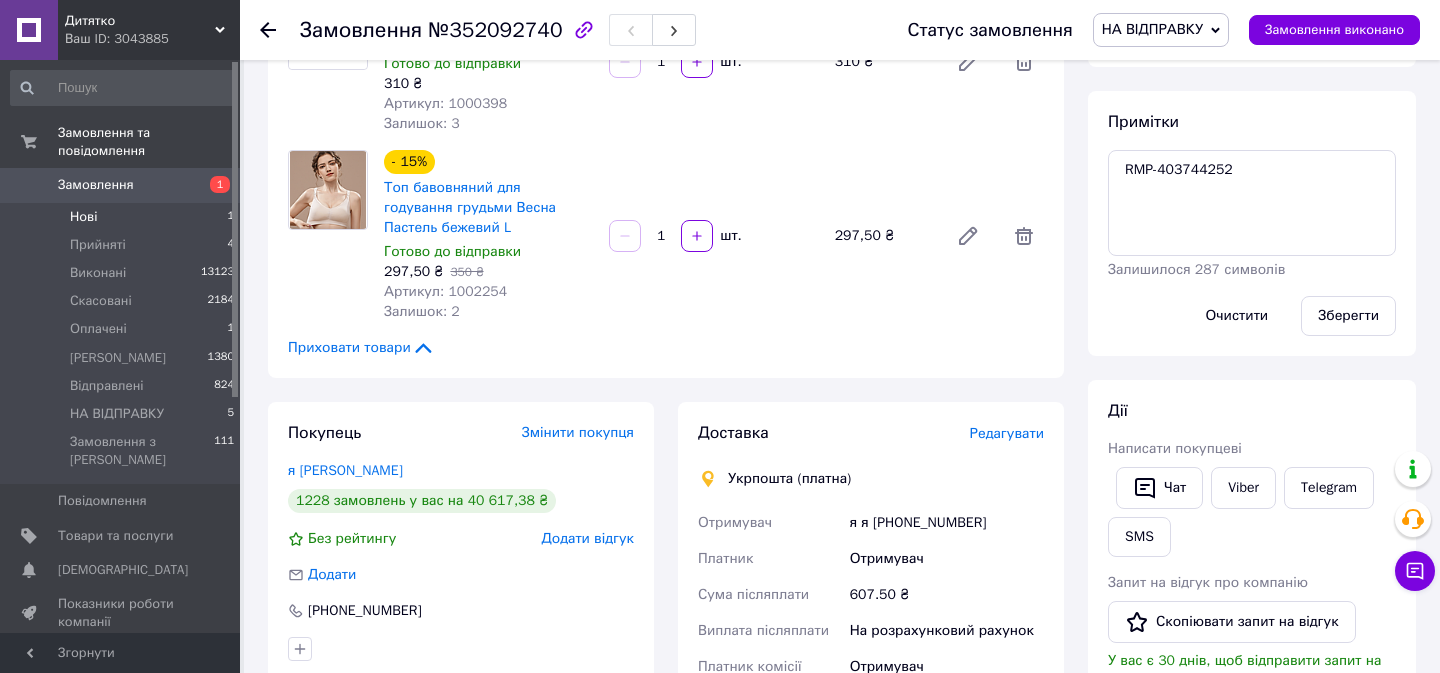 click on "Нові" at bounding box center [83, 217] 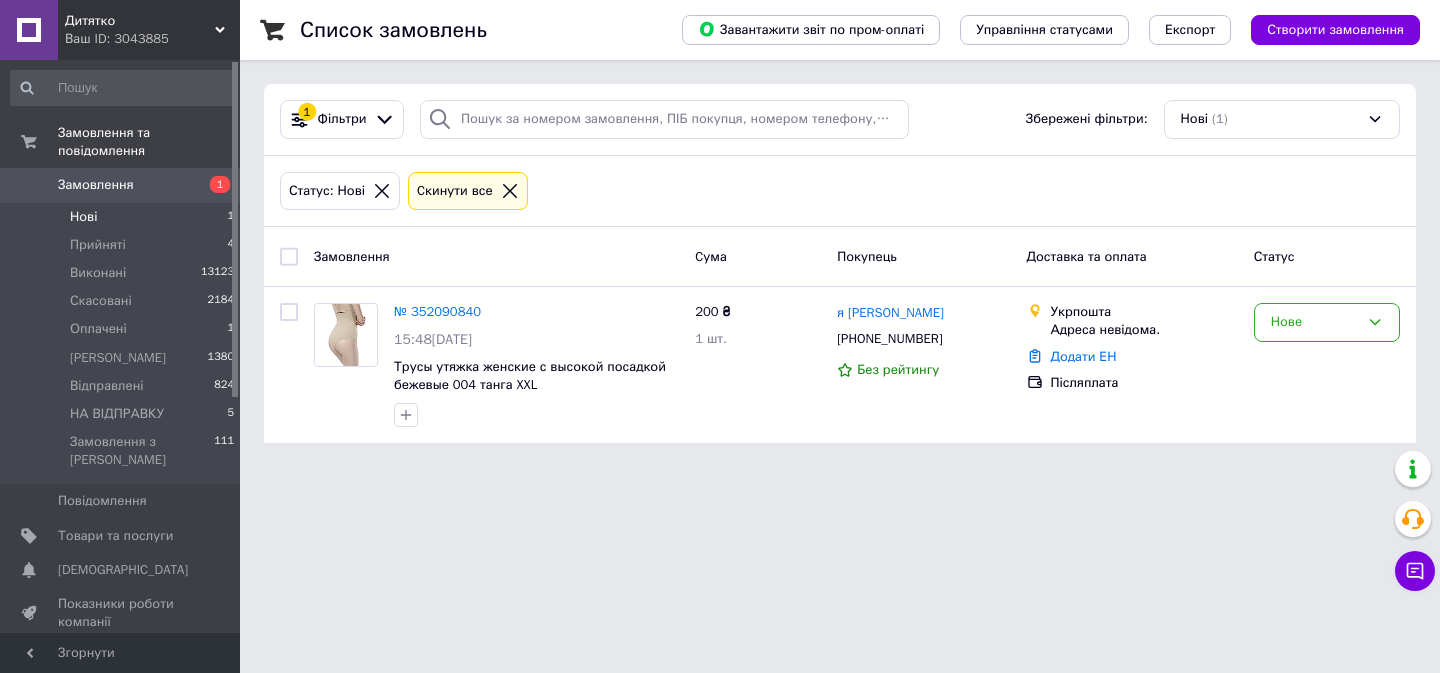 click on "Нові" at bounding box center [83, 217] 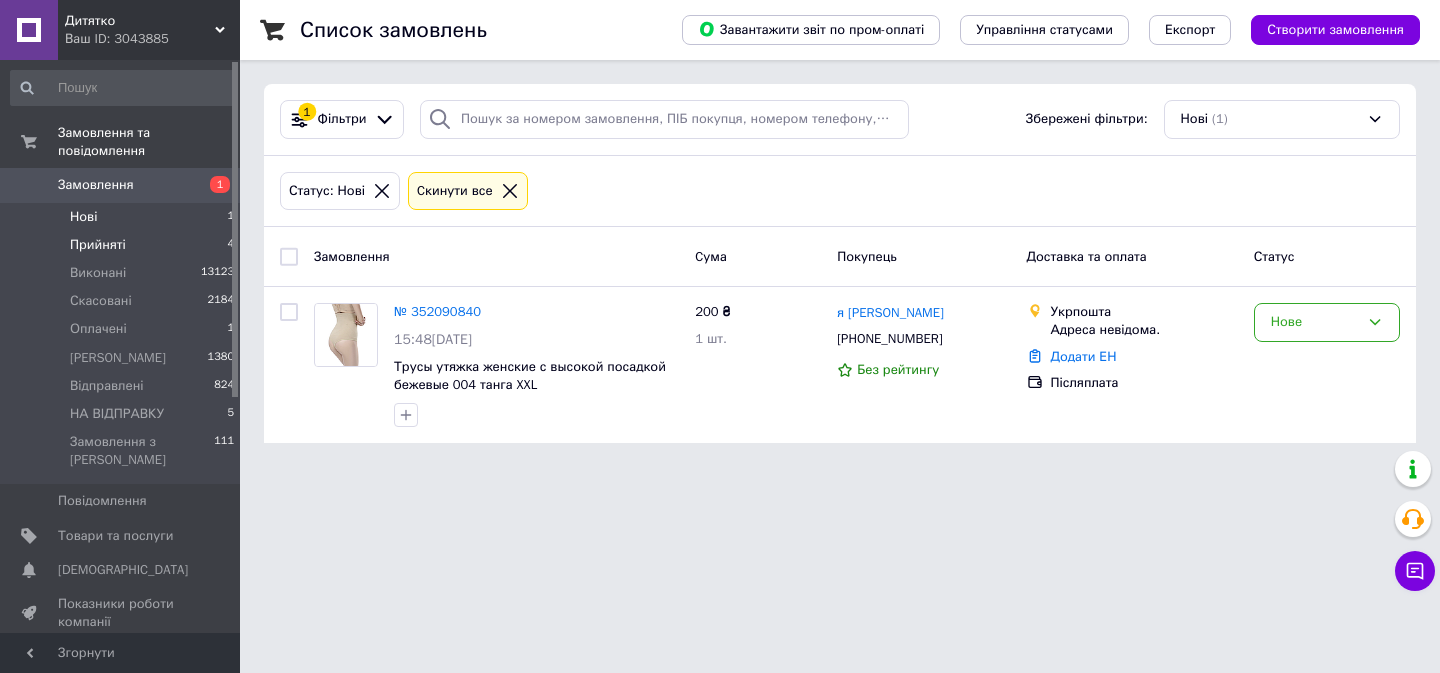 click on "Прийняті" at bounding box center [98, 245] 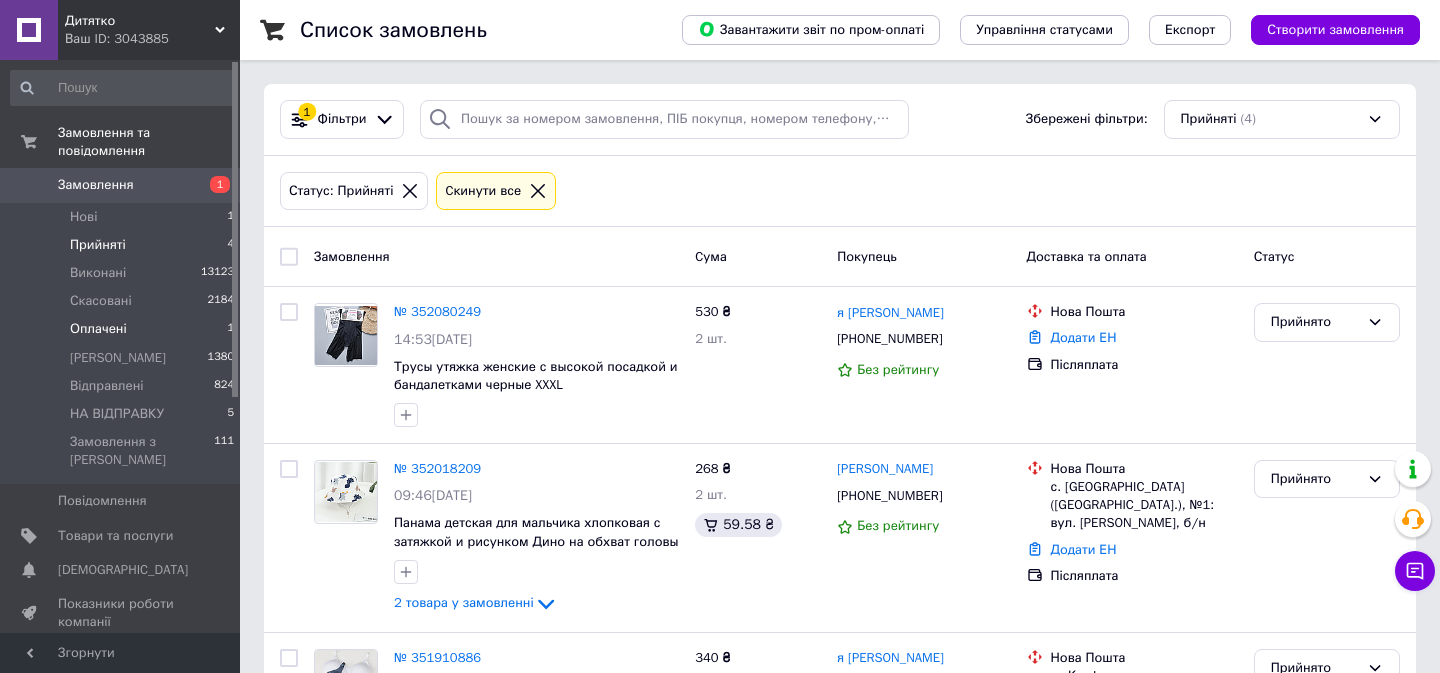 click on "Оплачені 1" at bounding box center (123, 329) 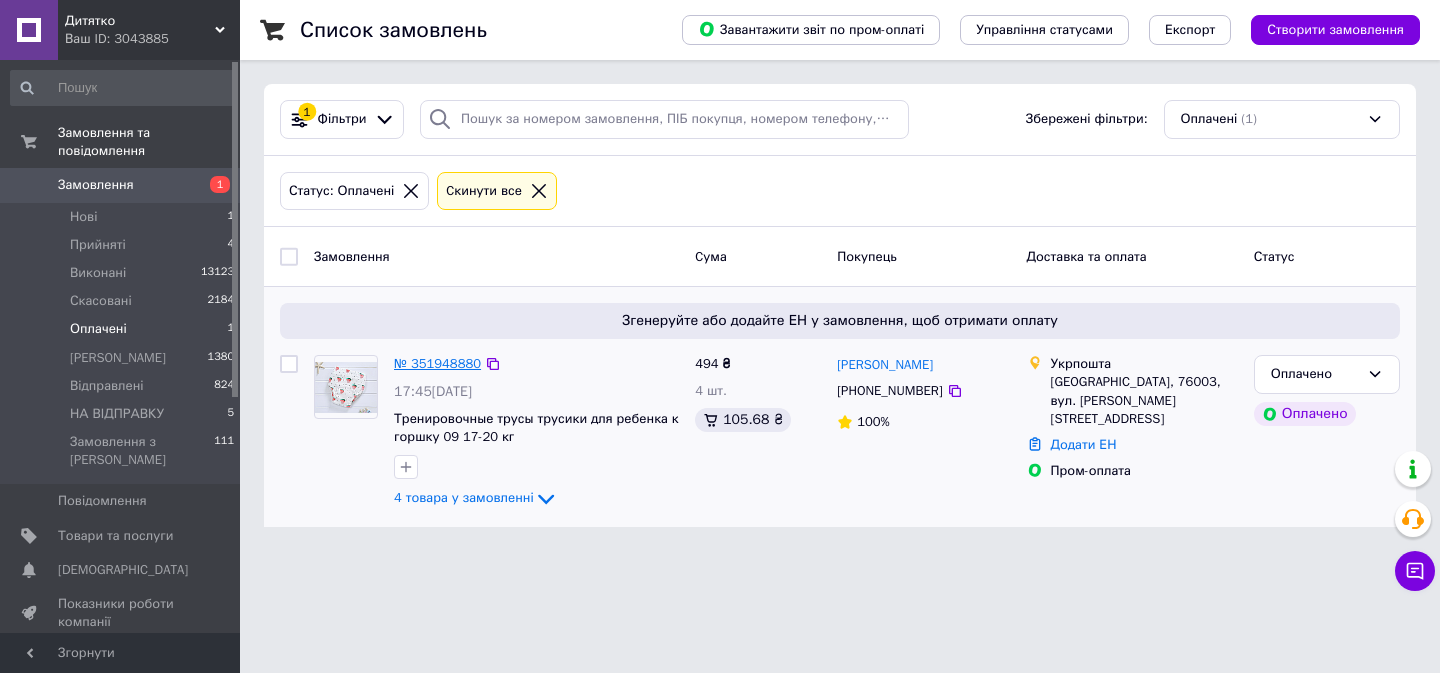 click on "№ 351948880" at bounding box center (437, 363) 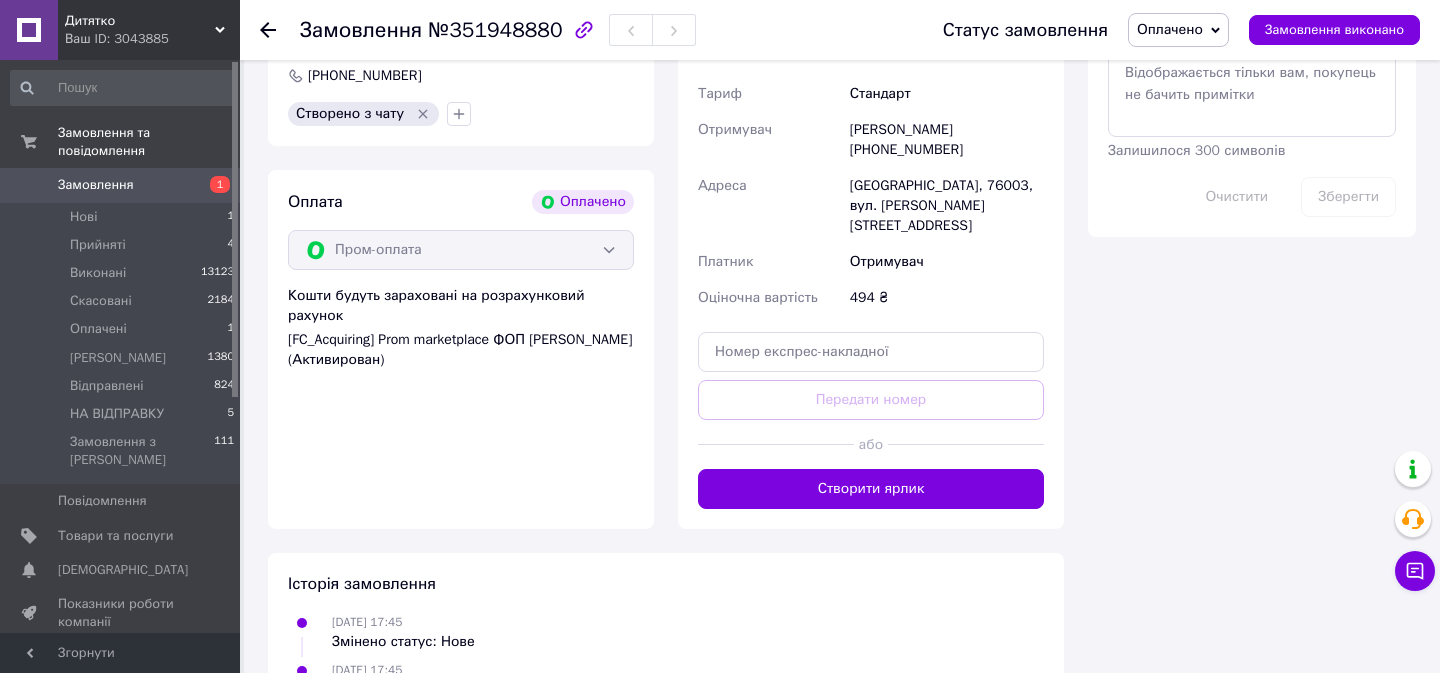 scroll, scrollTop: 1343, scrollLeft: 0, axis: vertical 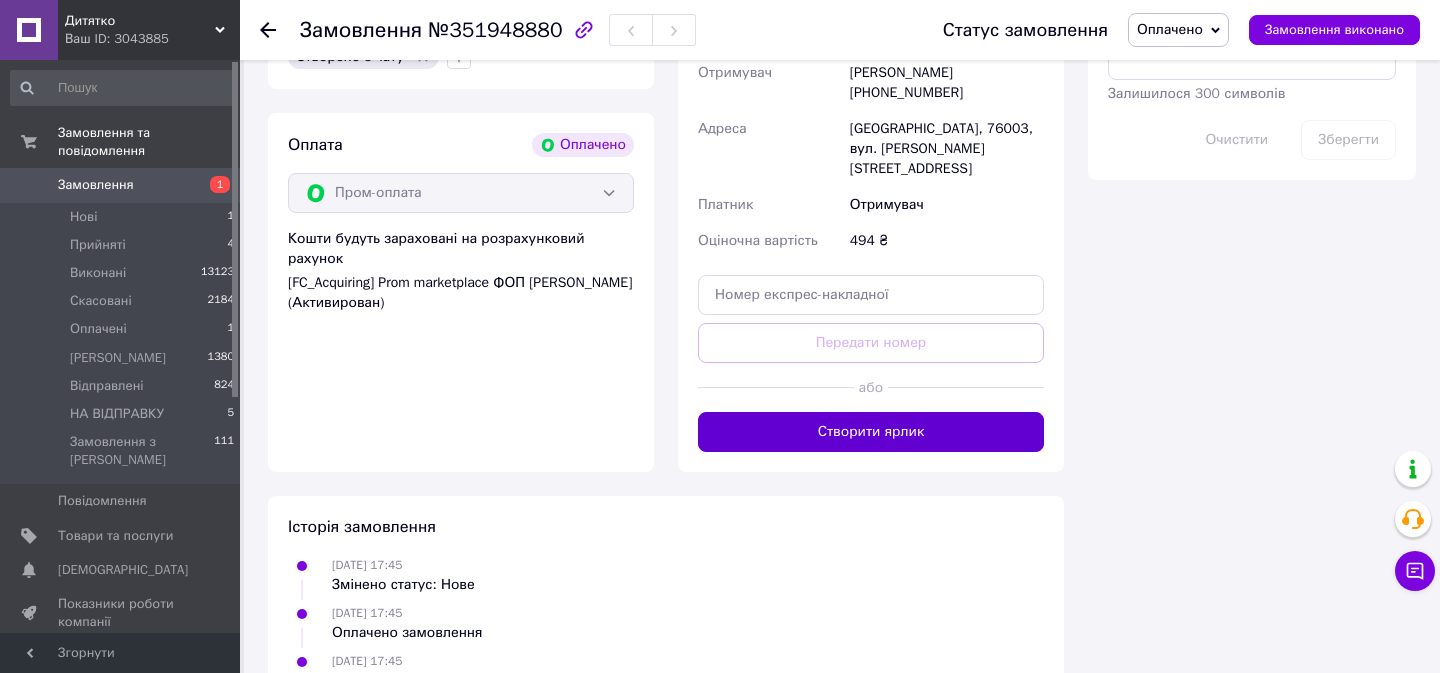 click on "Створити ярлик" at bounding box center (871, 432) 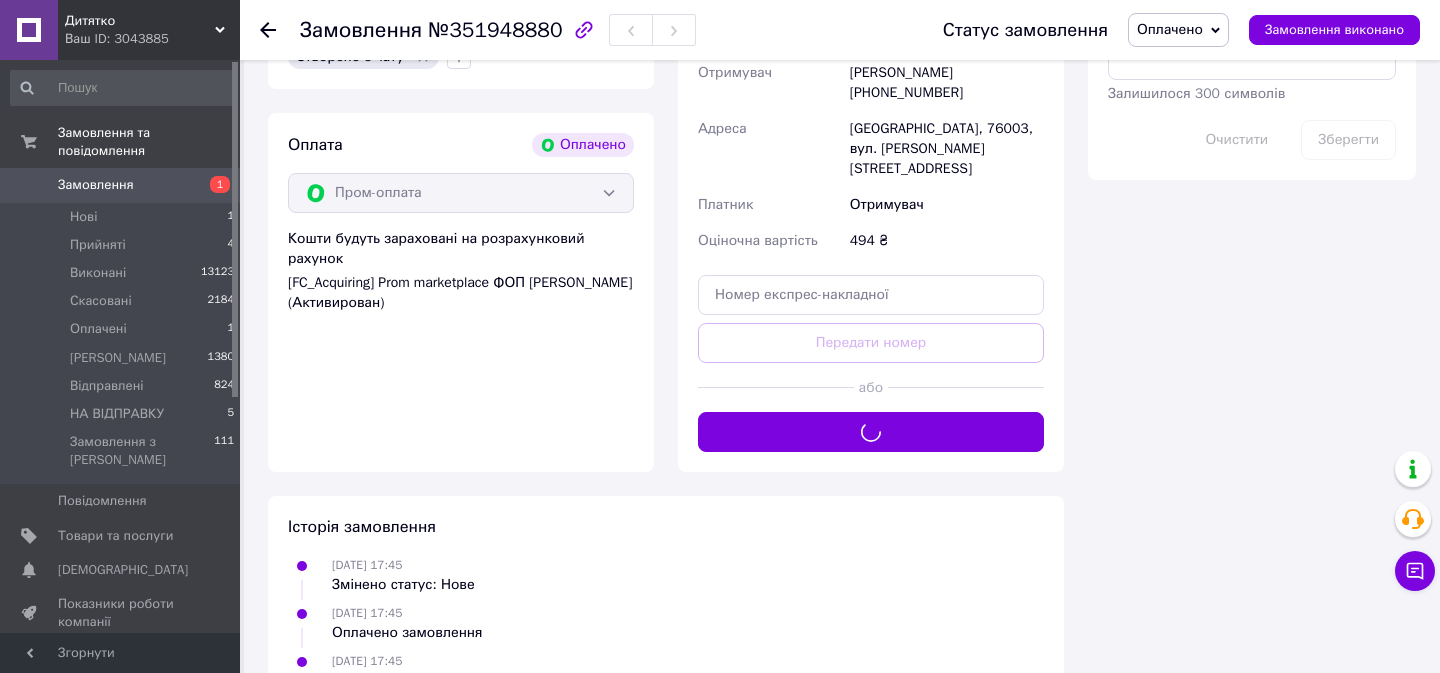 click on "Оплачено" at bounding box center (1178, 30) 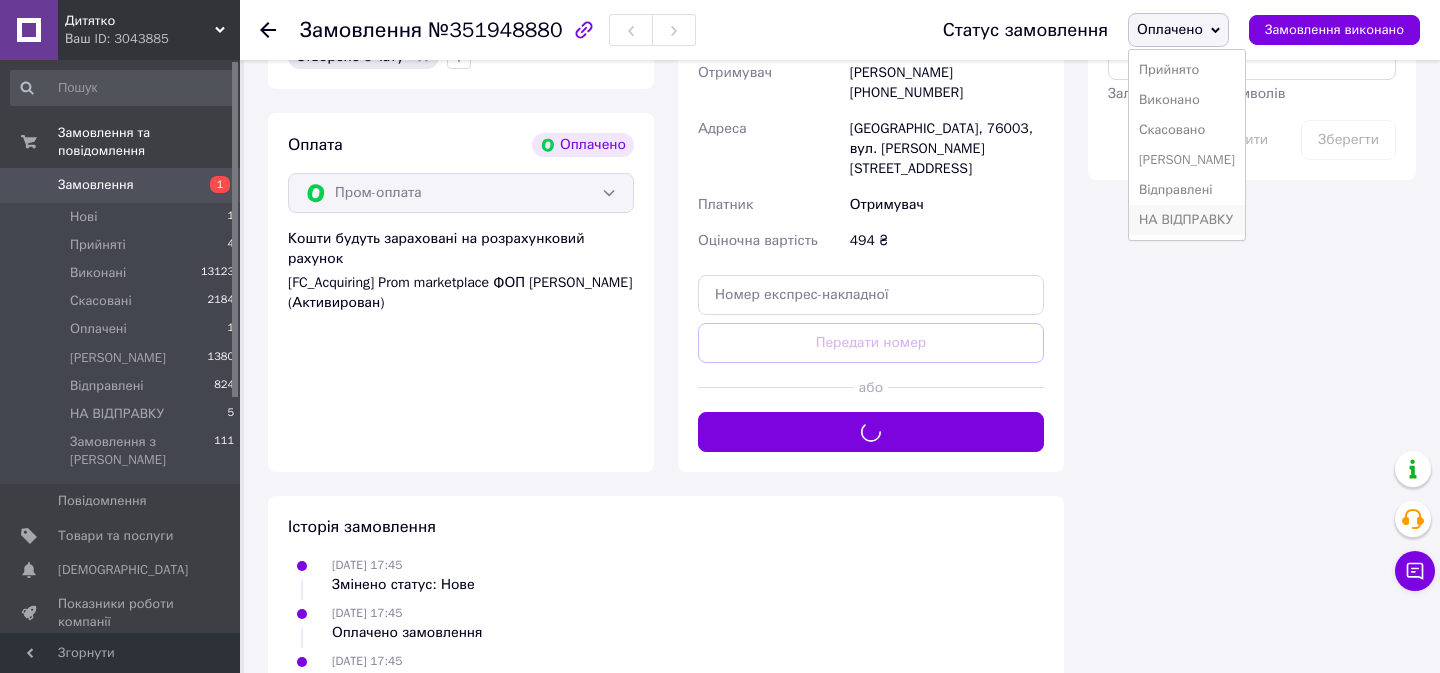 click on "НА ВІДПРАВКУ" at bounding box center [1187, 220] 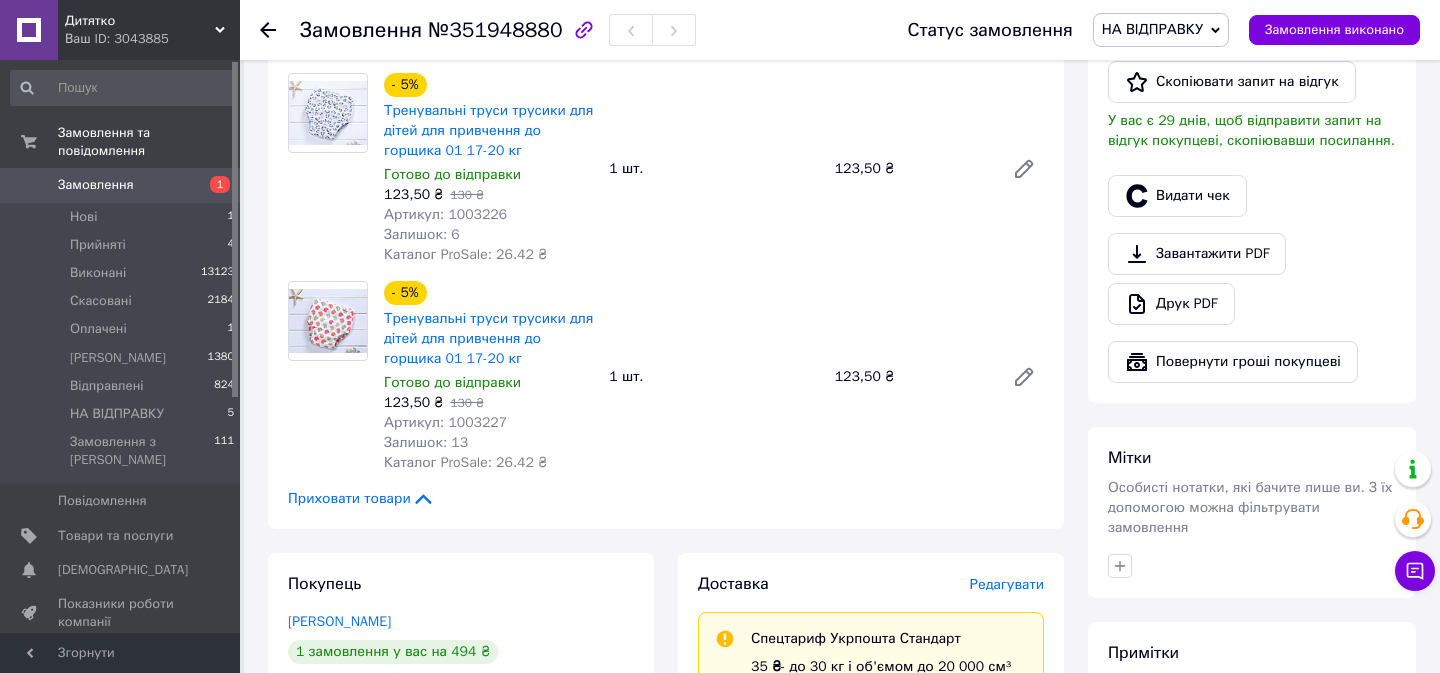 scroll, scrollTop: 611, scrollLeft: 0, axis: vertical 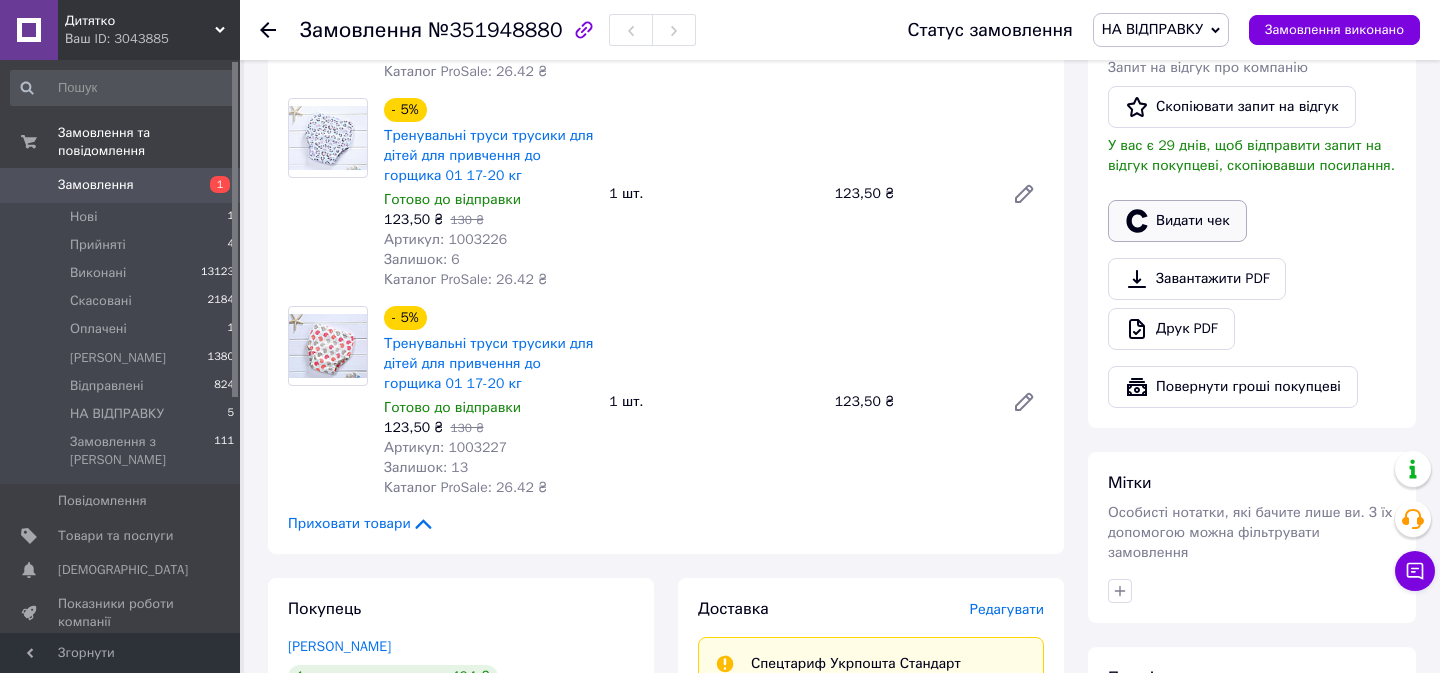 click on "Видати чек" at bounding box center (1177, 221) 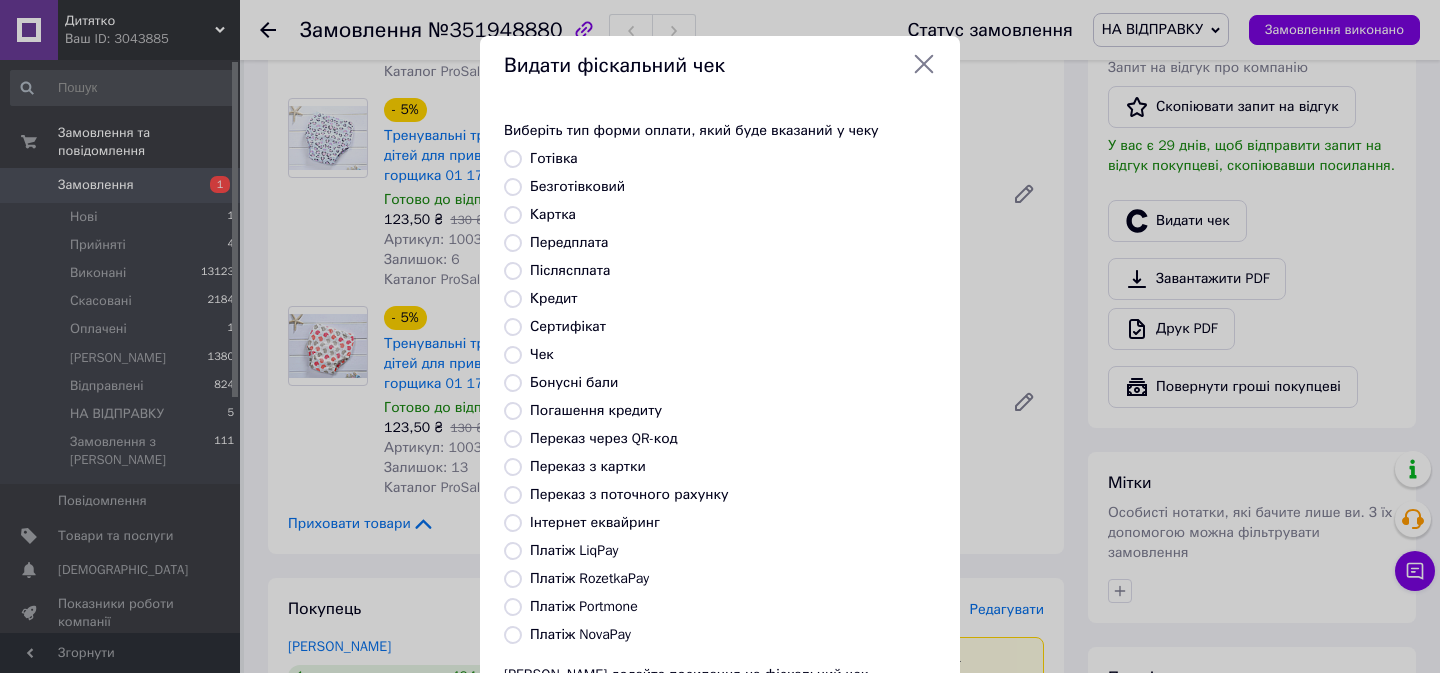 click on "Платіж RozetkaPay" at bounding box center [589, 578] 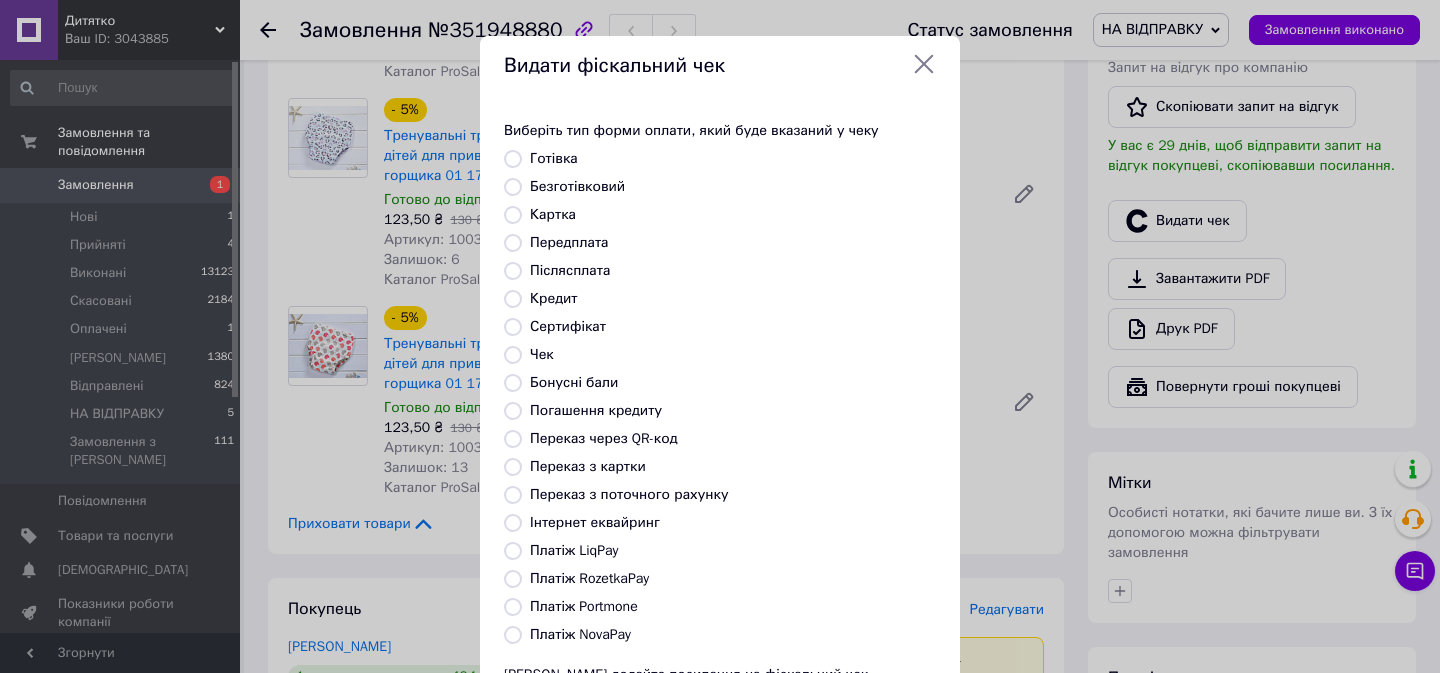 radio on "true" 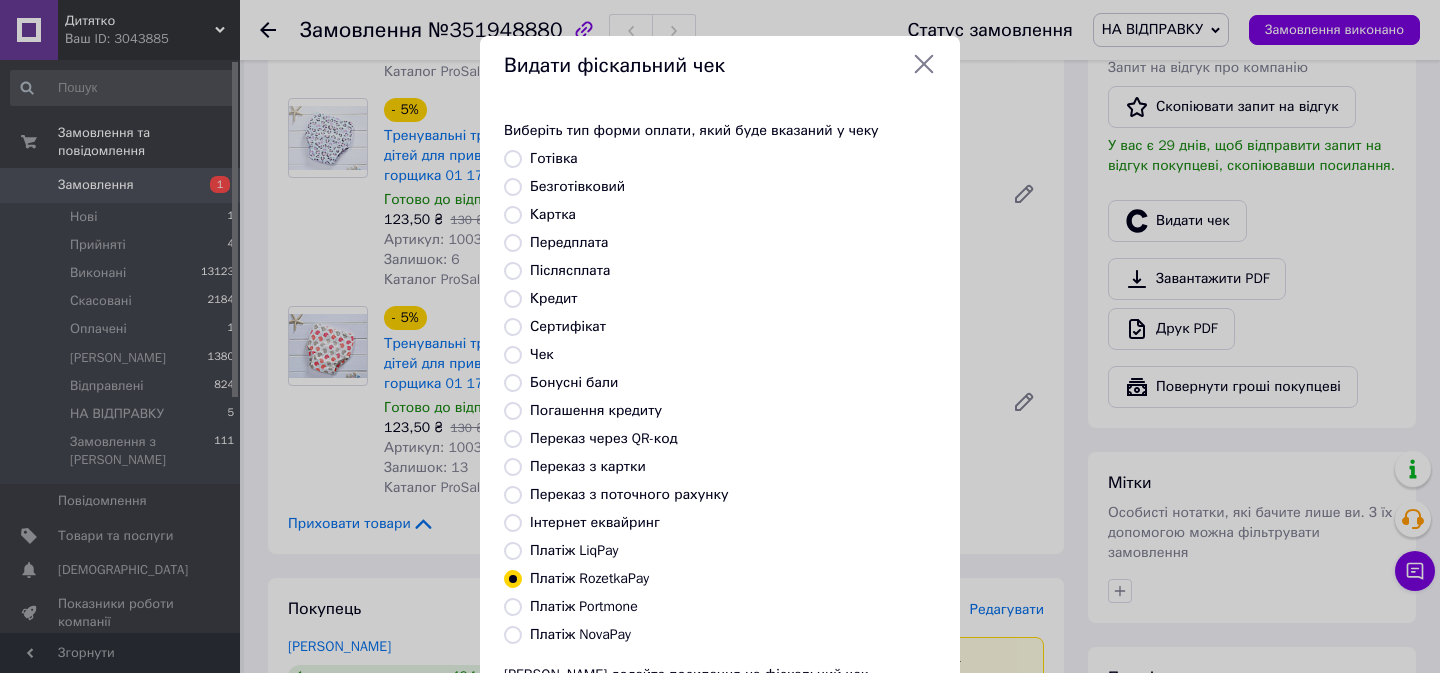 scroll, scrollTop: 186, scrollLeft: 0, axis: vertical 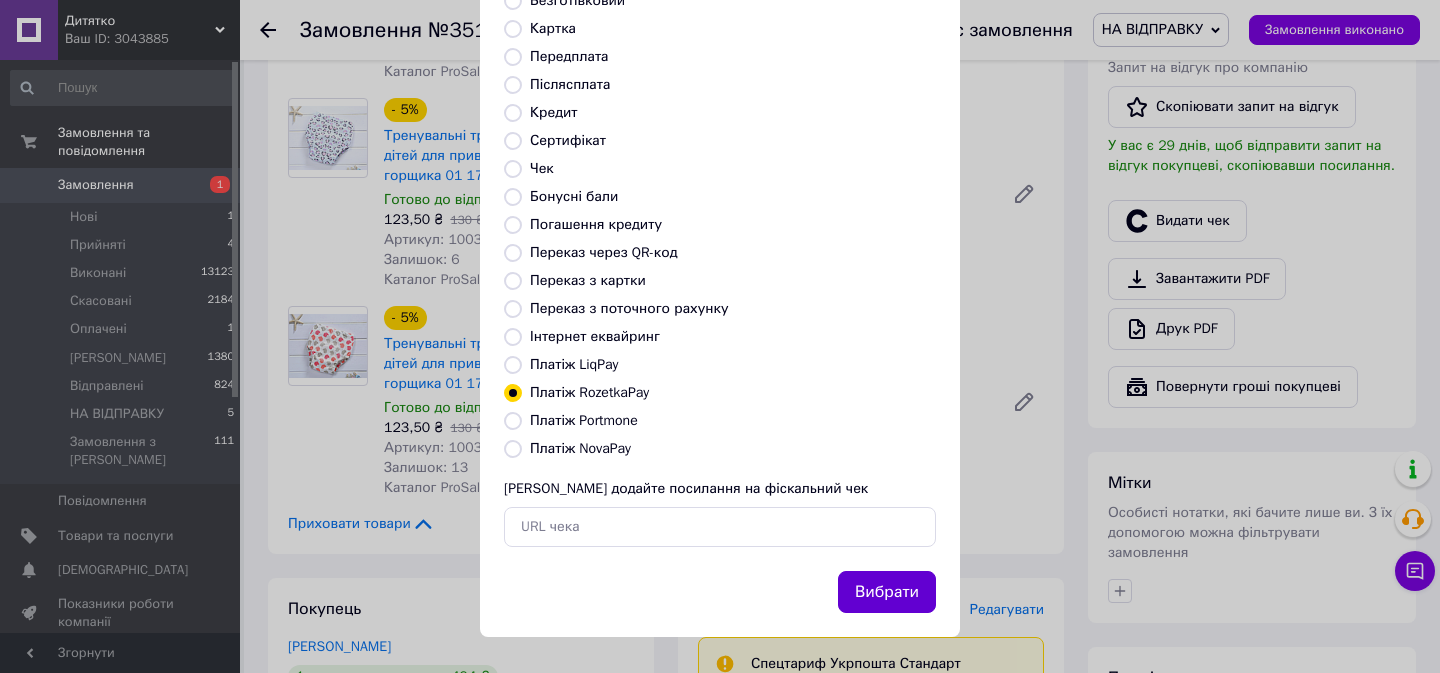 click on "Вибрати" at bounding box center (887, 592) 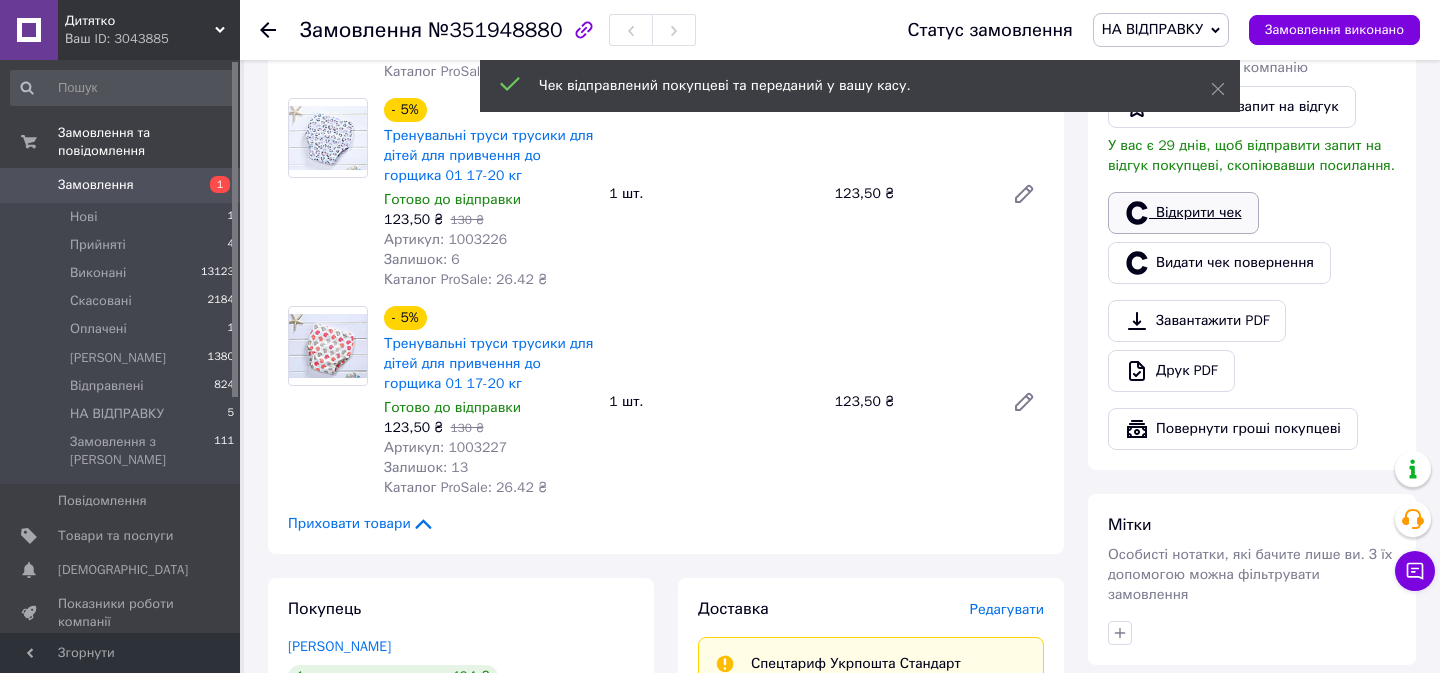 click on "Відкрити чек" at bounding box center (1183, 213) 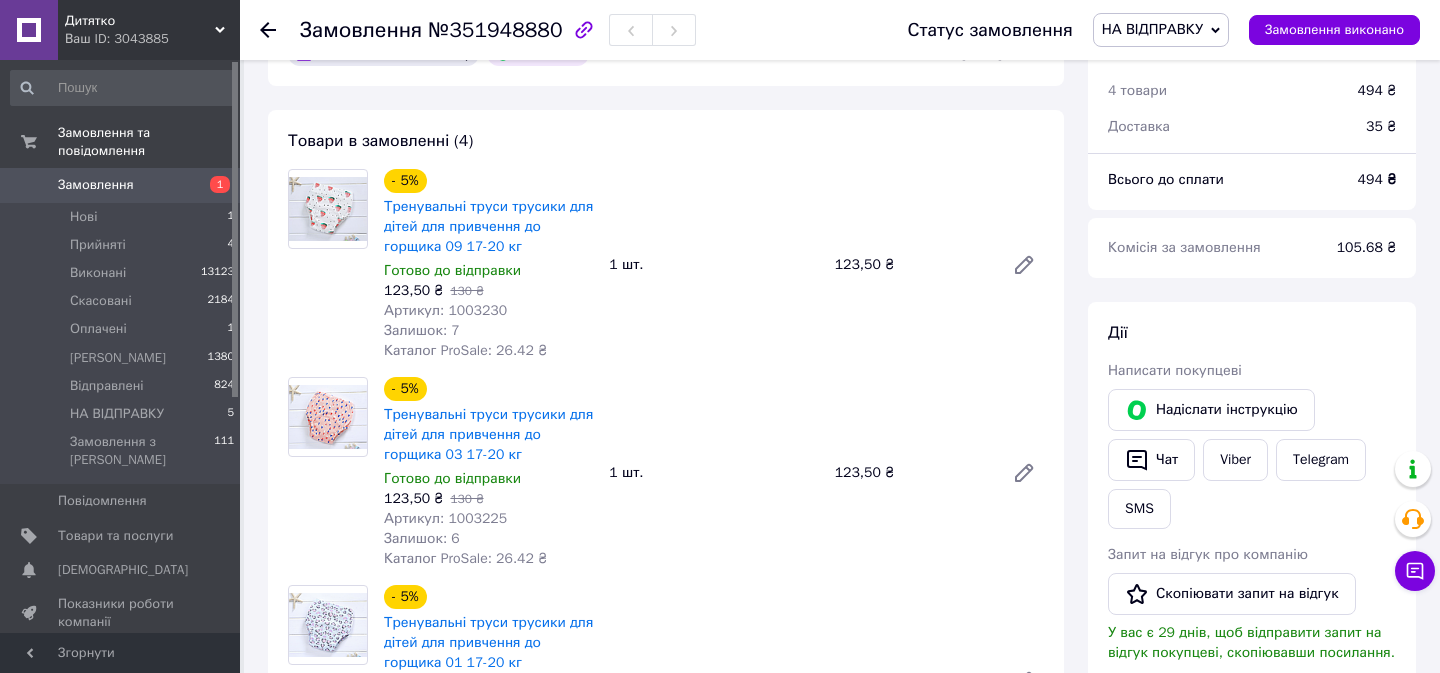 scroll, scrollTop: 72, scrollLeft: 0, axis: vertical 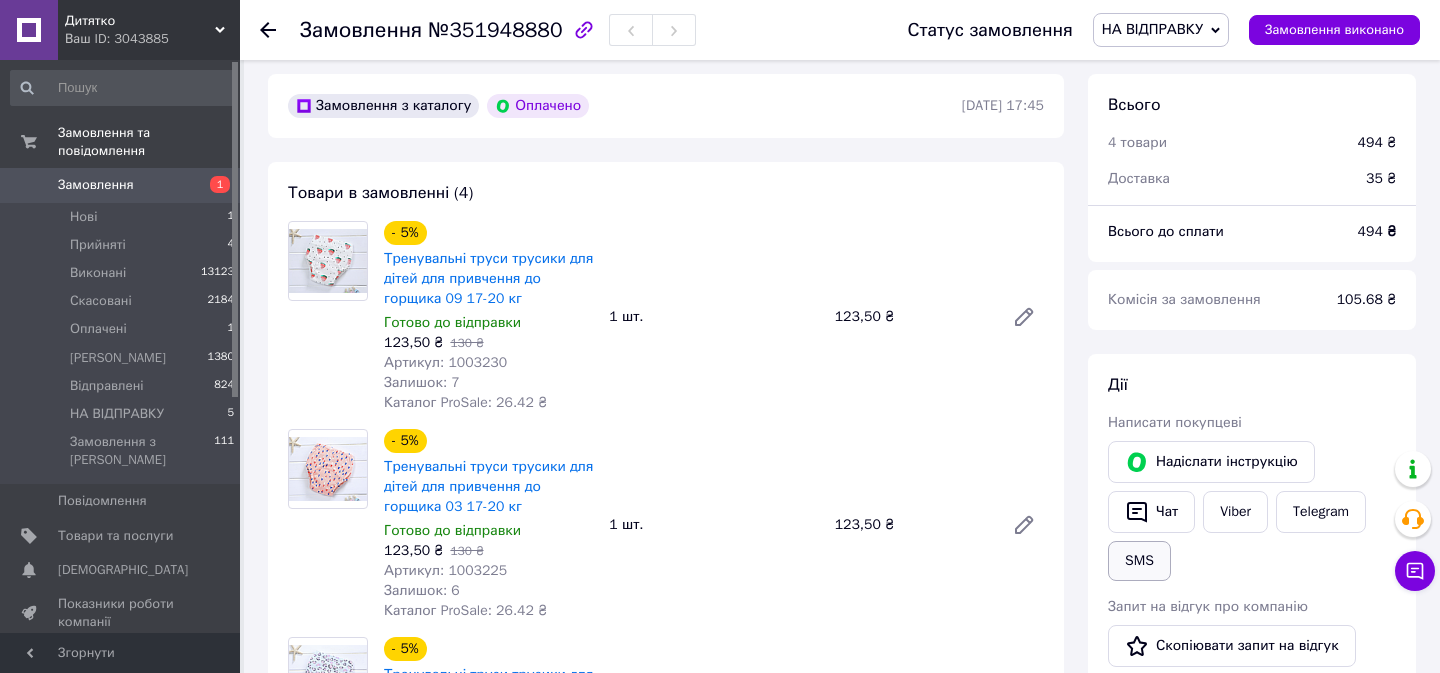 click on "SMS" at bounding box center (1139, 561) 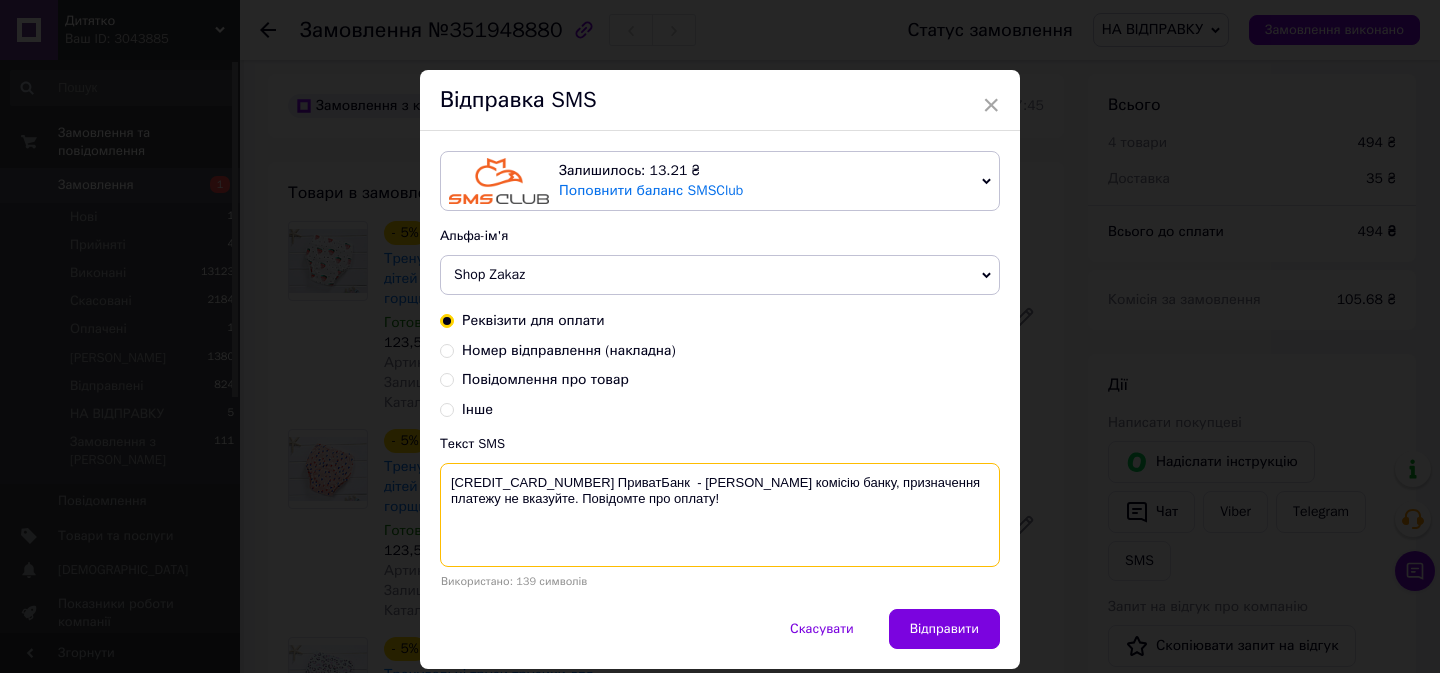 drag, startPoint x: 439, startPoint y: 476, endPoint x: 476, endPoint y: 523, distance: 59.816387 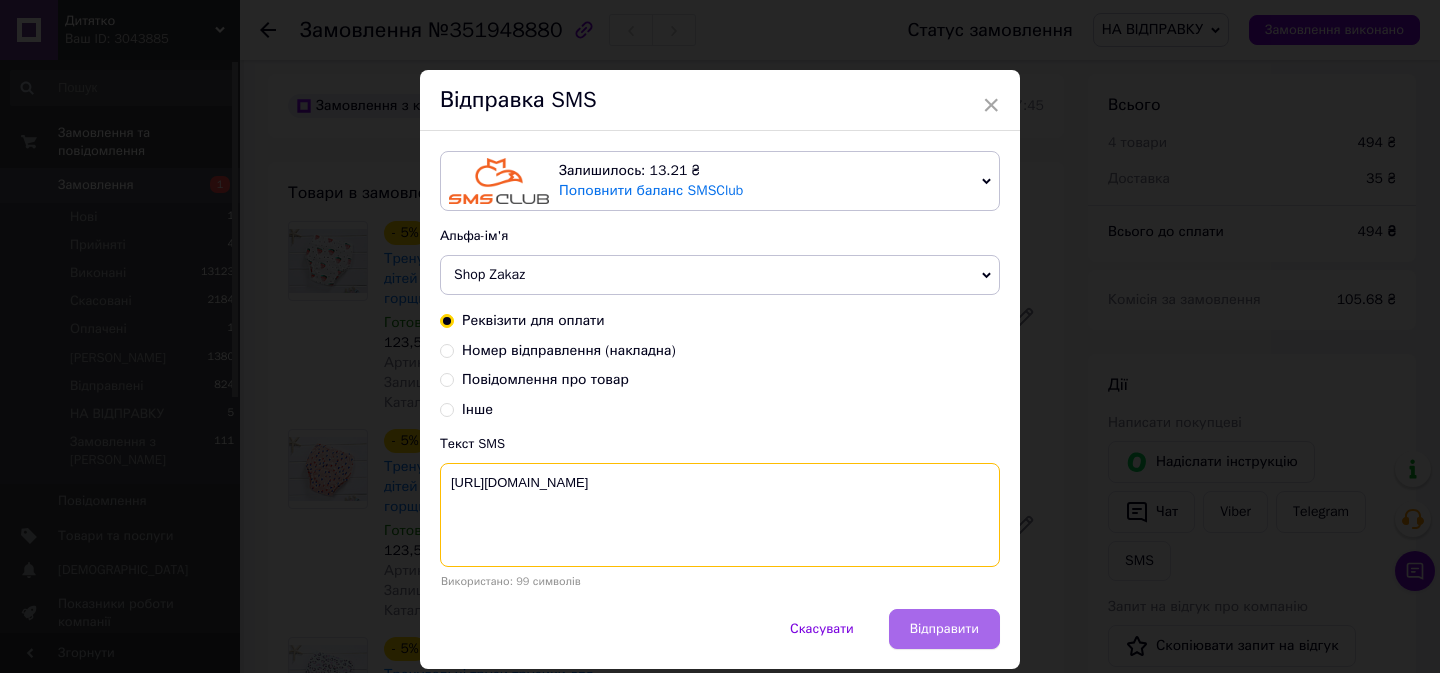 type on "https://api.checkbox.ua/api/v1/receipts/f2882398-de23-4bb0-b83c-3b6c9404c8f4/html?show_buttons=true" 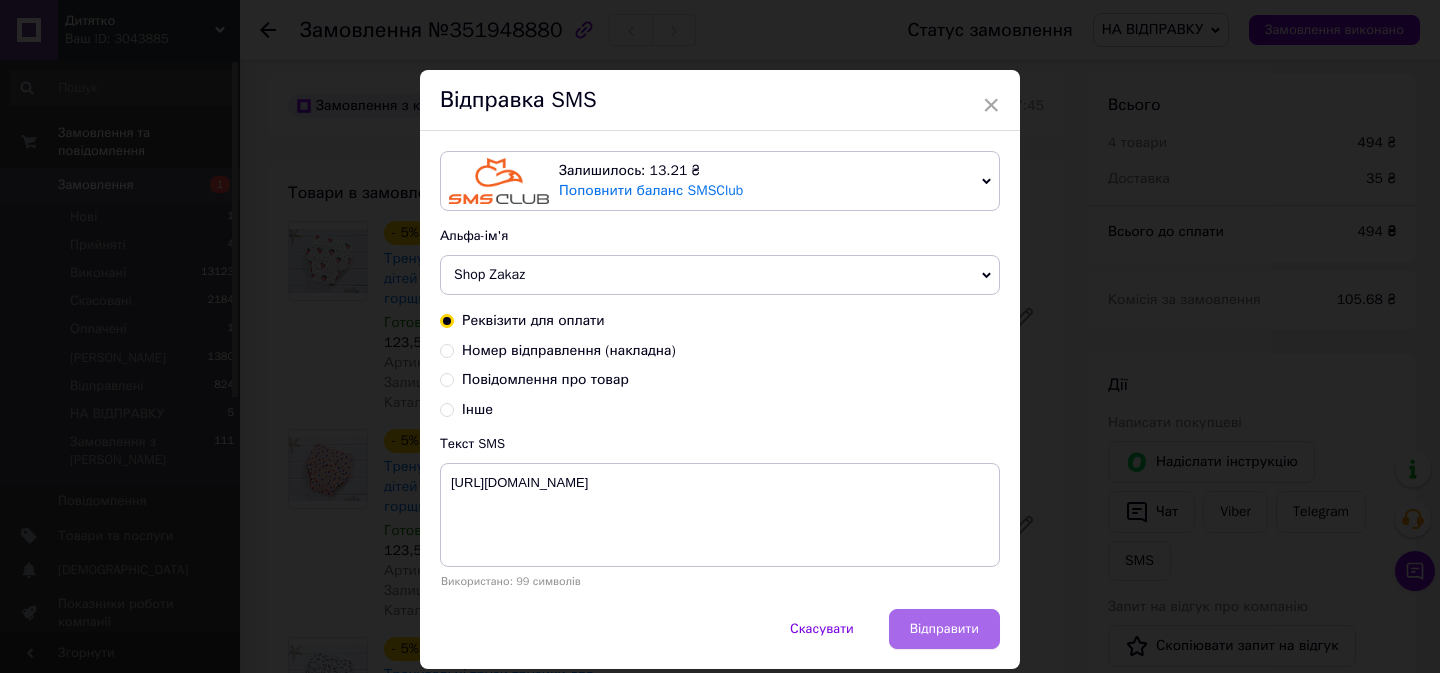click on "Відправити" at bounding box center (944, 629) 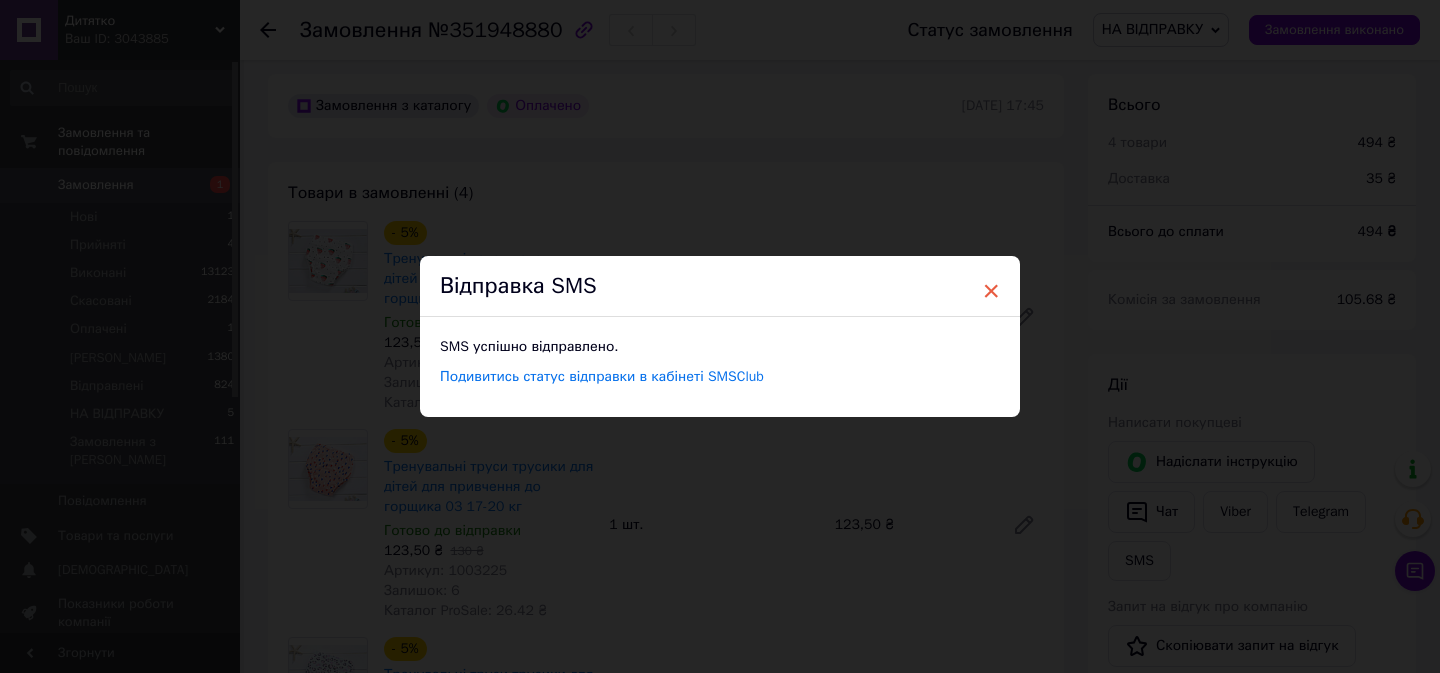 click on "×" at bounding box center (991, 291) 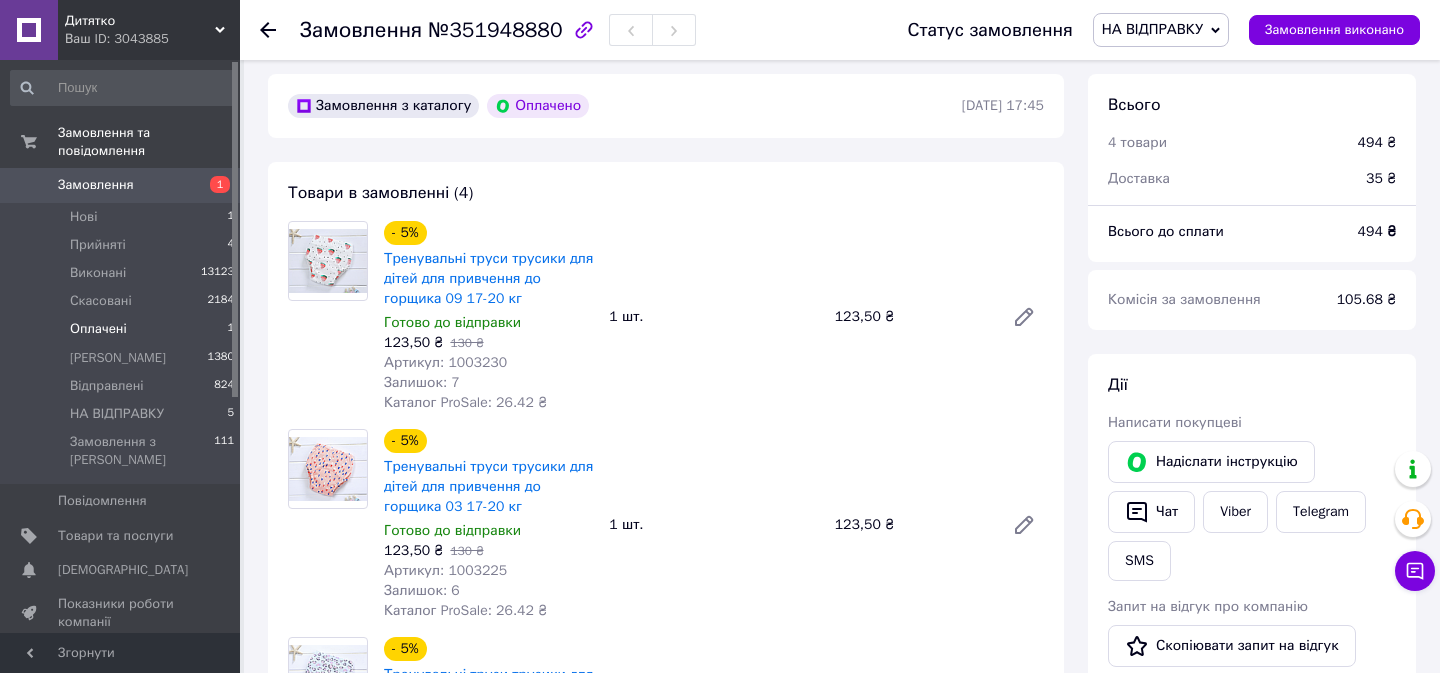 click on "Оплачені" at bounding box center [98, 329] 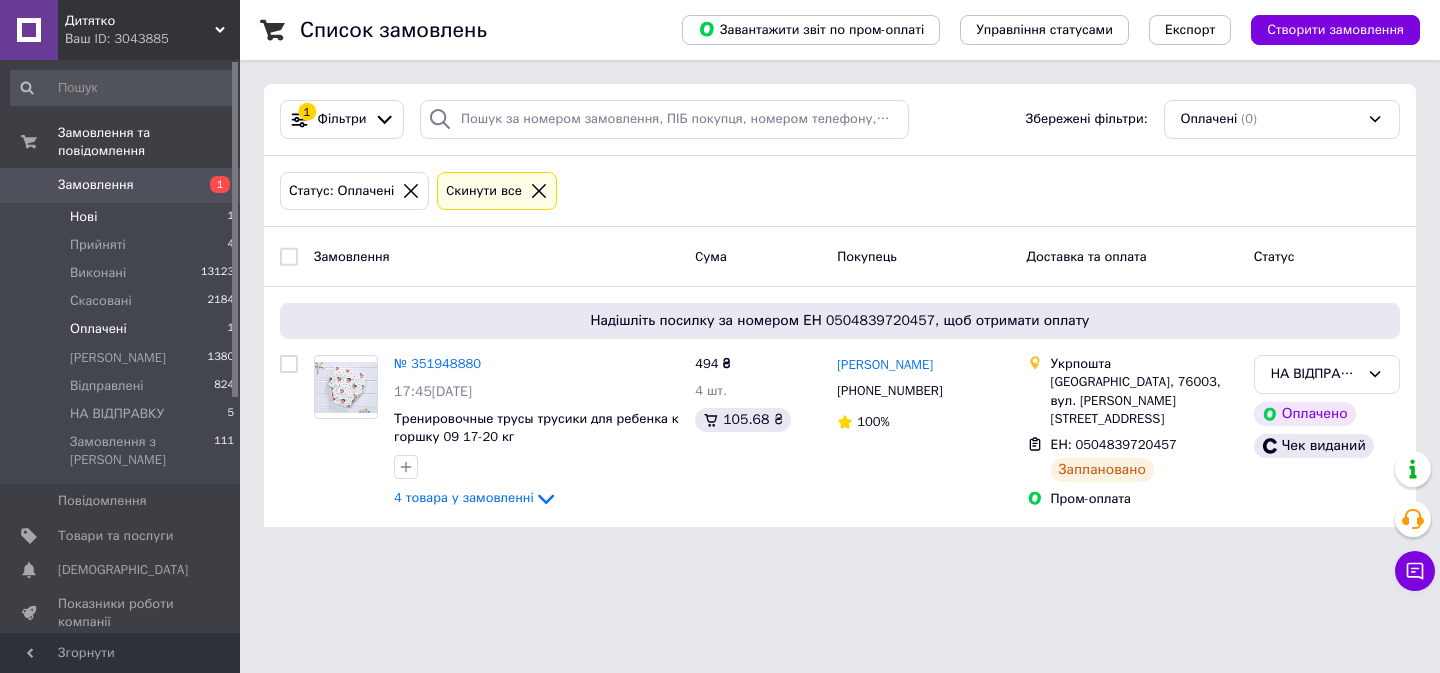 click on "Нові 1" at bounding box center (123, 217) 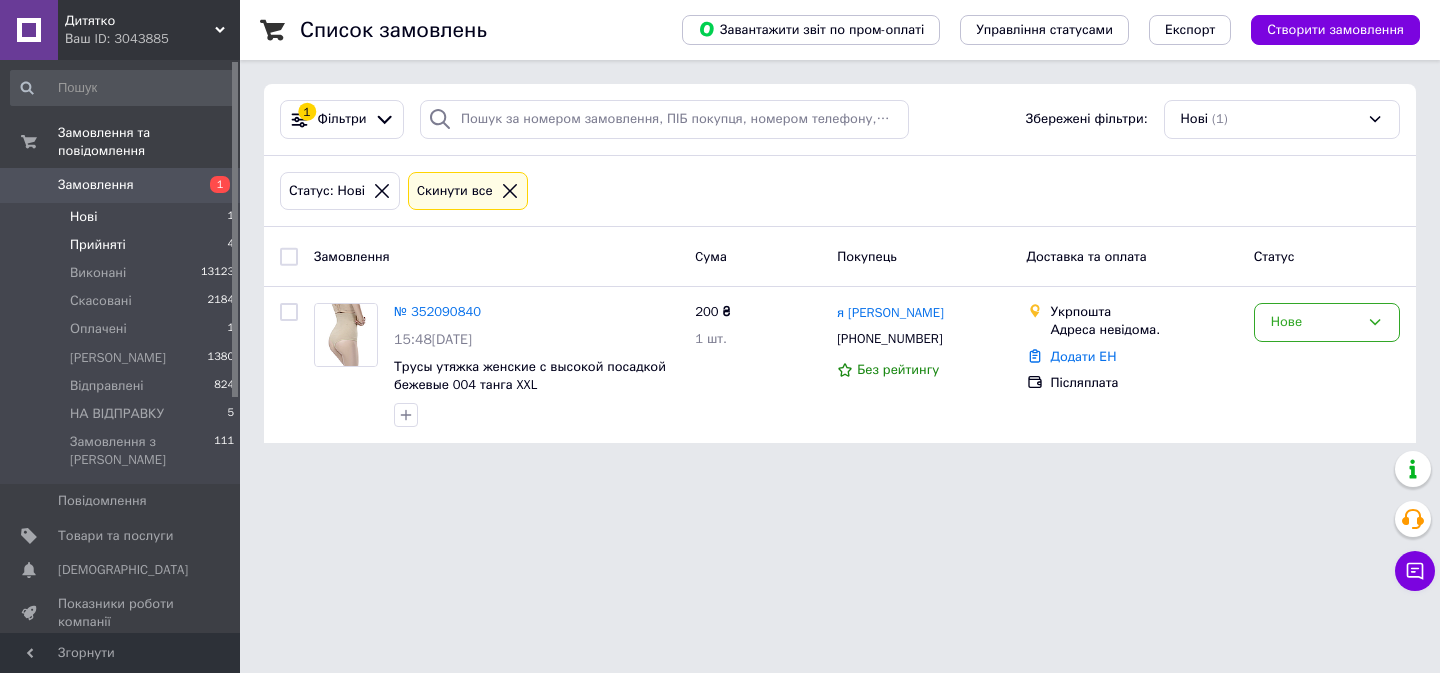 click on "Прийняті" at bounding box center [98, 245] 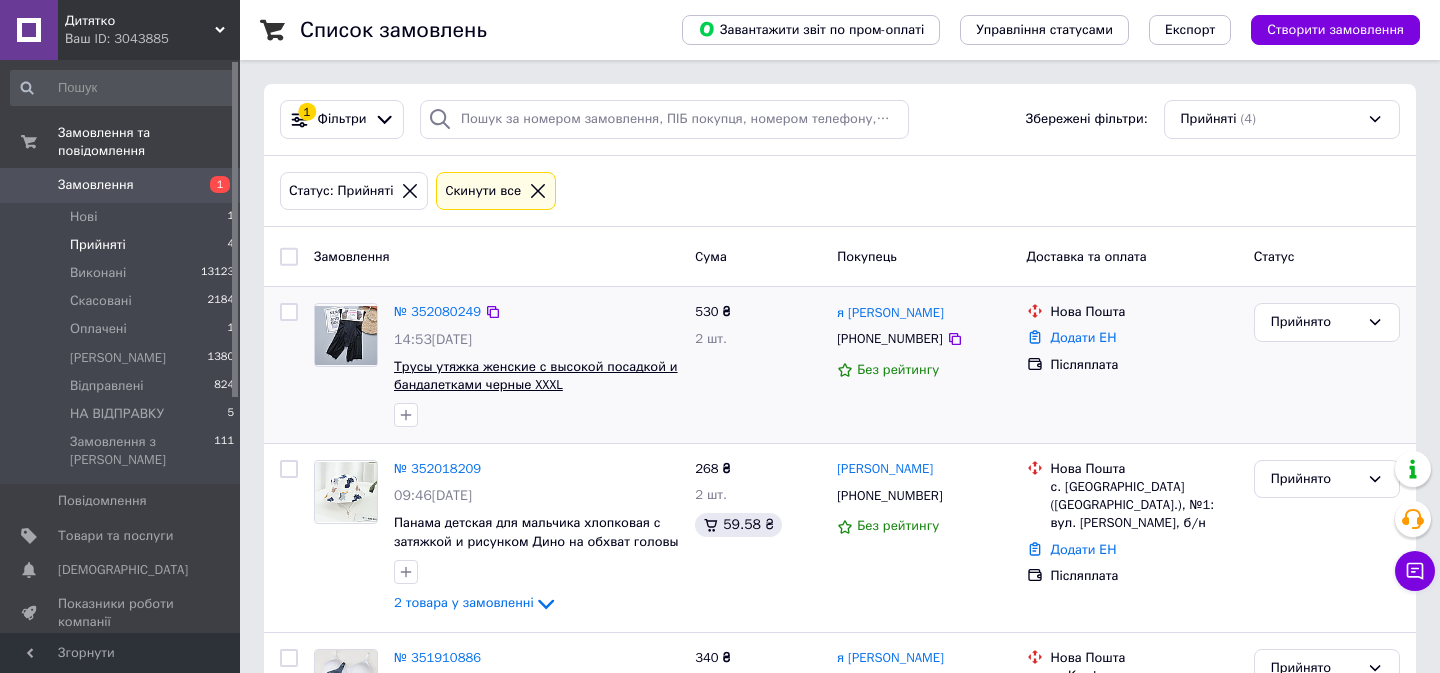 scroll, scrollTop: 336, scrollLeft: 0, axis: vertical 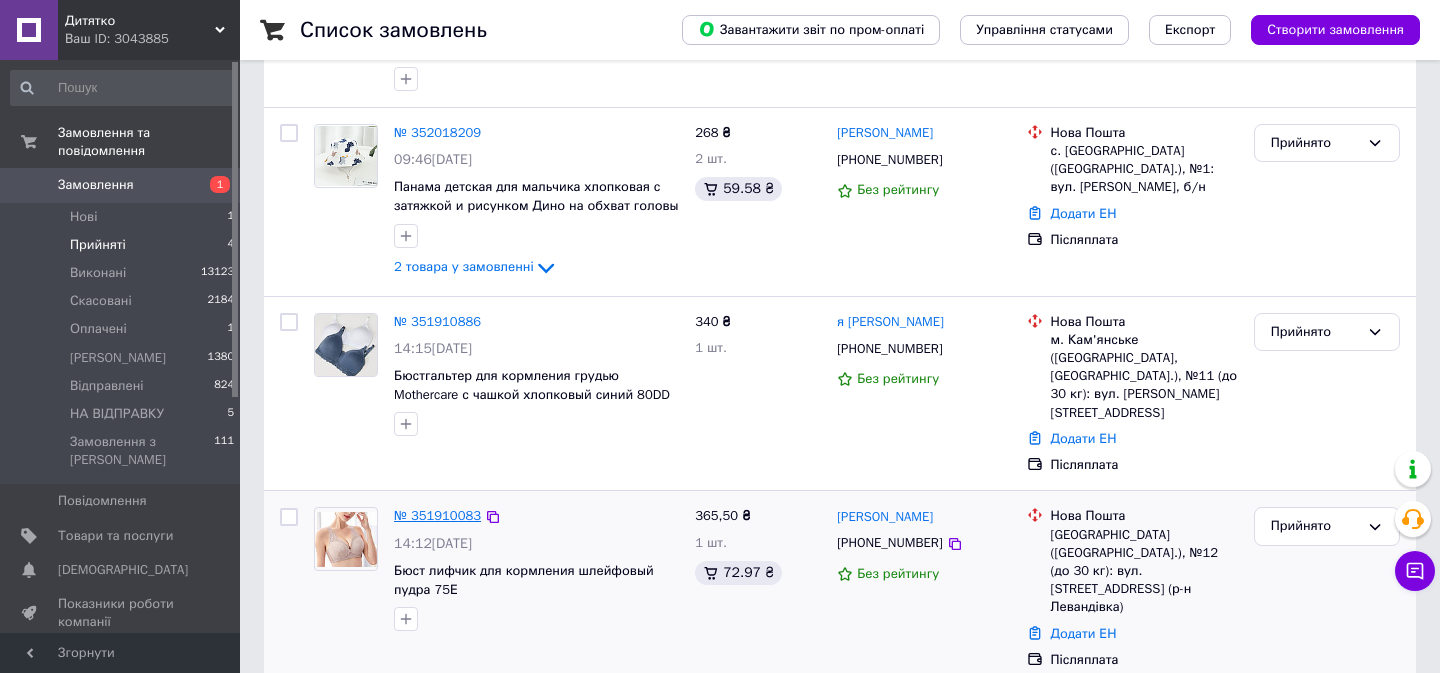 click on "№ 351910083" at bounding box center [437, 515] 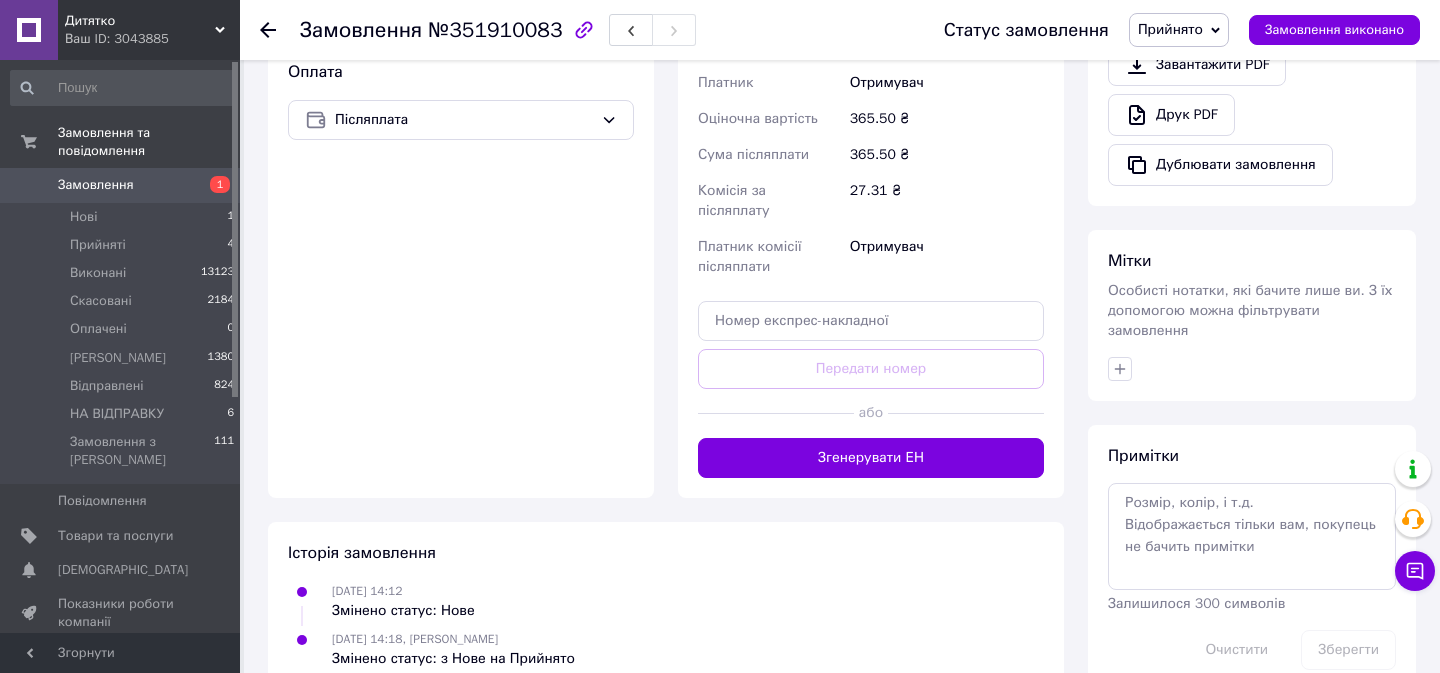scroll, scrollTop: 789, scrollLeft: 0, axis: vertical 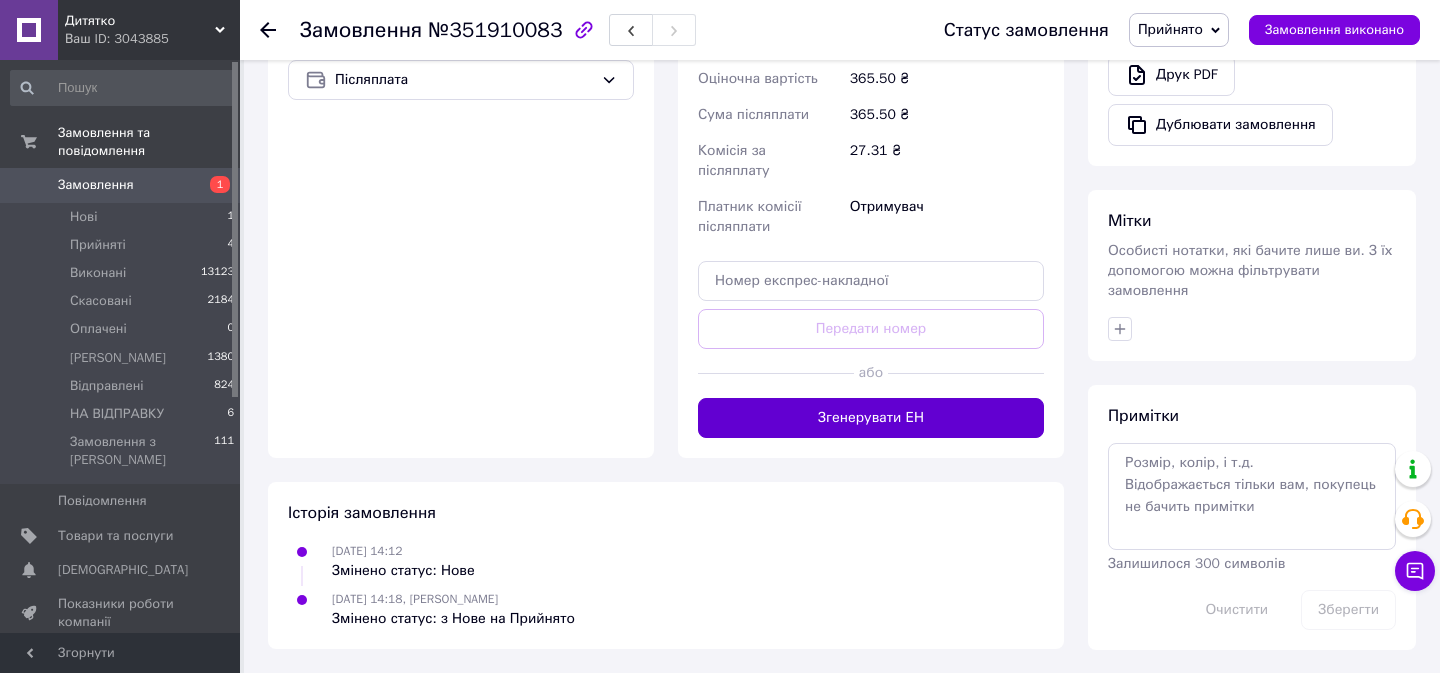 click on "Згенерувати ЕН" at bounding box center (871, 418) 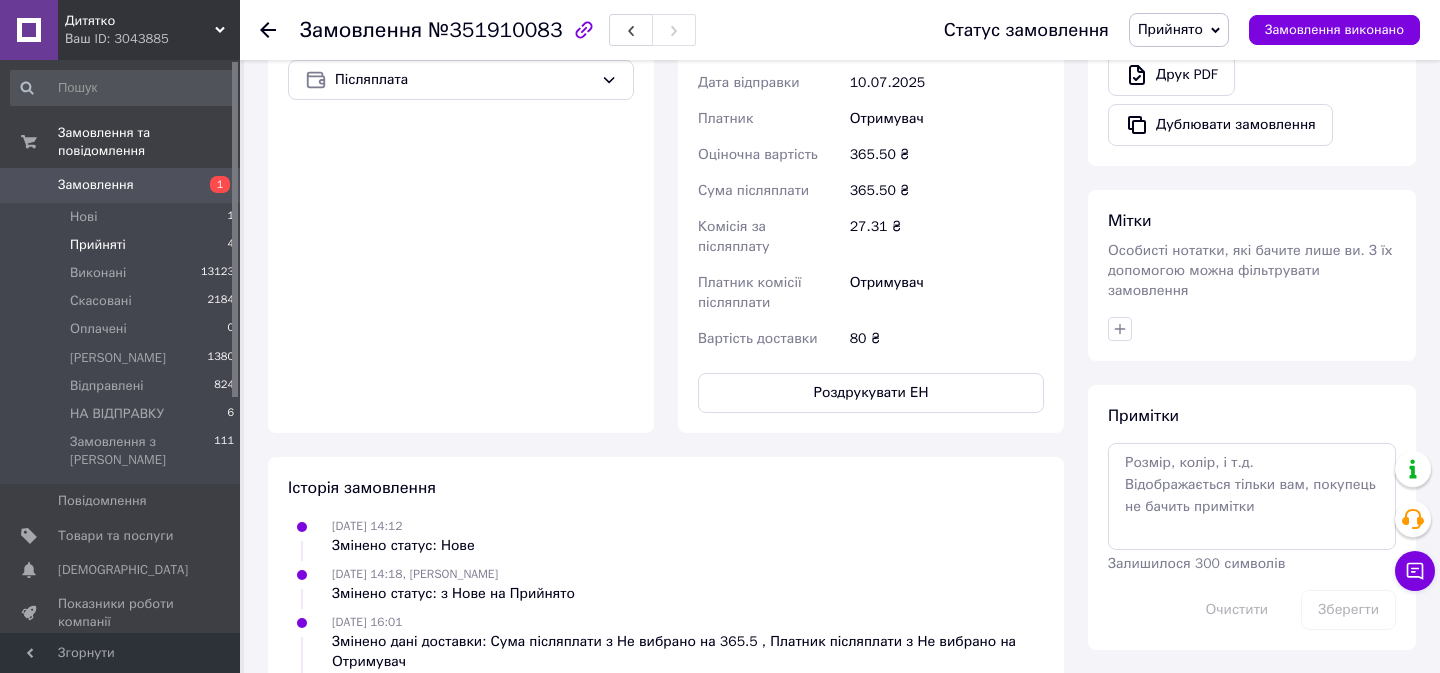 click on "Прийняті" at bounding box center (98, 245) 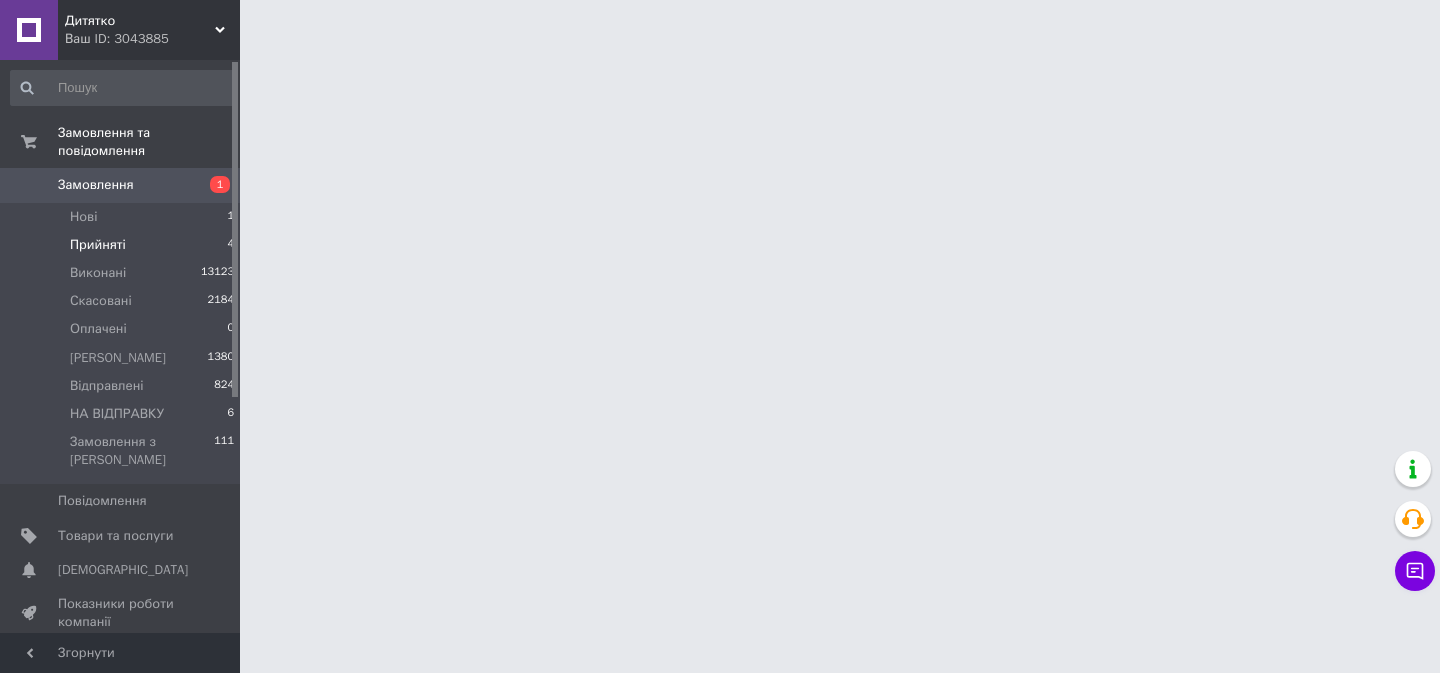 scroll, scrollTop: 0, scrollLeft: 0, axis: both 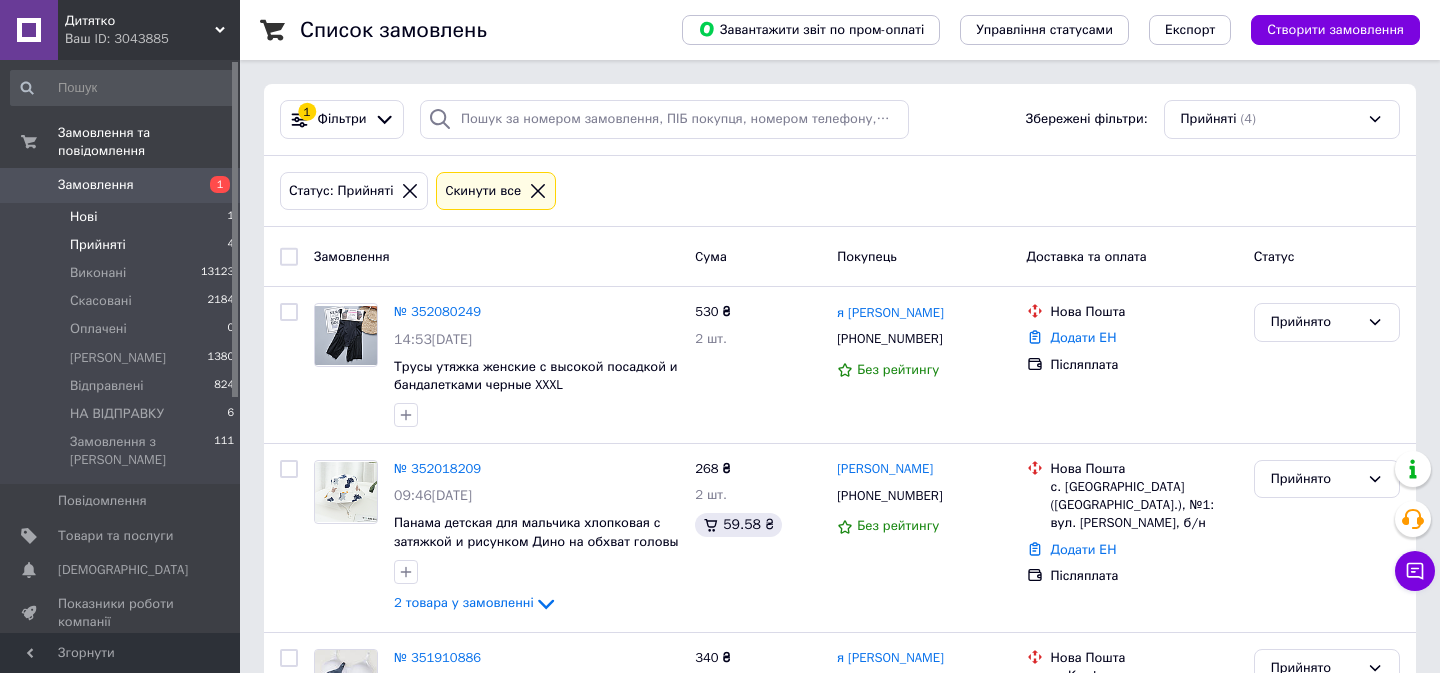 click on "Нові" at bounding box center (83, 217) 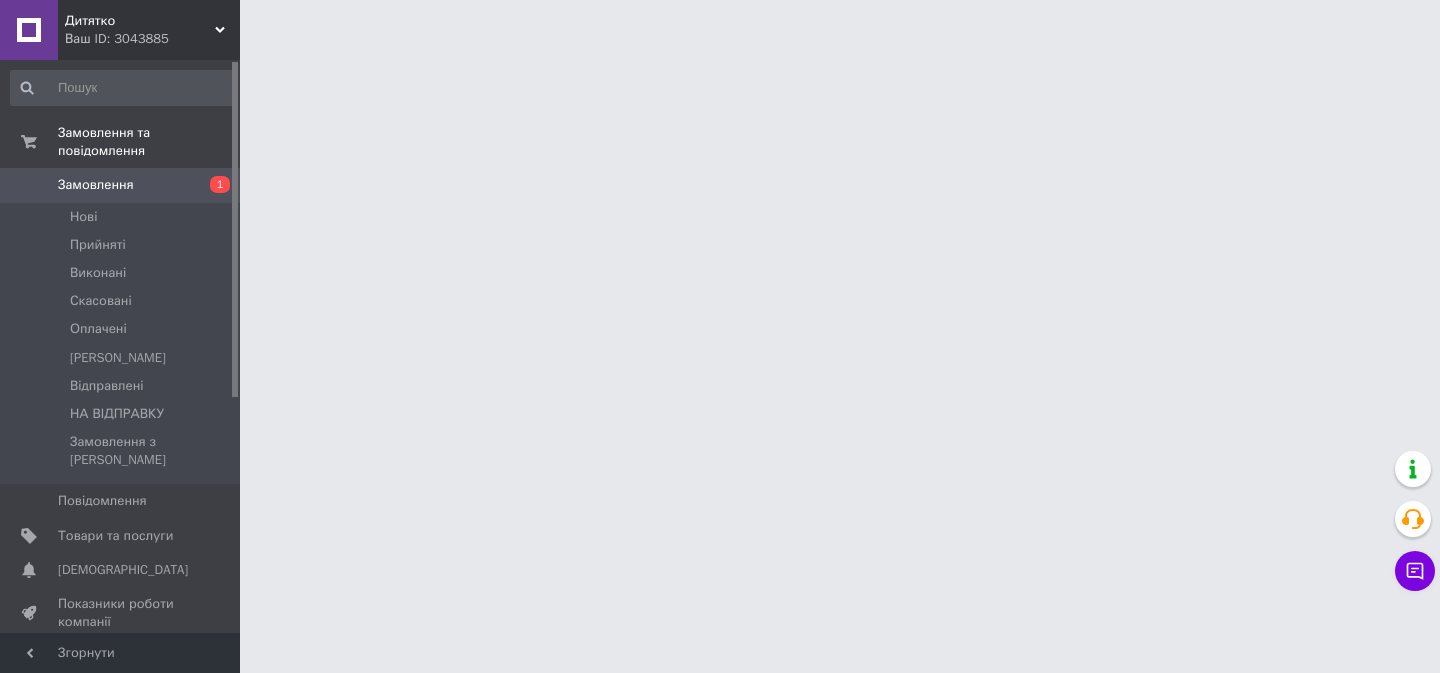scroll, scrollTop: 0, scrollLeft: 0, axis: both 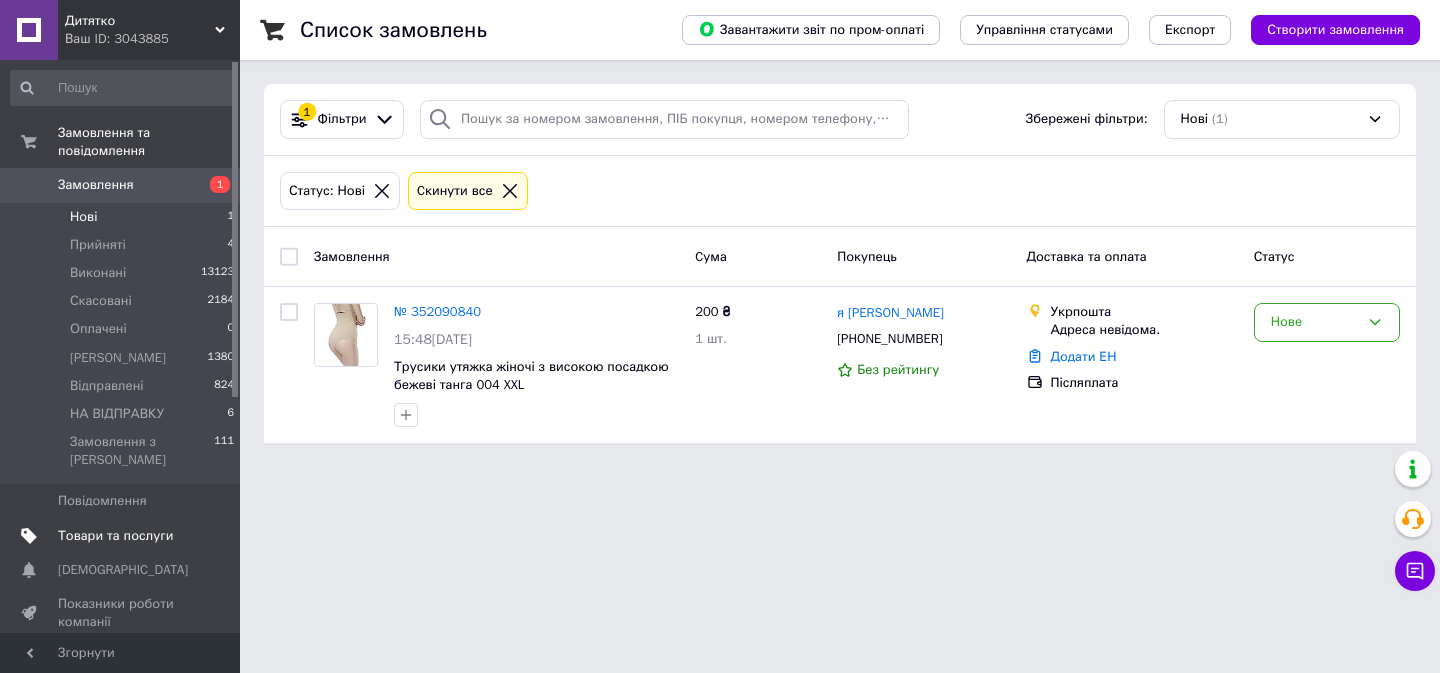 click on "Товари та послуги" at bounding box center [115, 536] 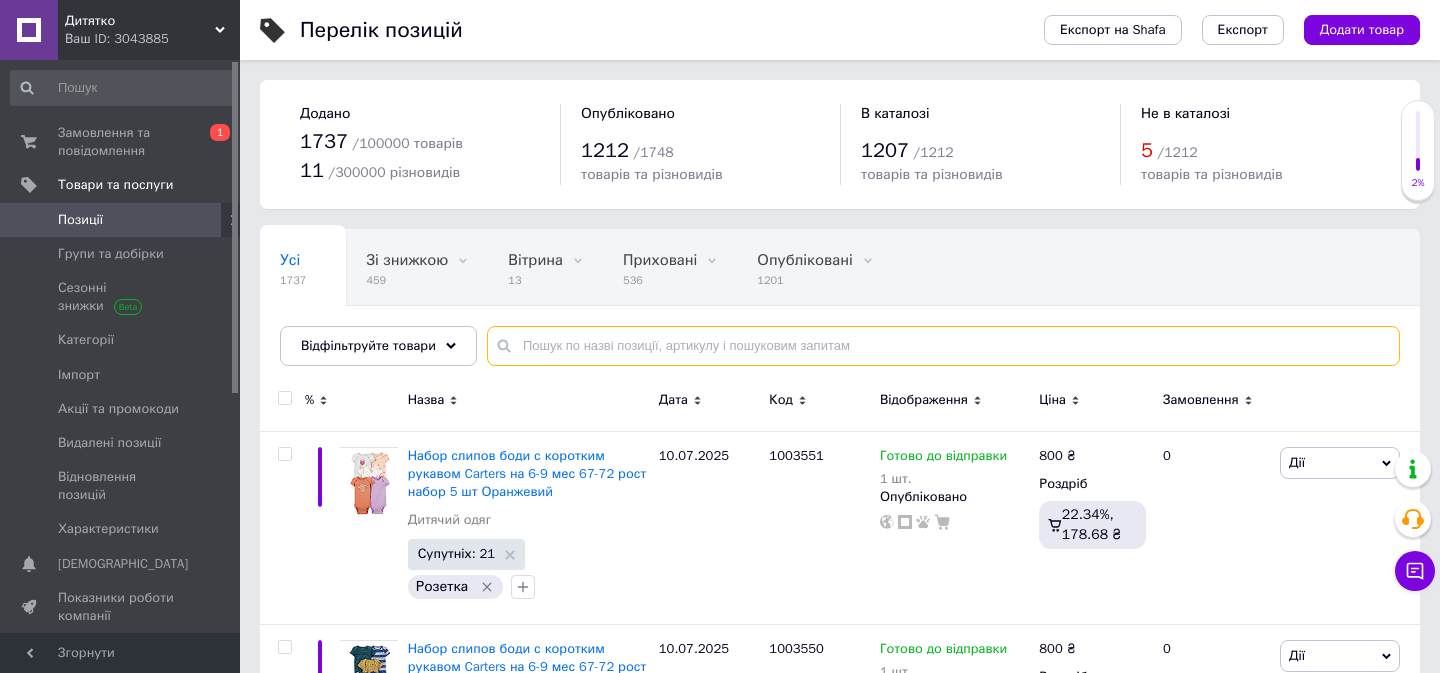 click at bounding box center (943, 346) 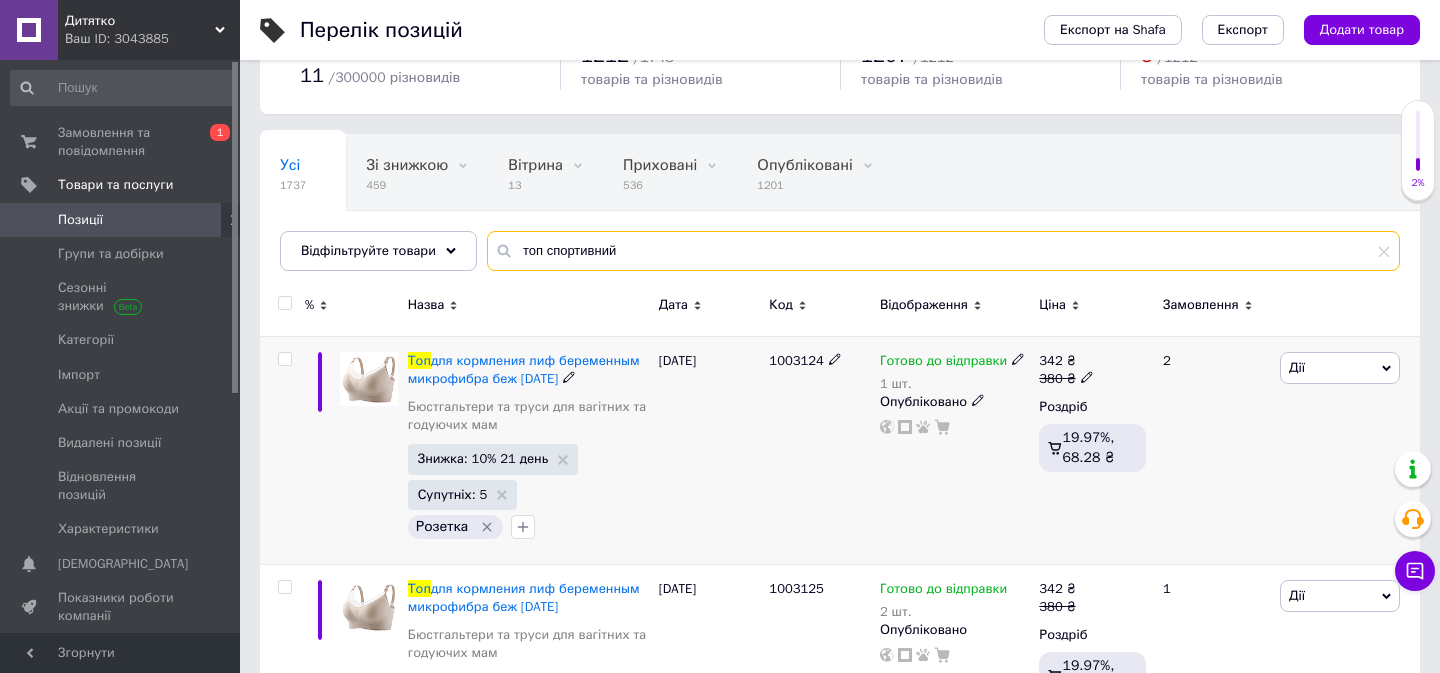 scroll, scrollTop: 118, scrollLeft: 0, axis: vertical 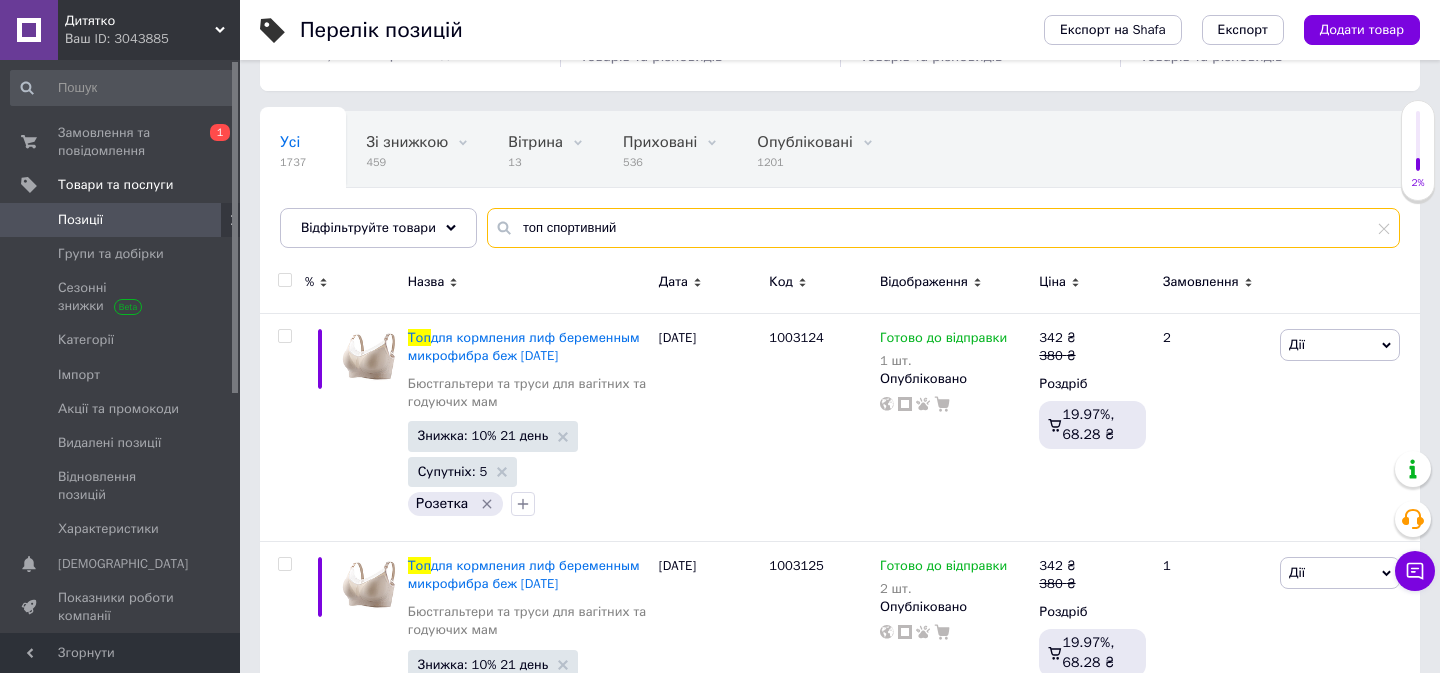 type on "топ спортивний" 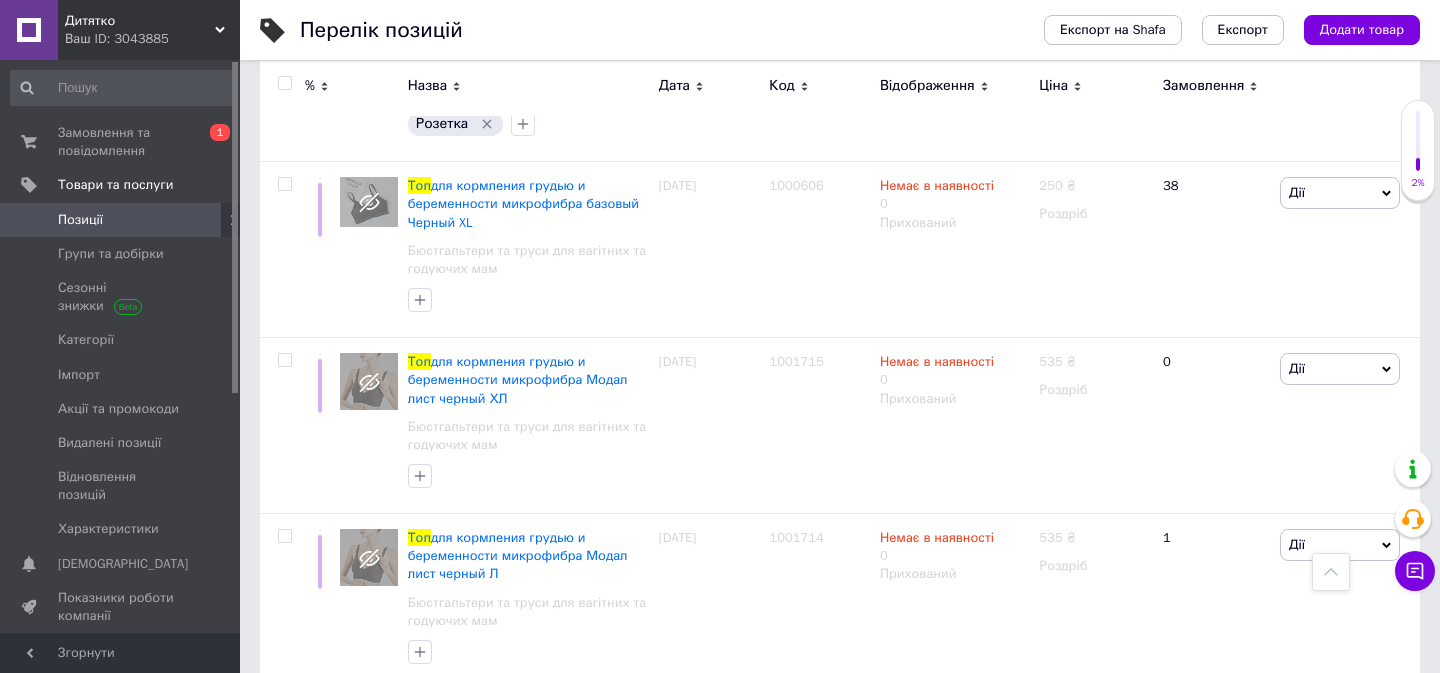 scroll, scrollTop: 3459, scrollLeft: 0, axis: vertical 